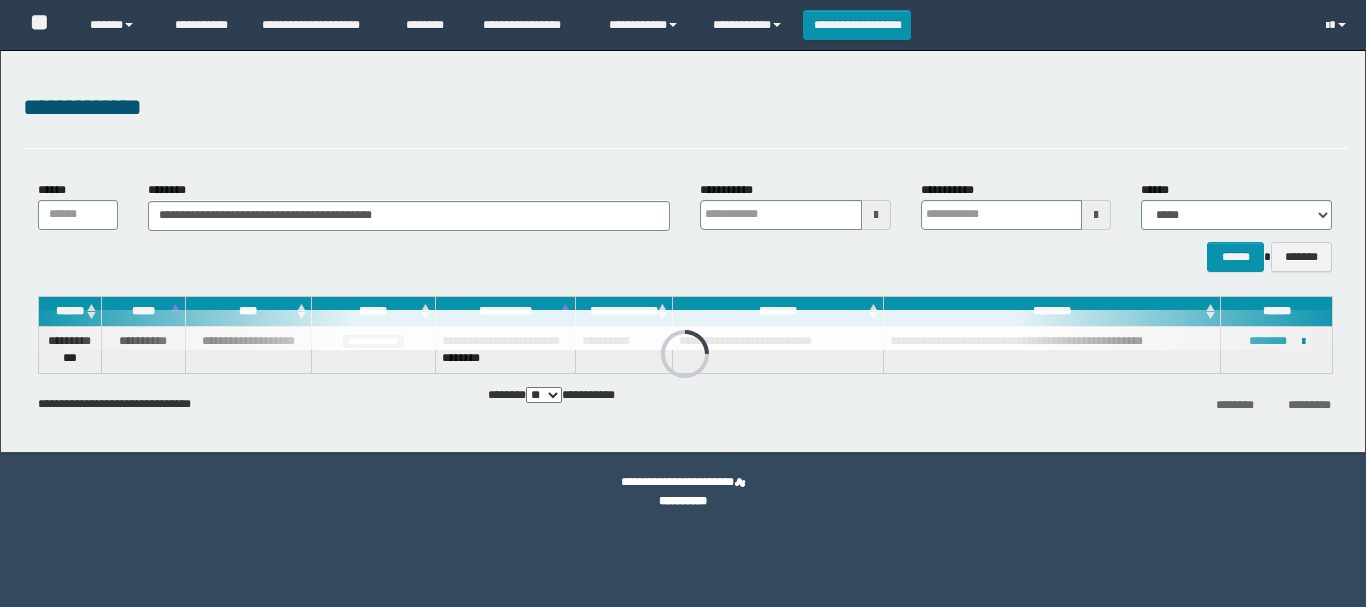 scroll, scrollTop: 0, scrollLeft: 0, axis: both 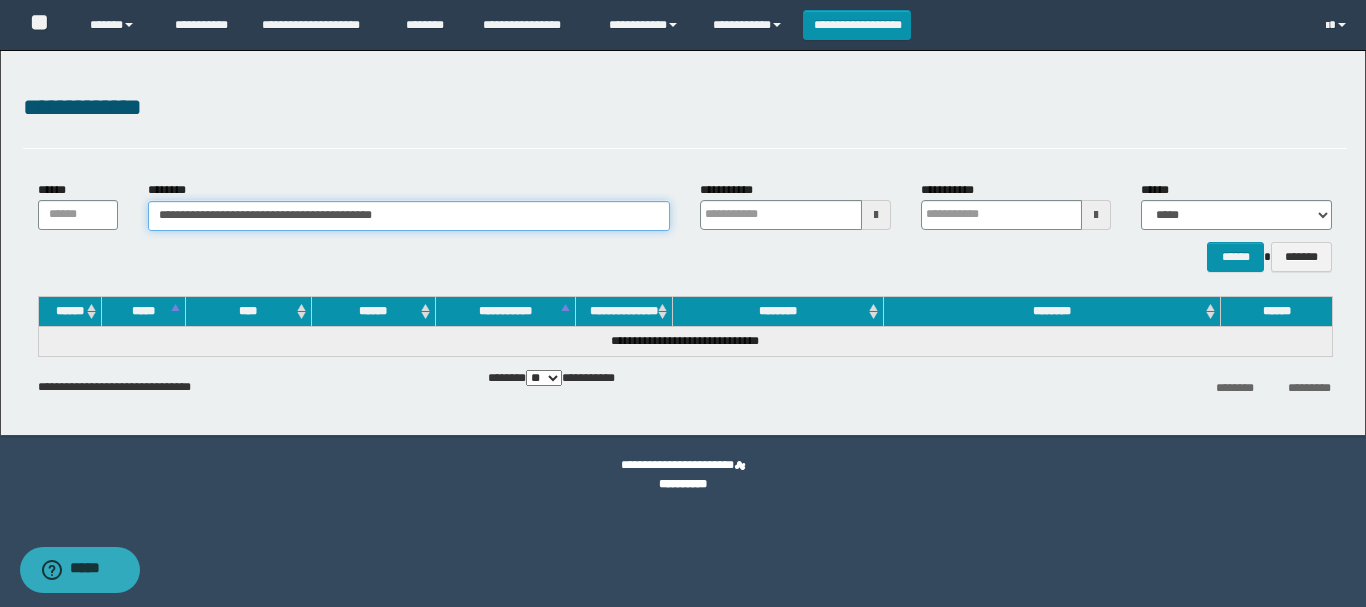 click on "**********" at bounding box center (409, 216) 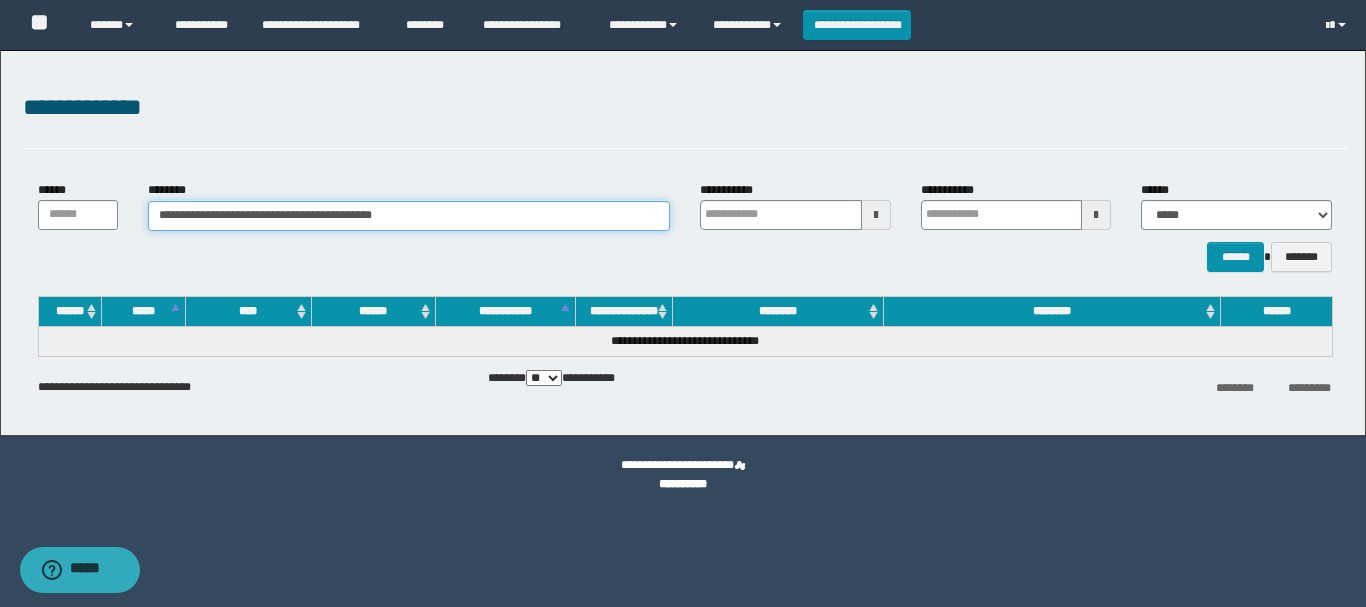 paste 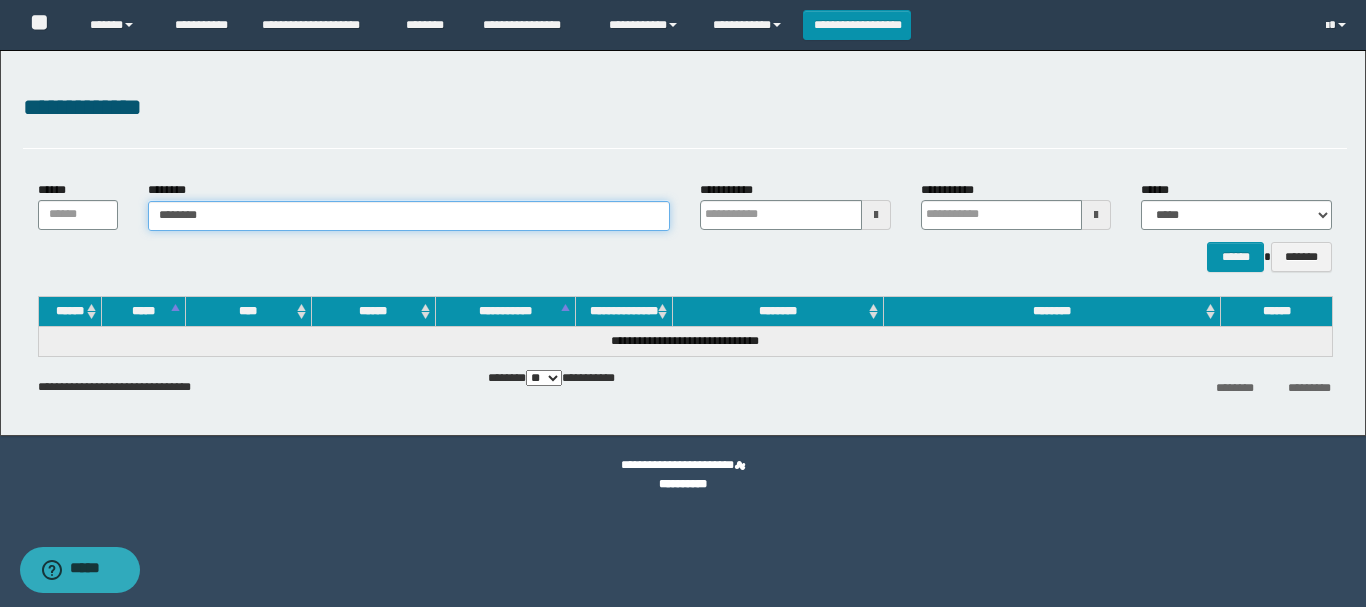 type on "********" 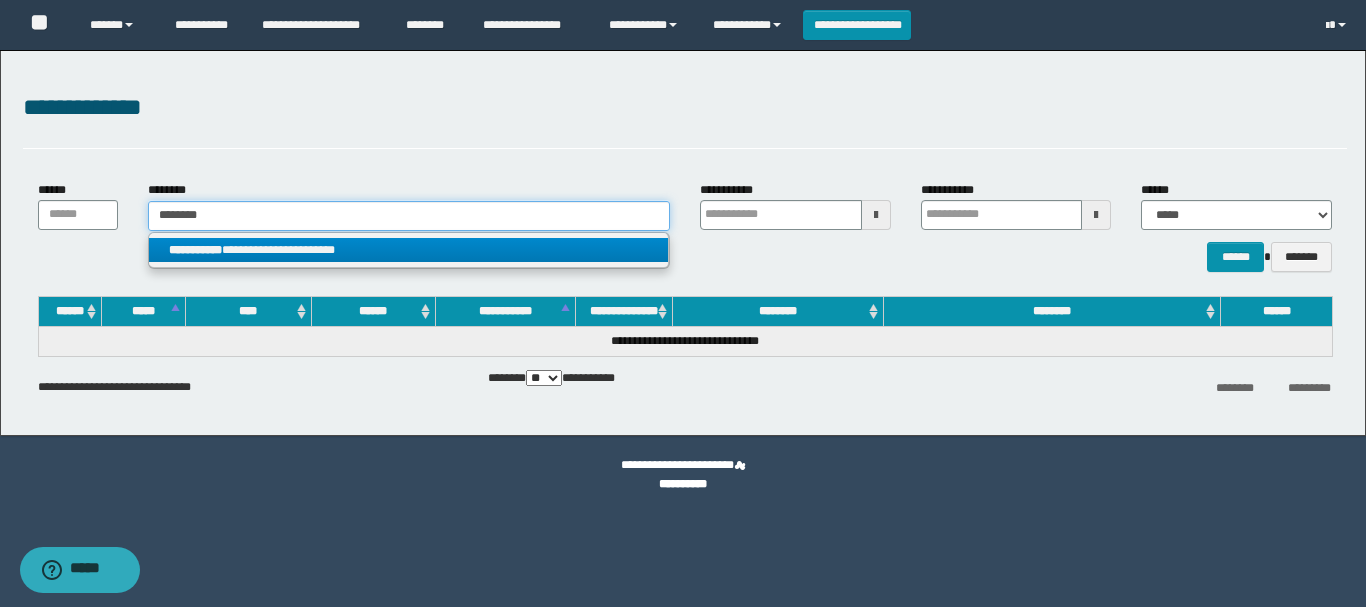 type on "********" 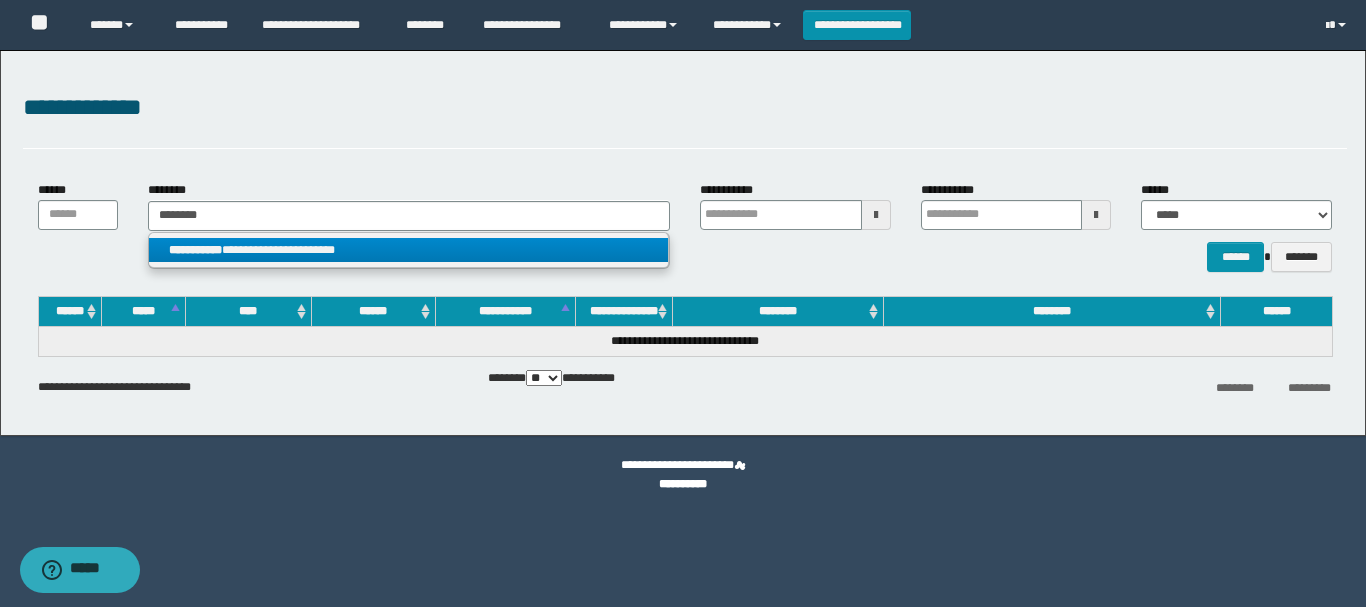 click on "**********" at bounding box center (408, 250) 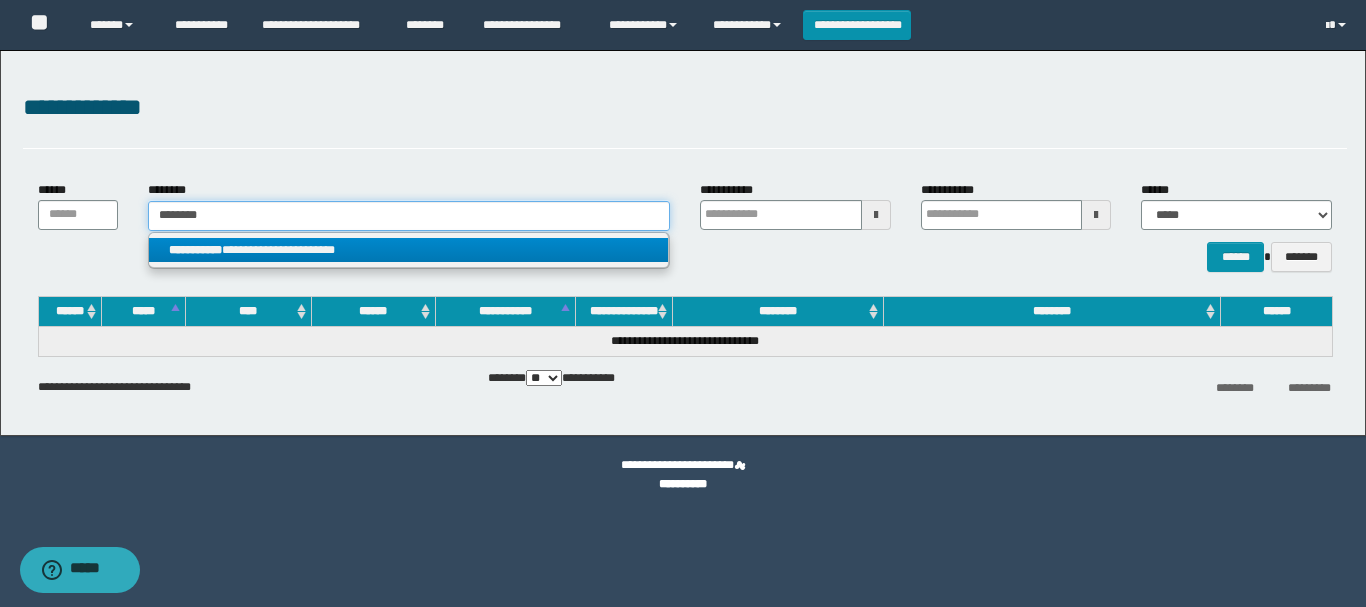 type 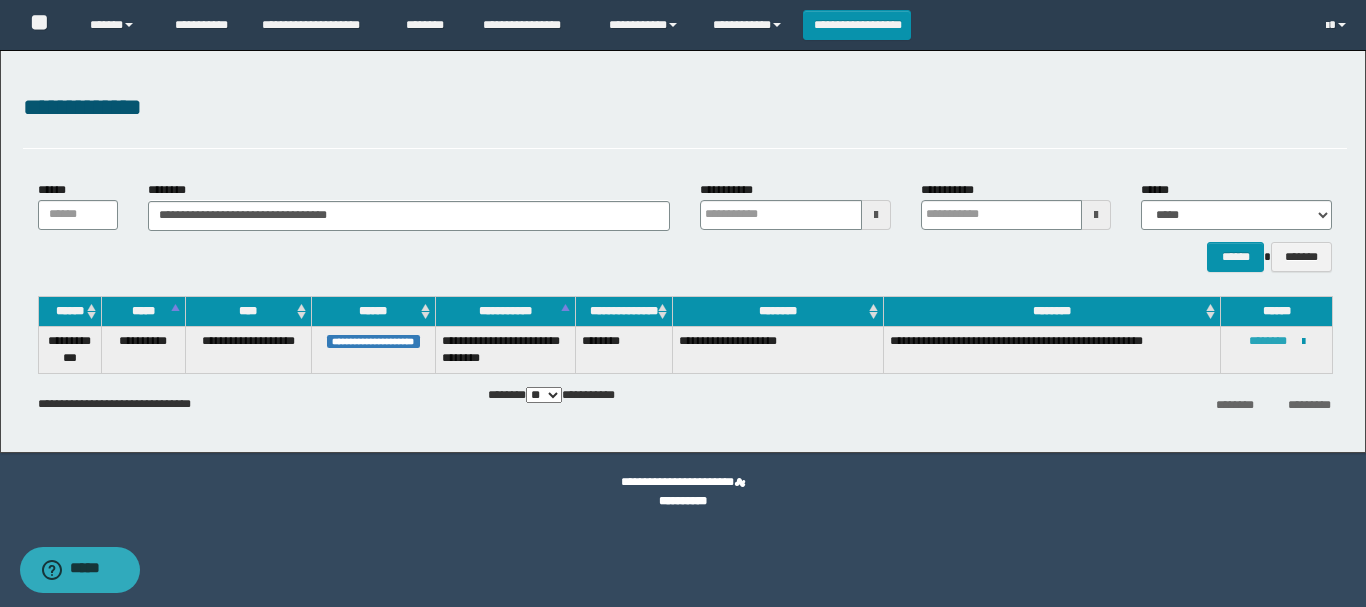 click on "********" at bounding box center (1268, 341) 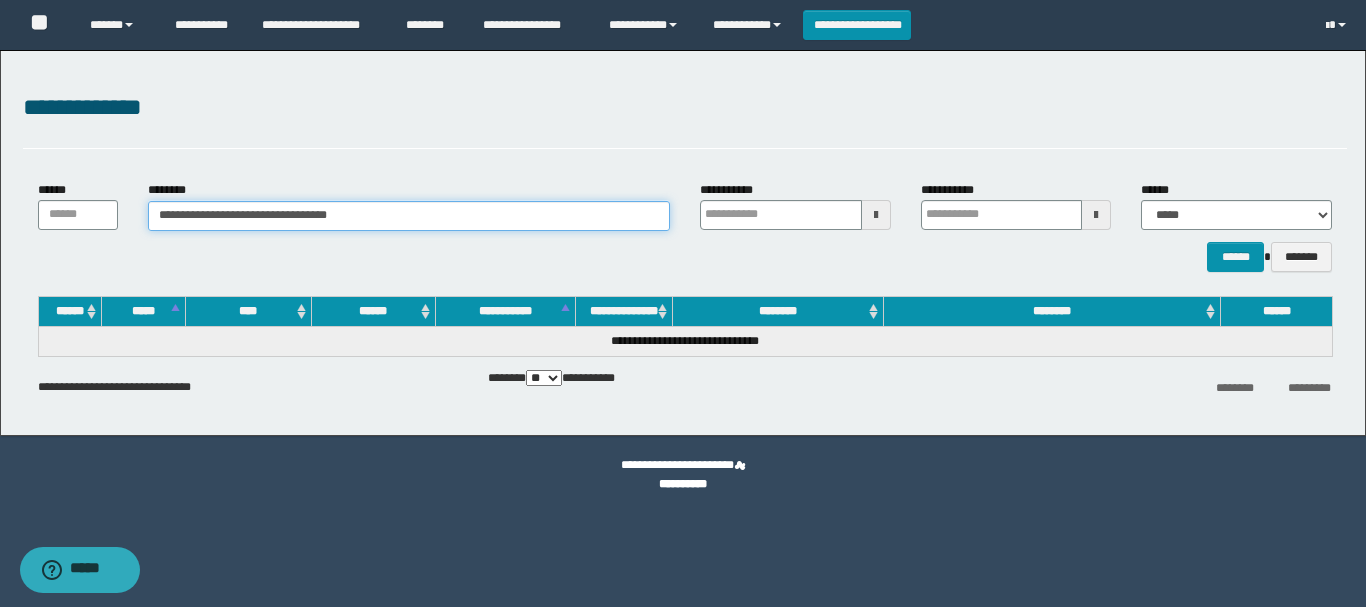 drag, startPoint x: 333, startPoint y: 216, endPoint x: 21, endPoint y: 222, distance: 312.05768 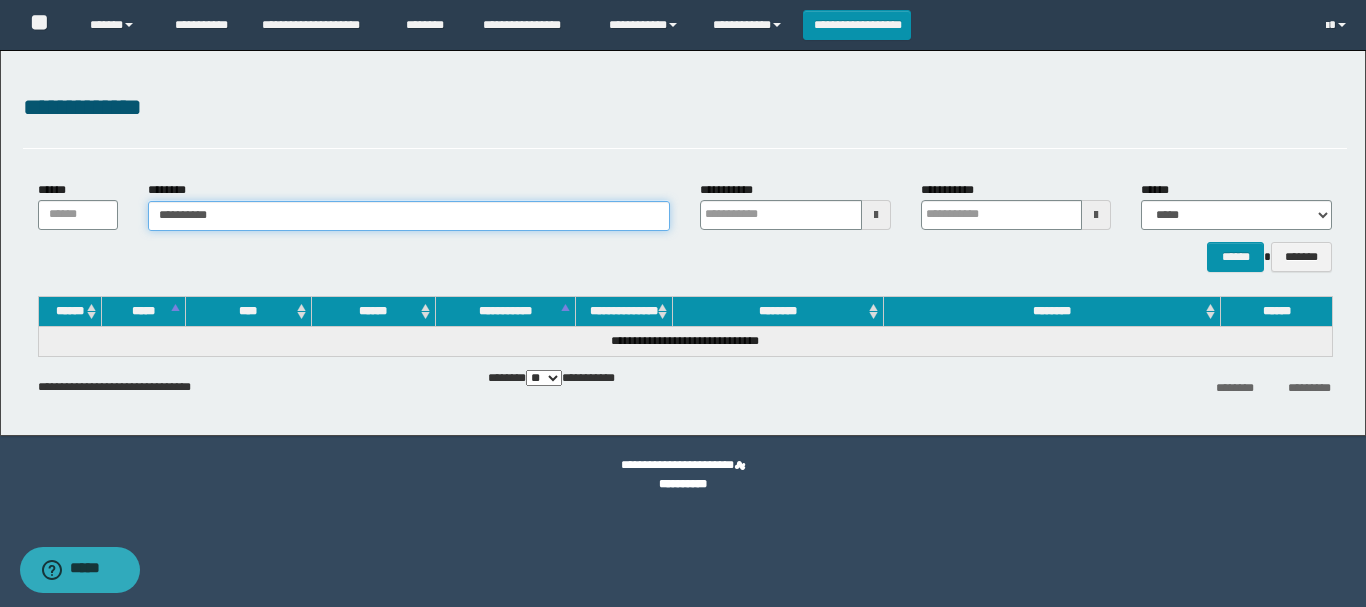 type on "**********" 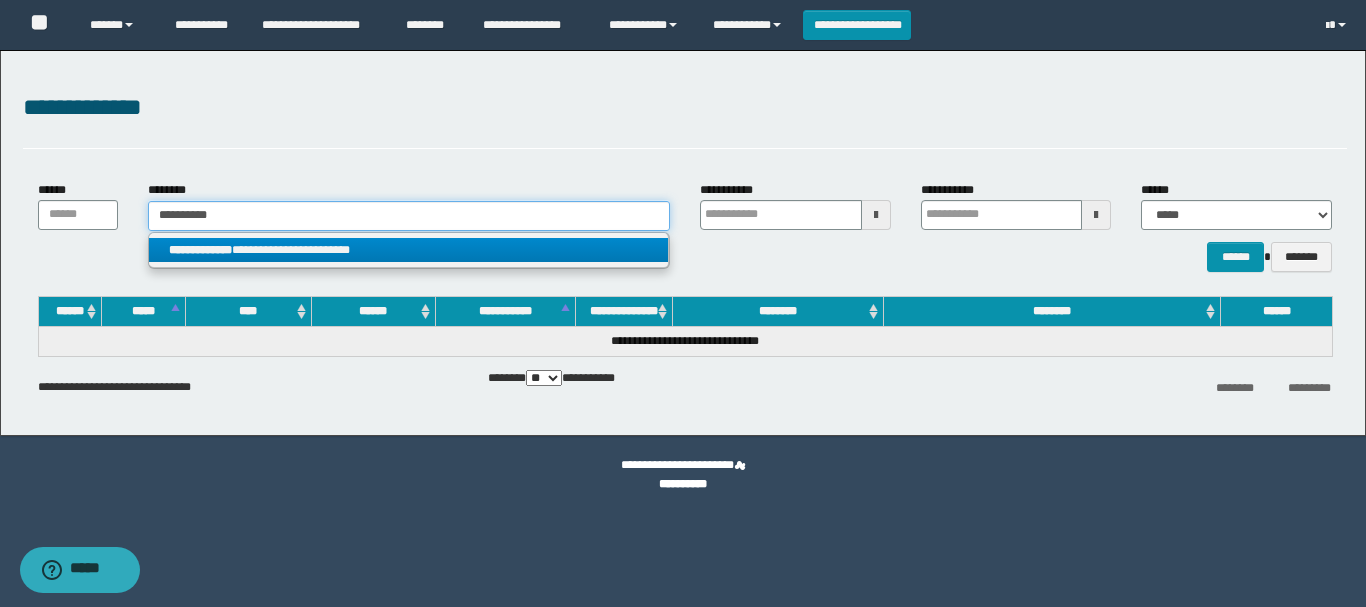 type on "**********" 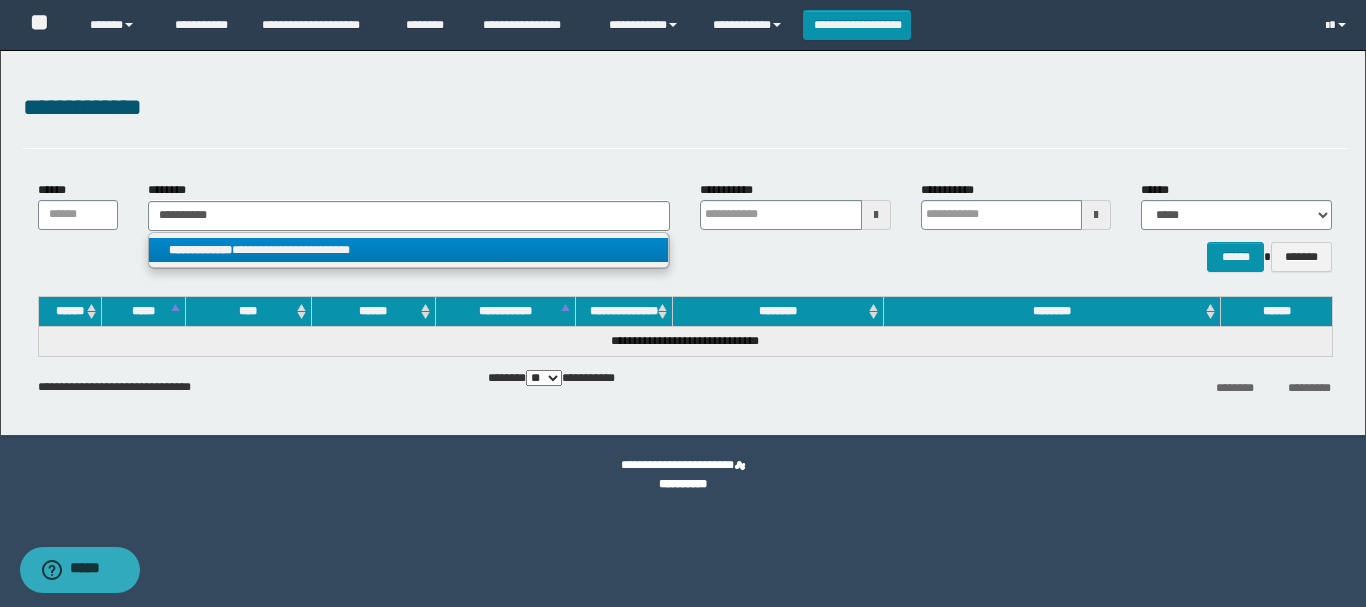 click on "**********" at bounding box center (408, 250) 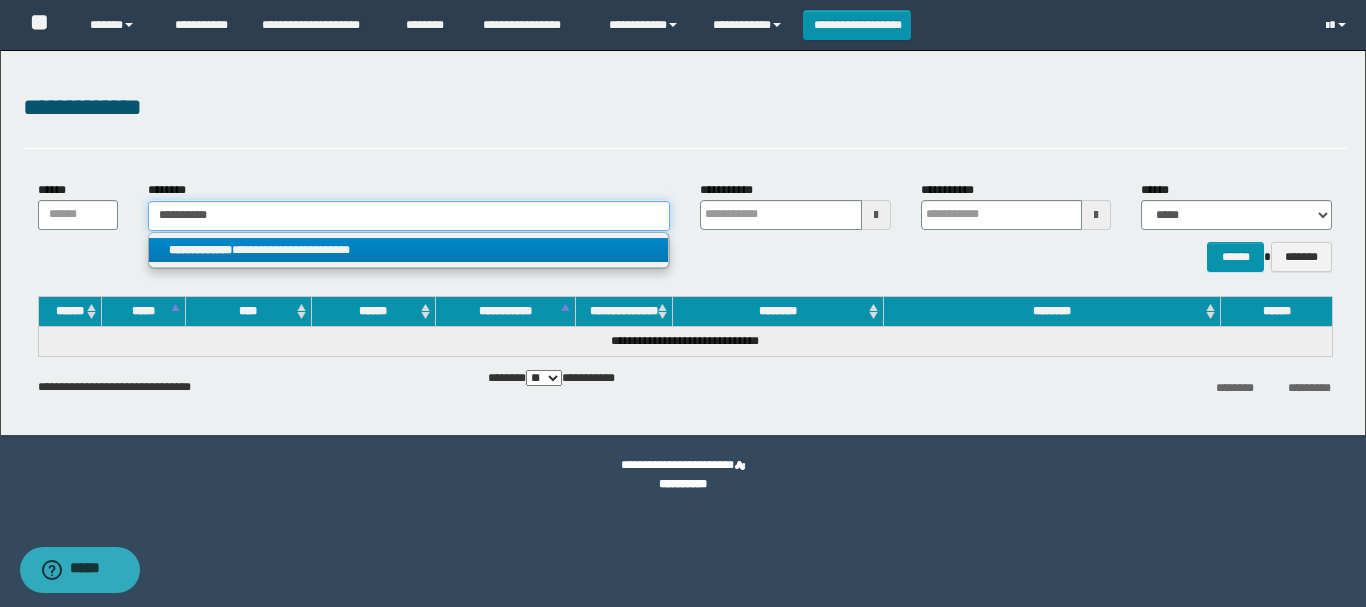 type 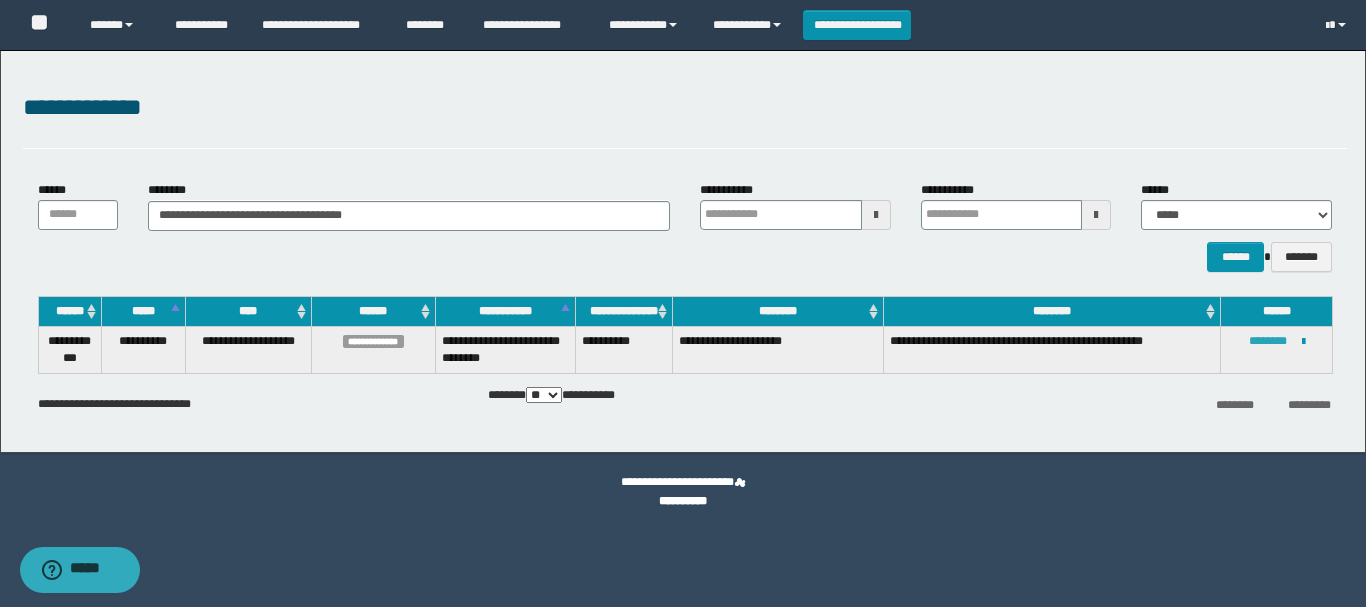 click on "********" at bounding box center (1268, 341) 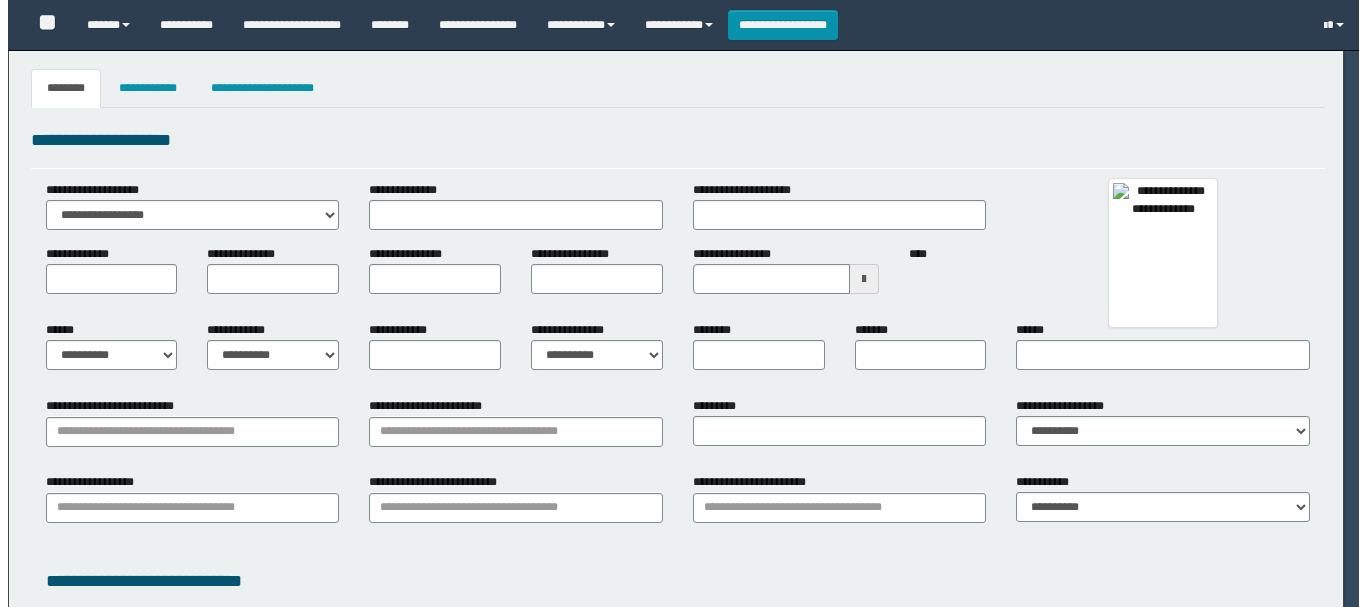 scroll, scrollTop: 0, scrollLeft: 0, axis: both 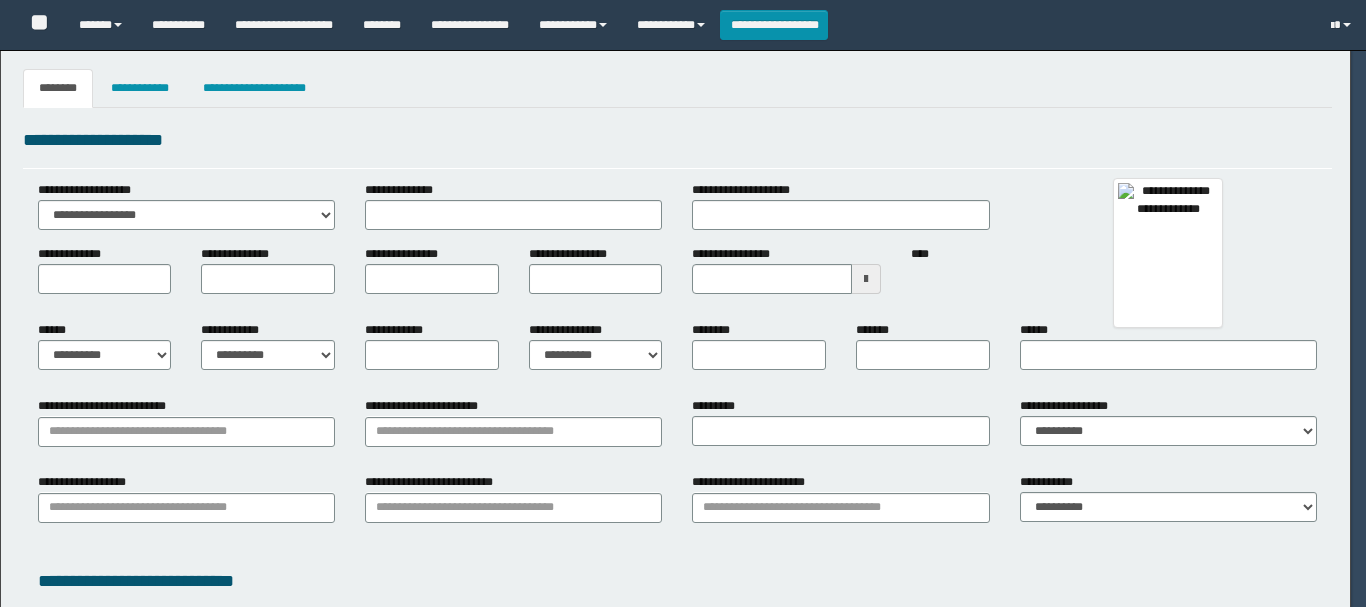 select on "***" 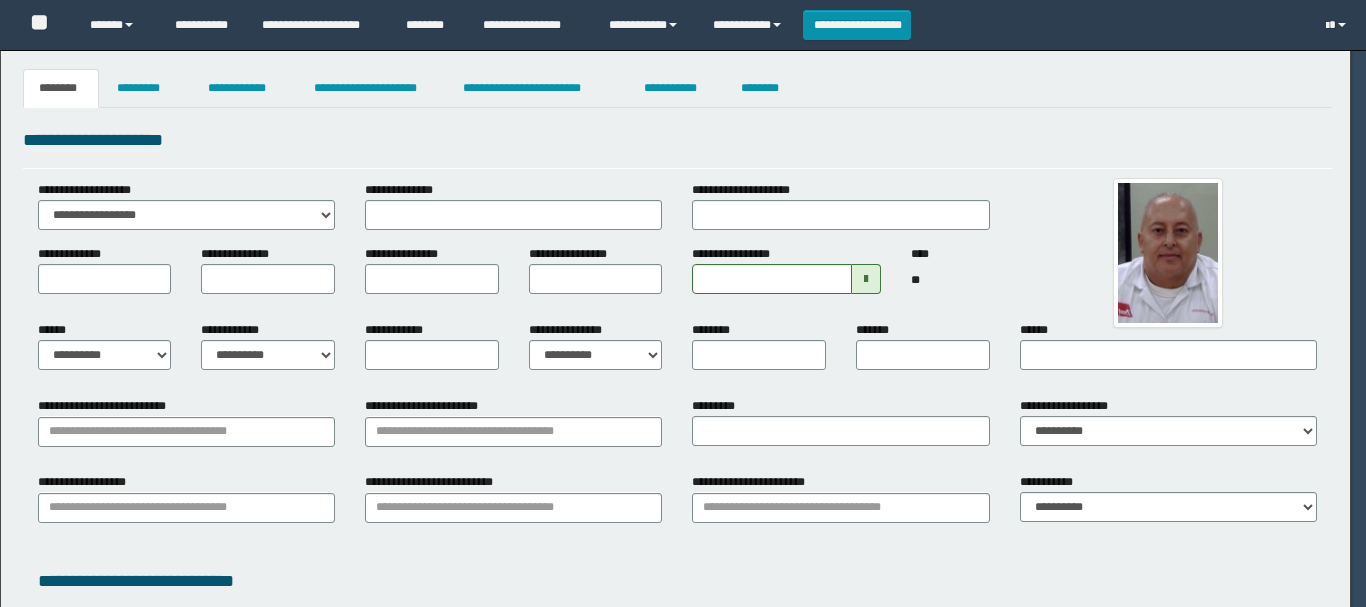 type on "********" 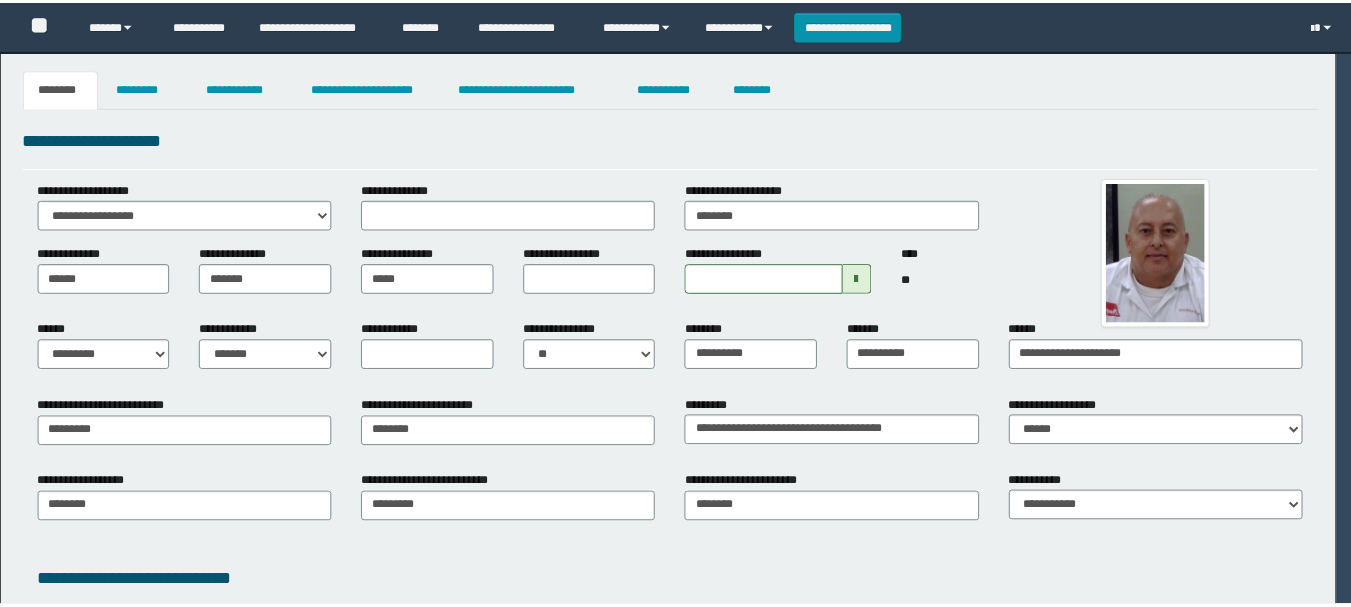 scroll, scrollTop: 0, scrollLeft: 0, axis: both 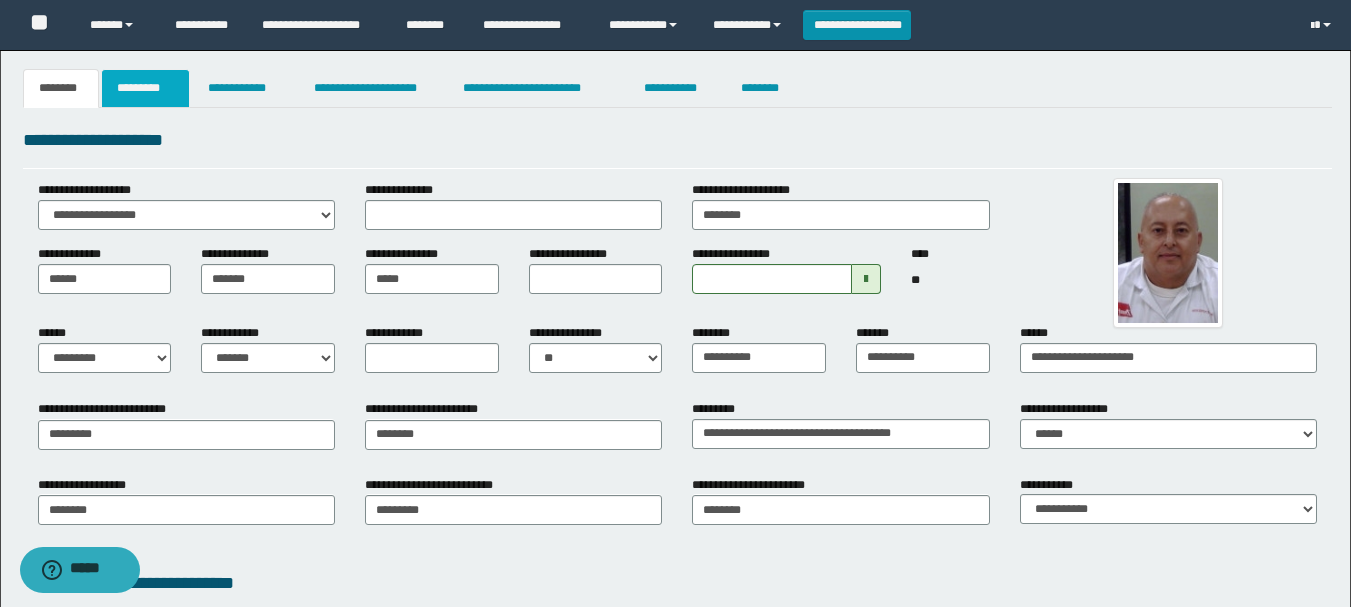 click on "*********" at bounding box center (145, 88) 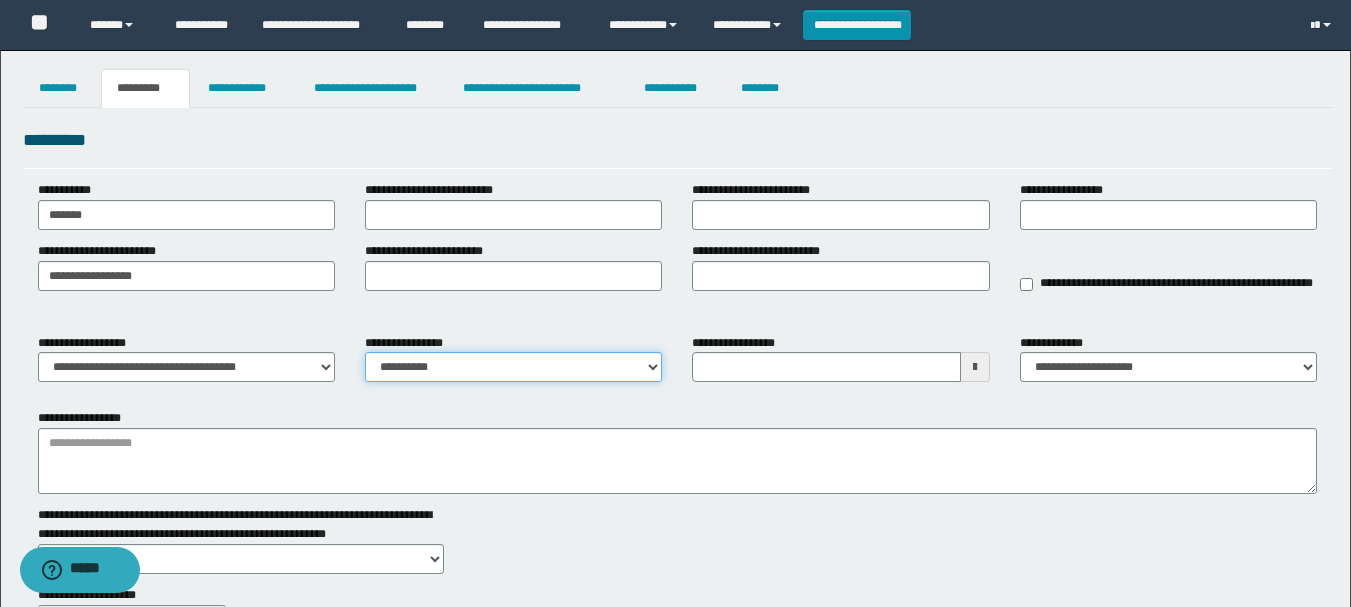 click on "**********" at bounding box center (513, 367) 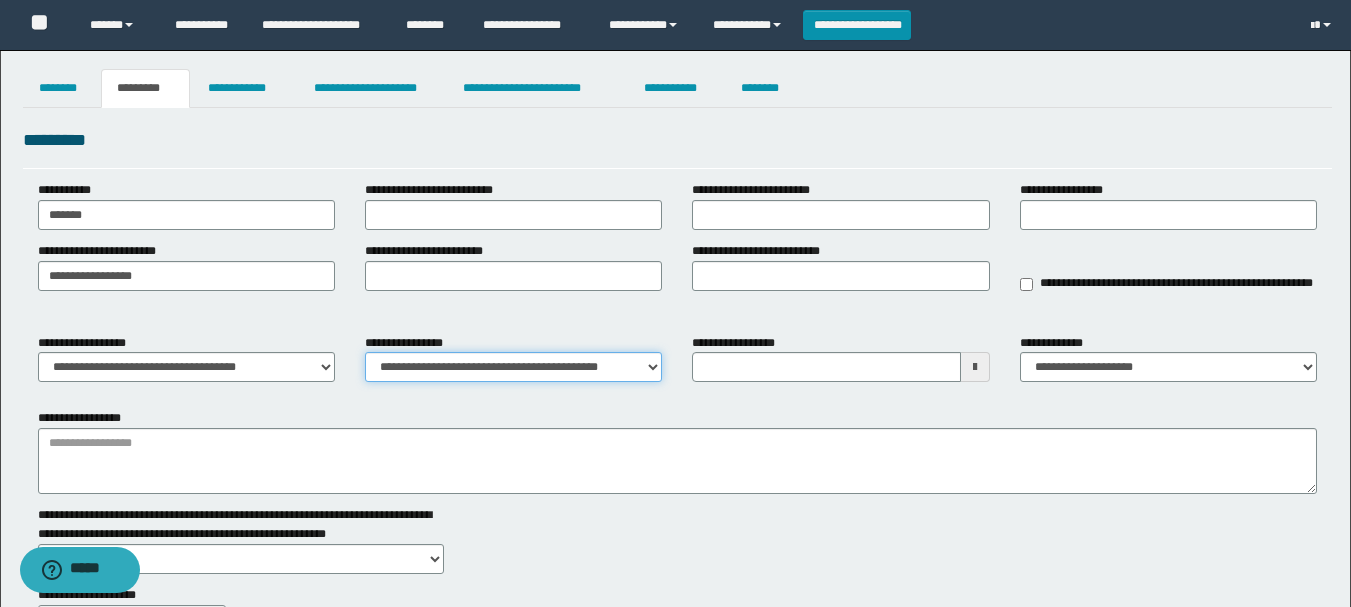 click on "**********" at bounding box center [513, 367] 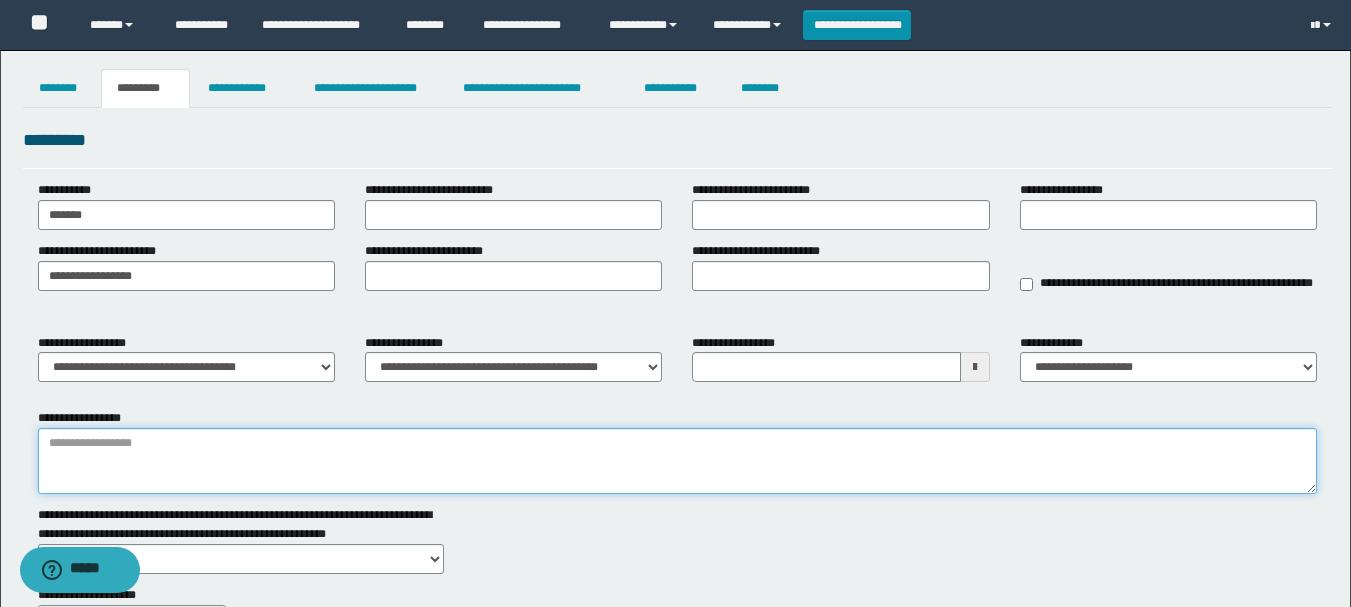 click on "**********" at bounding box center [677, 461] 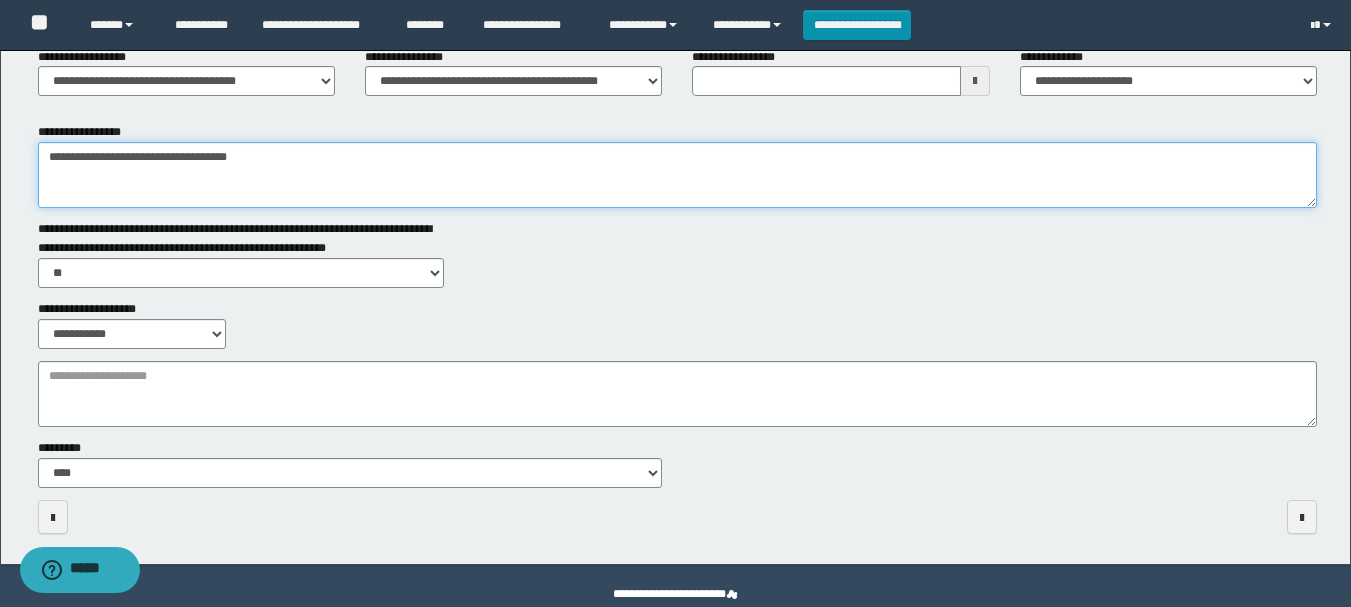 scroll, scrollTop: 300, scrollLeft: 0, axis: vertical 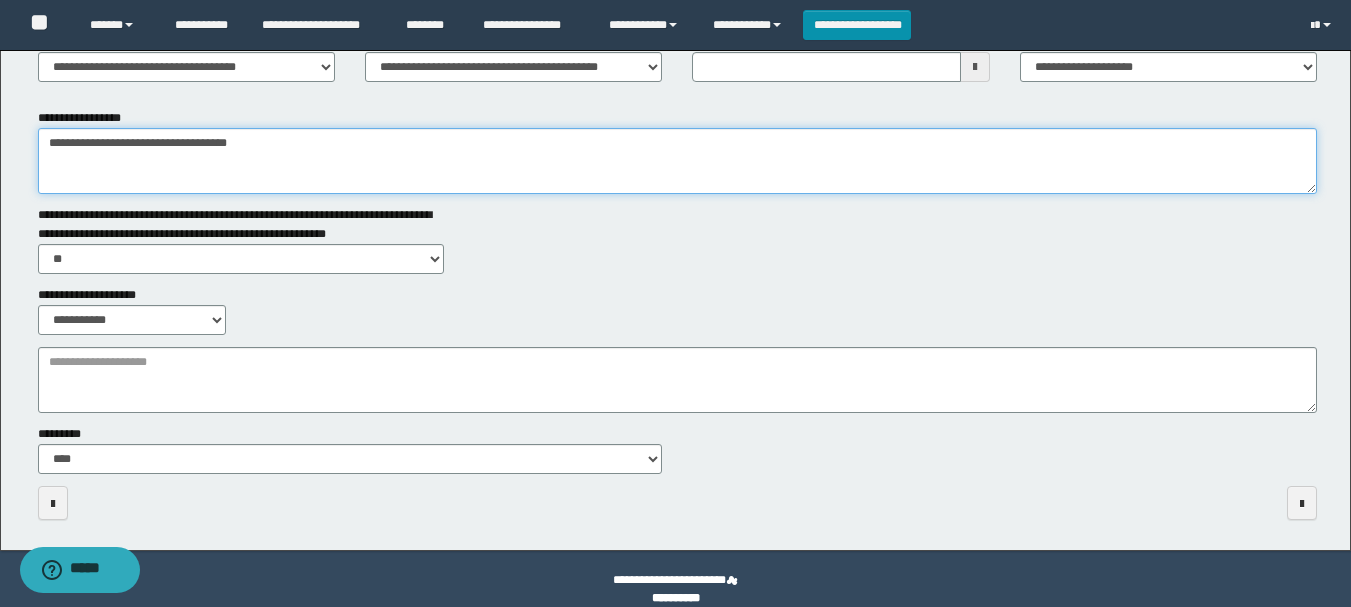 type on "**********" 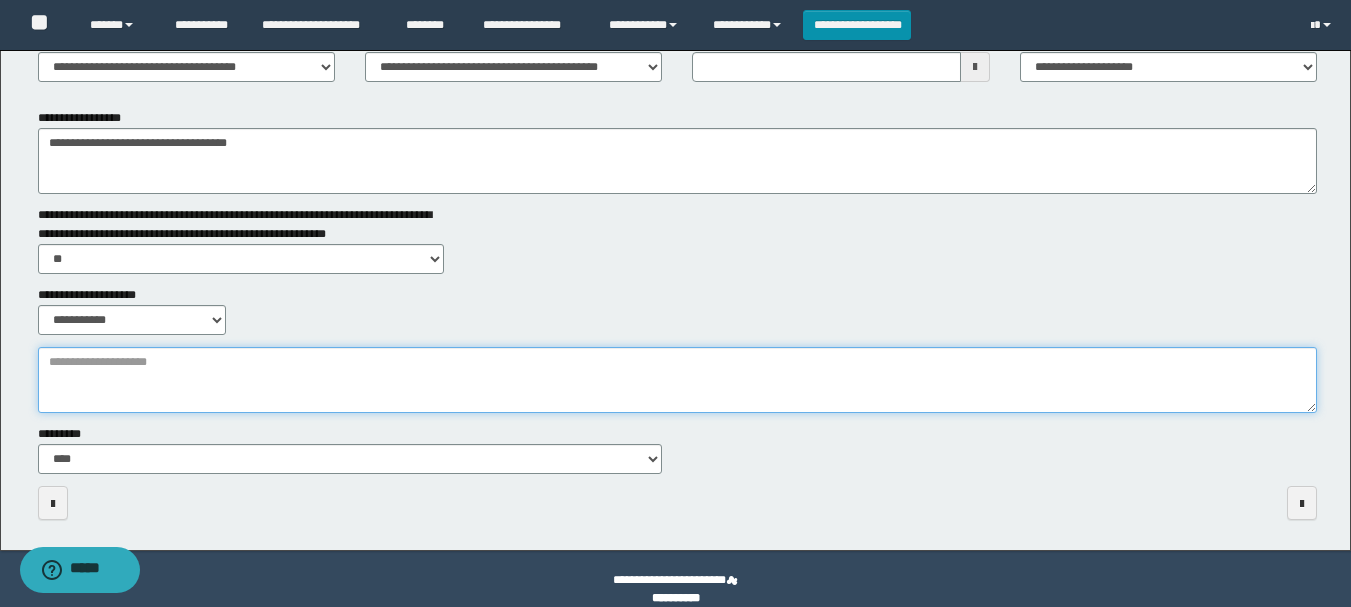 click on "**********" at bounding box center [677, 380] 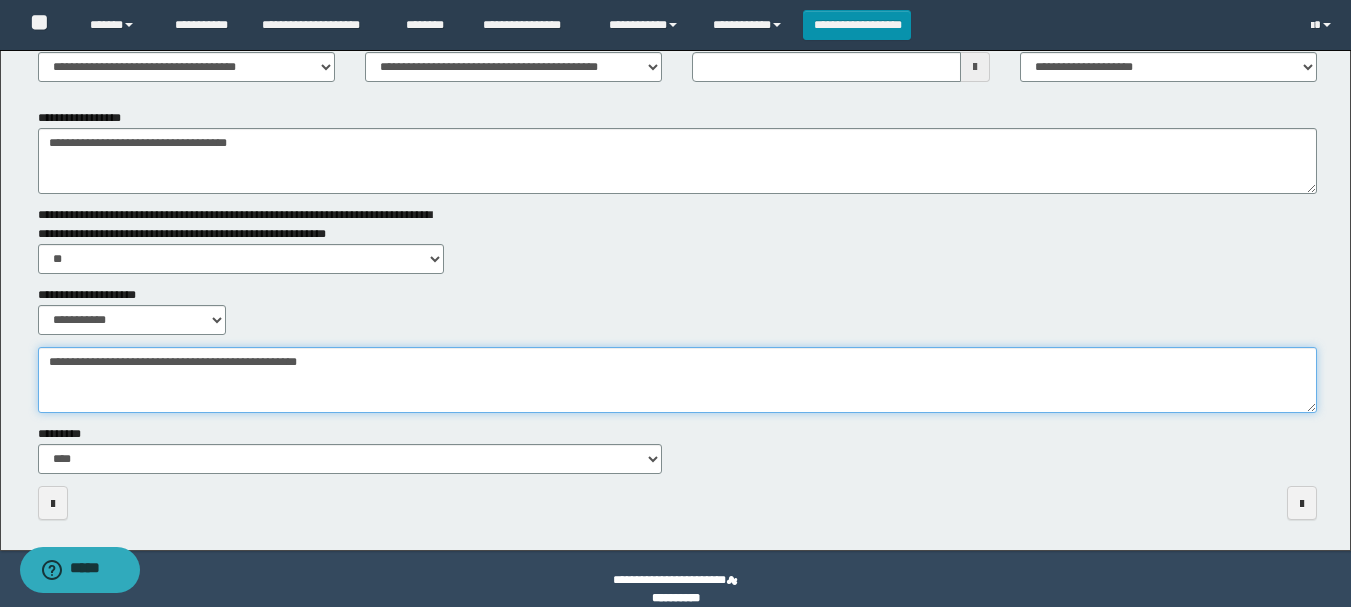 click on "**********" at bounding box center [677, 380] 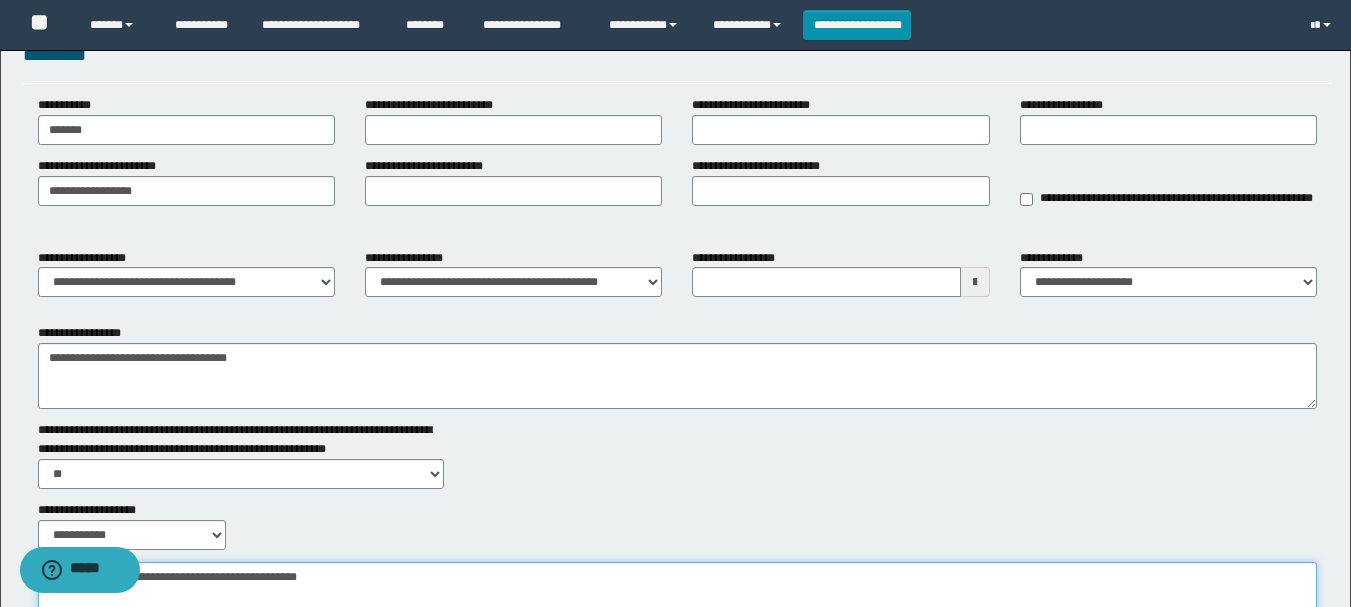 scroll, scrollTop: 0, scrollLeft: 0, axis: both 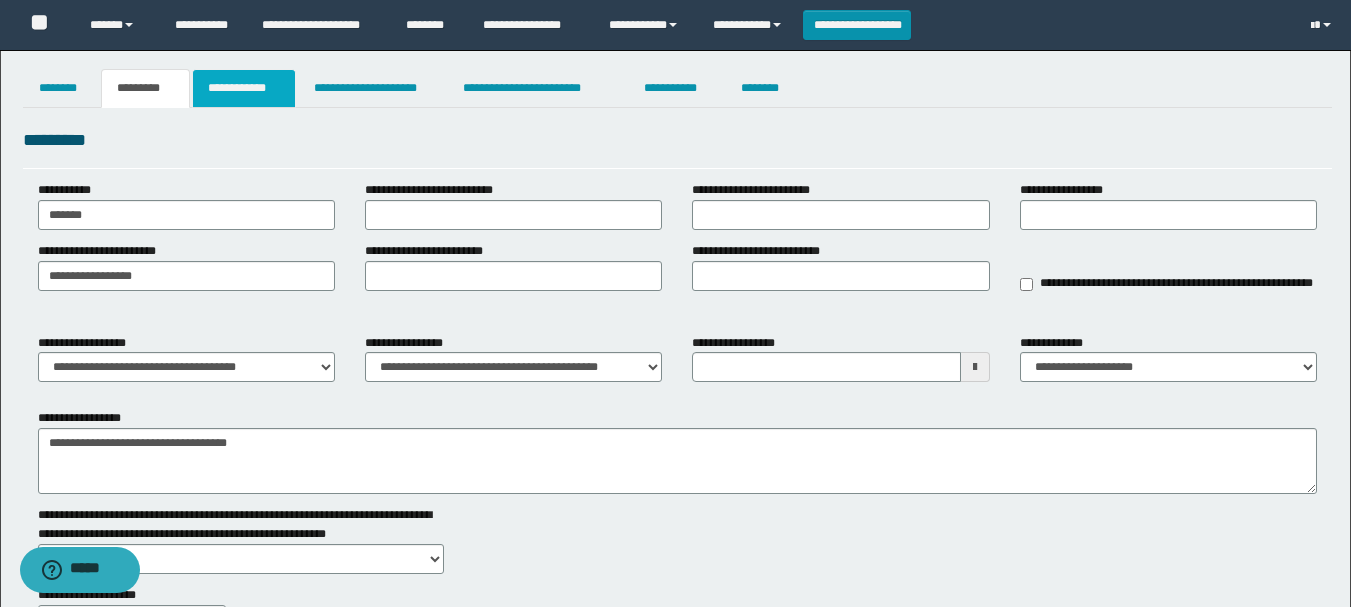 type on "**********" 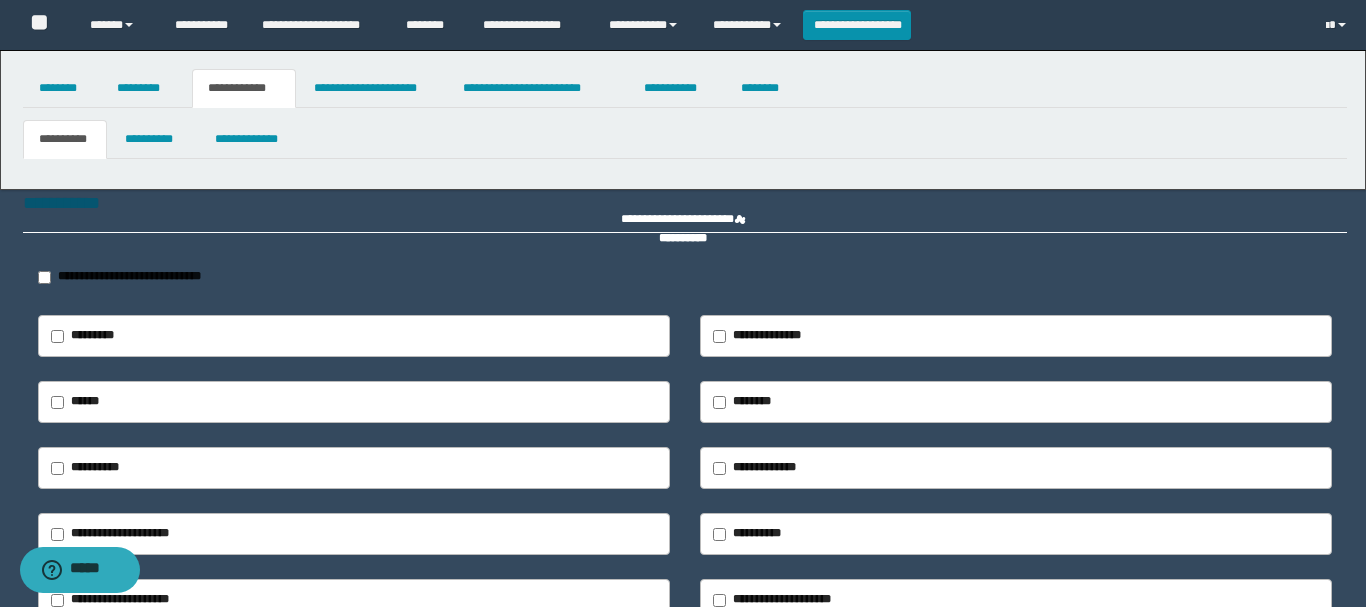 type on "**********" 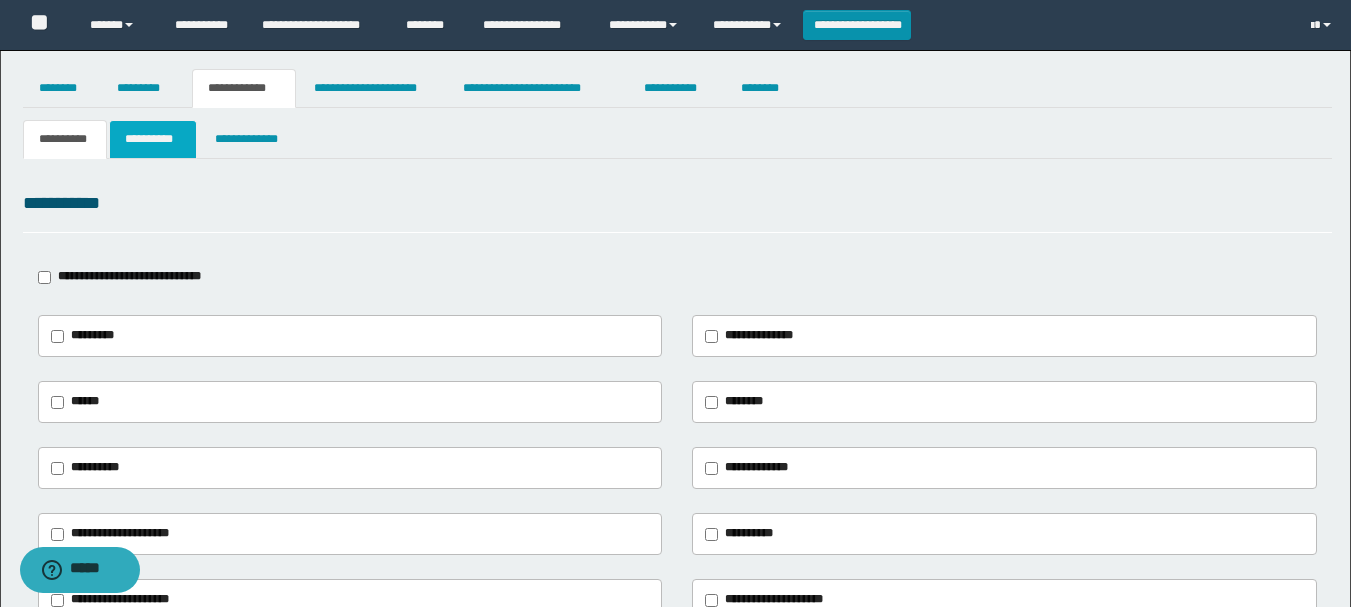 click on "**********" at bounding box center (153, 139) 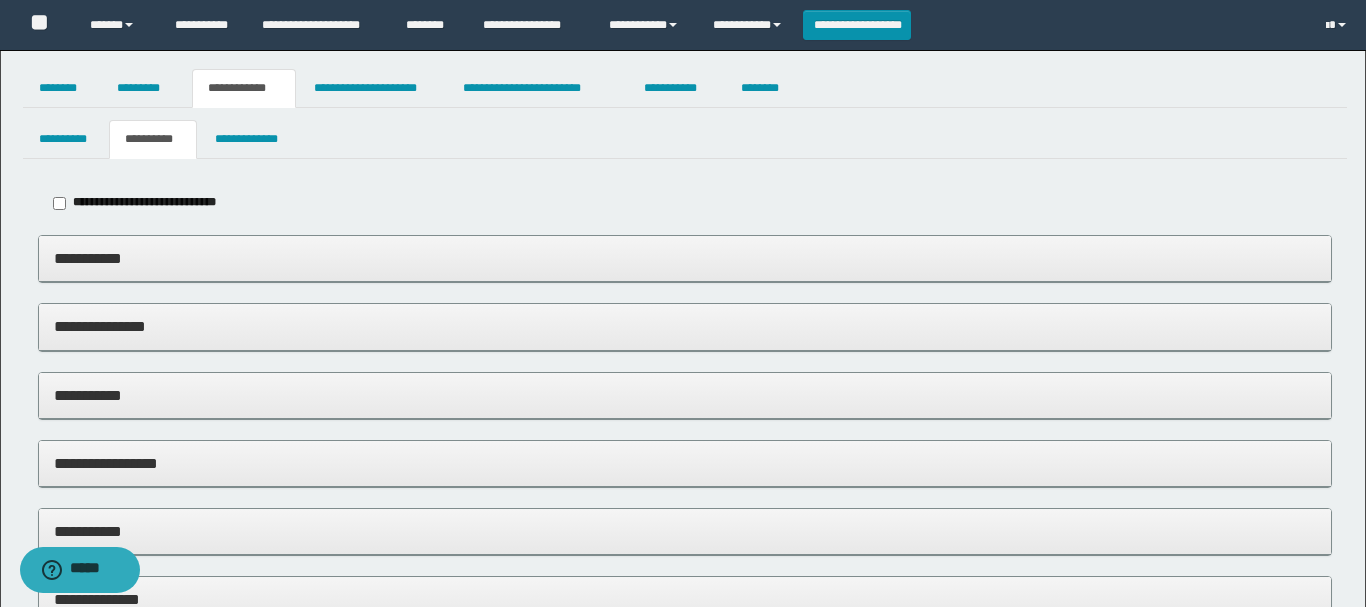 type on "*****" 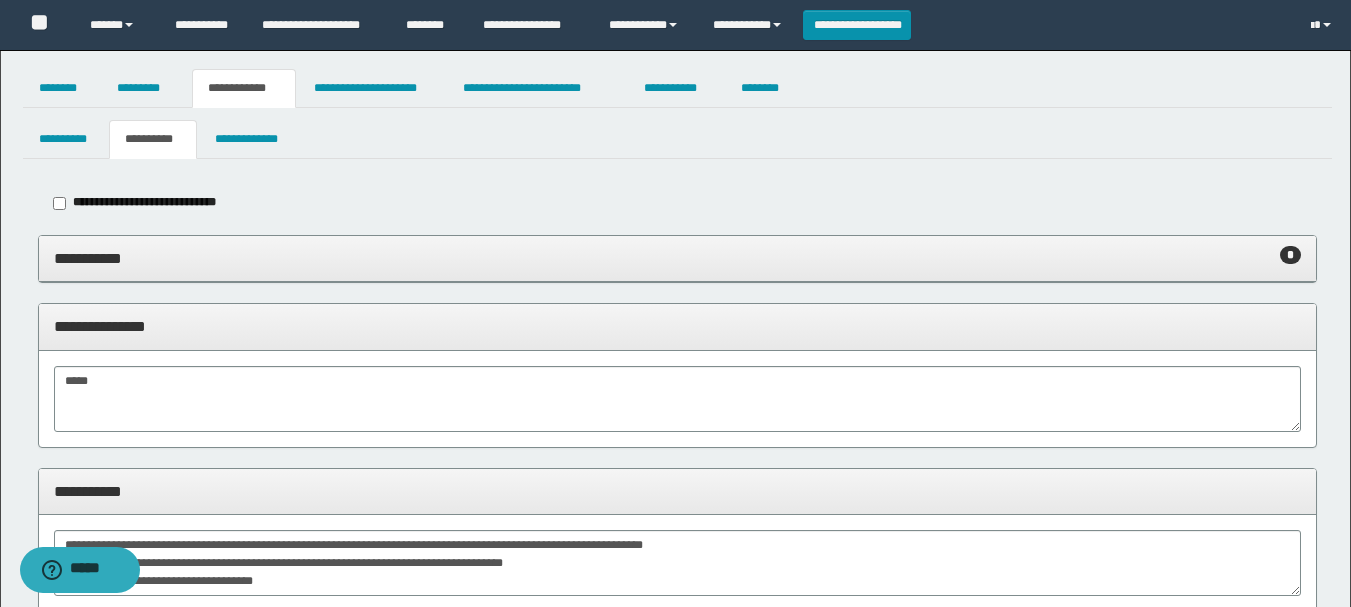 click on "**********" at bounding box center [677, 258] 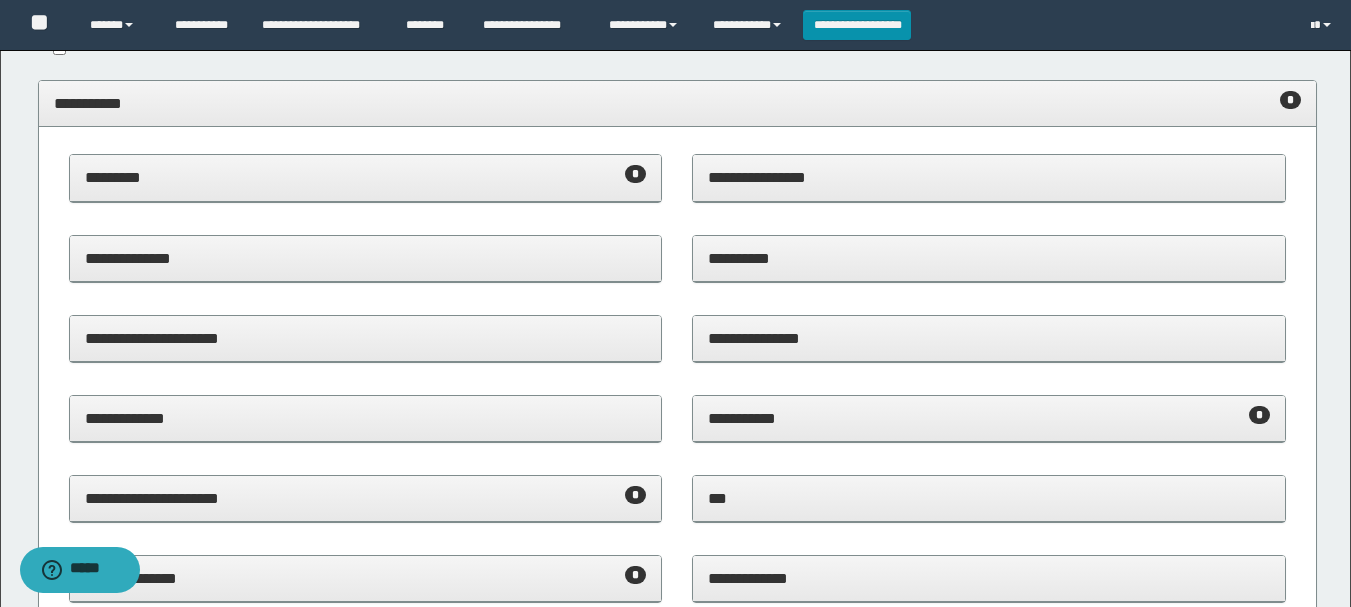 scroll, scrollTop: 200, scrollLeft: 0, axis: vertical 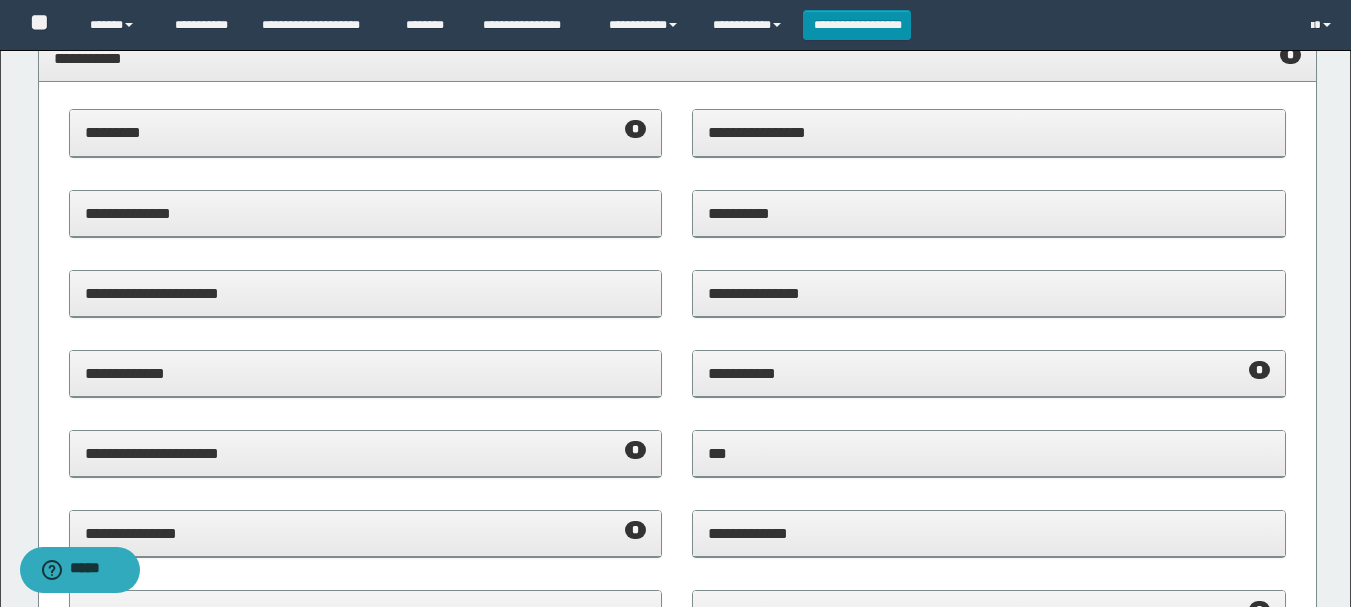click on "********* *" at bounding box center [366, 133] 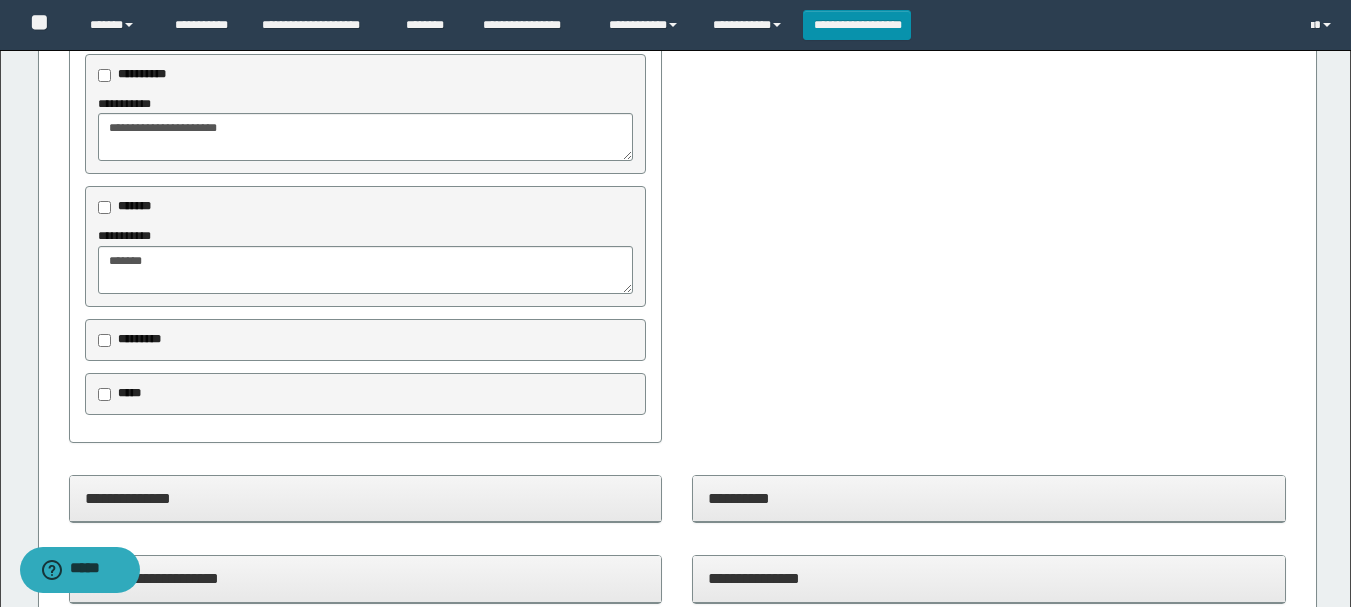 scroll, scrollTop: 200, scrollLeft: 0, axis: vertical 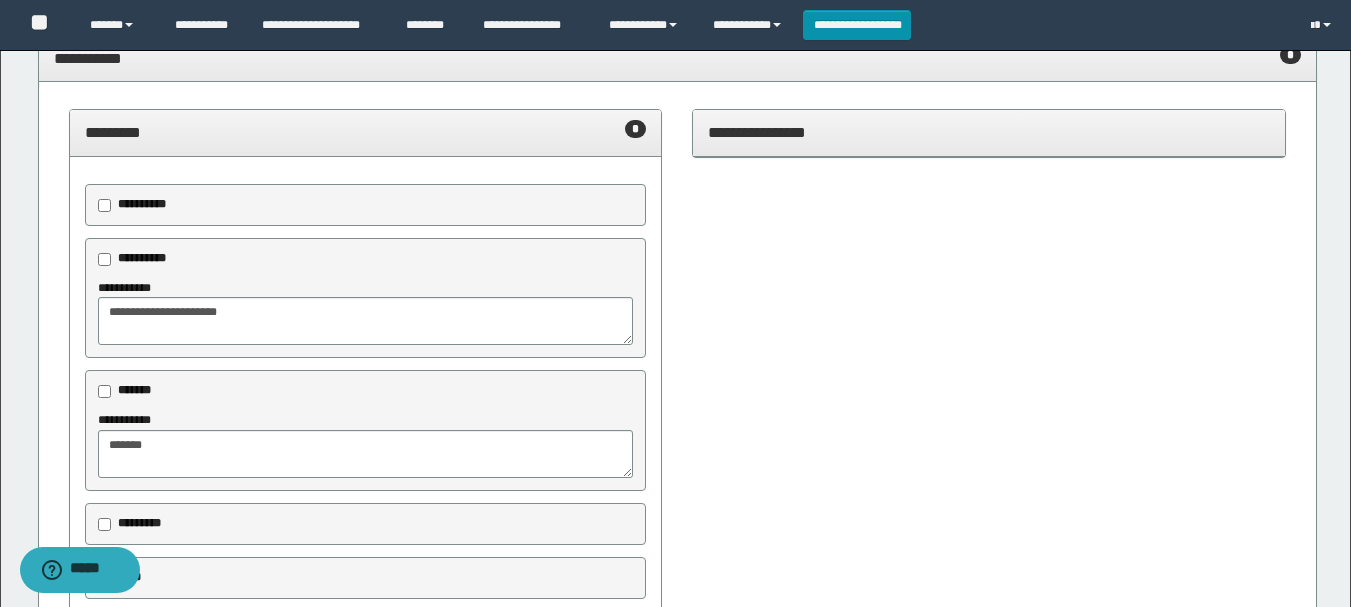 click on "********* *" at bounding box center (366, 132) 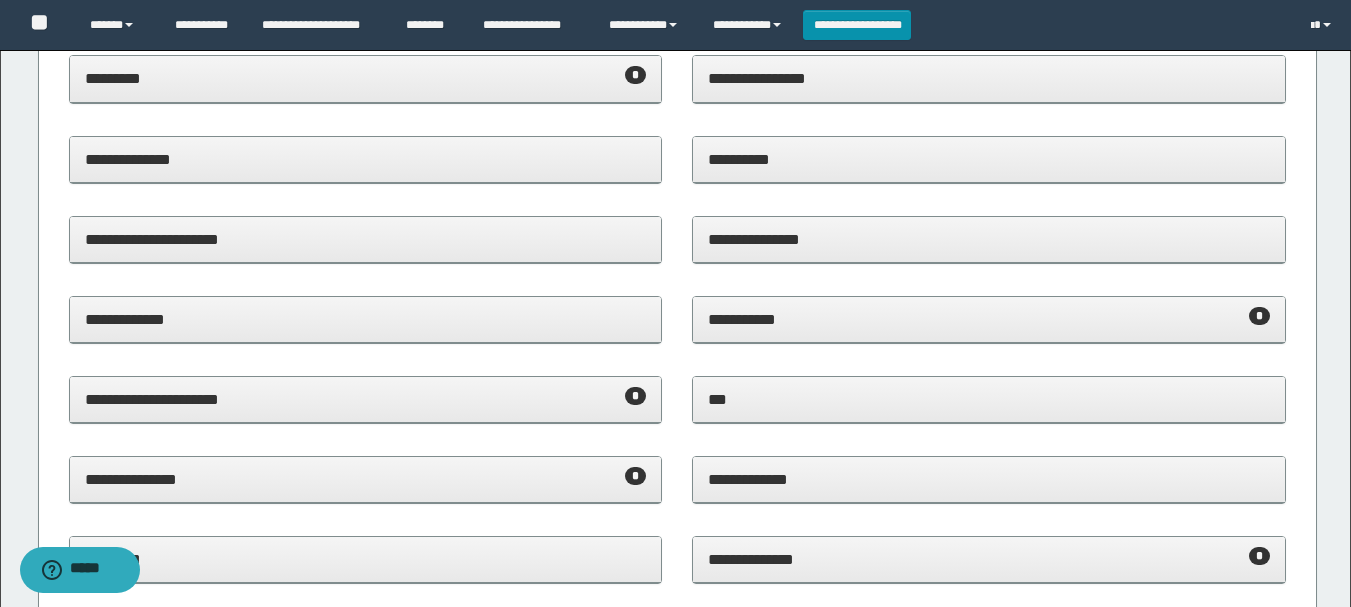 scroll, scrollTop: 300, scrollLeft: 0, axis: vertical 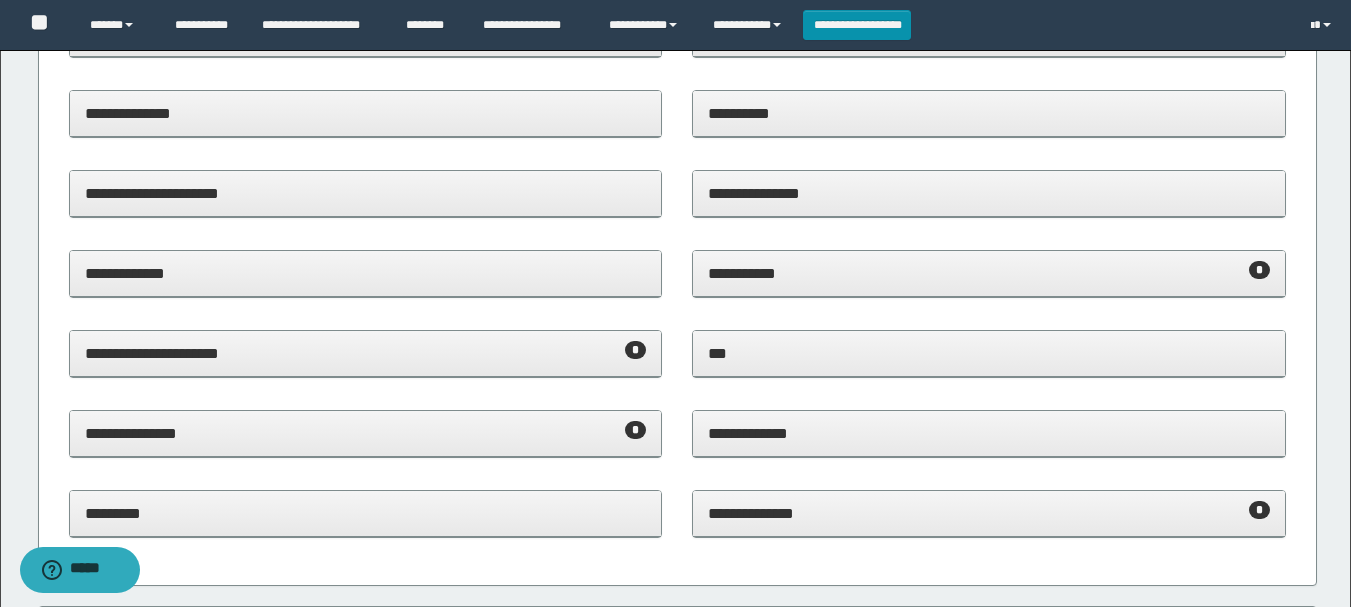 click on "**********" at bounding box center [989, 273] 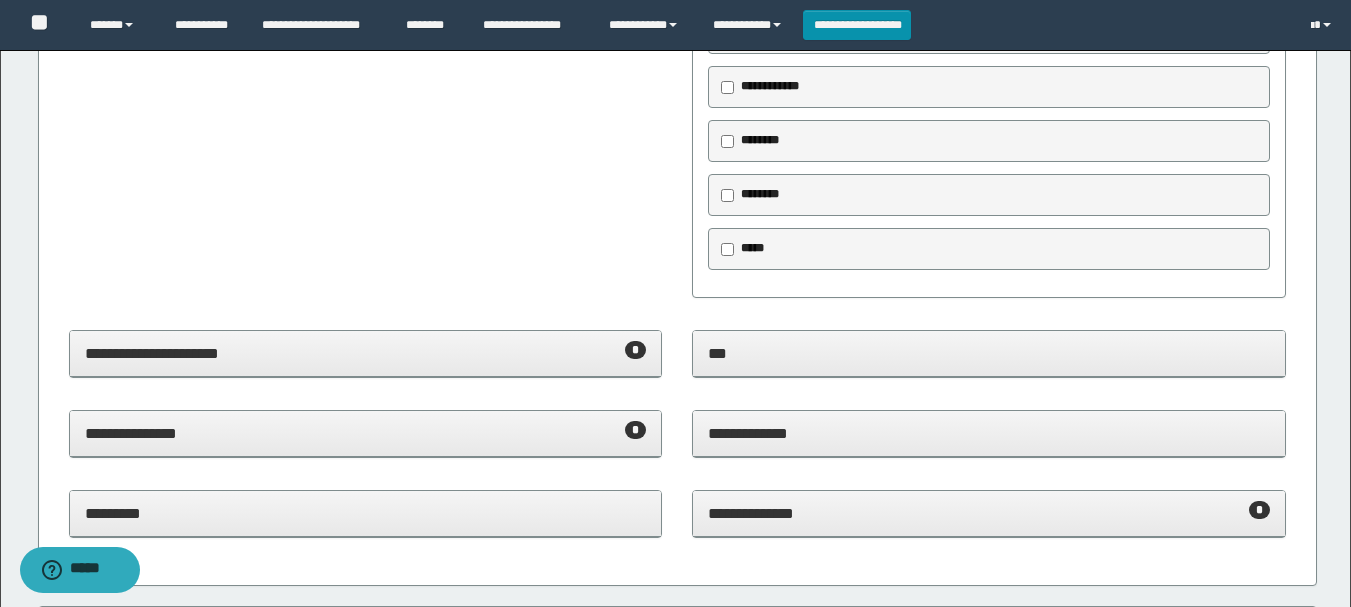 scroll, scrollTop: 1600, scrollLeft: 0, axis: vertical 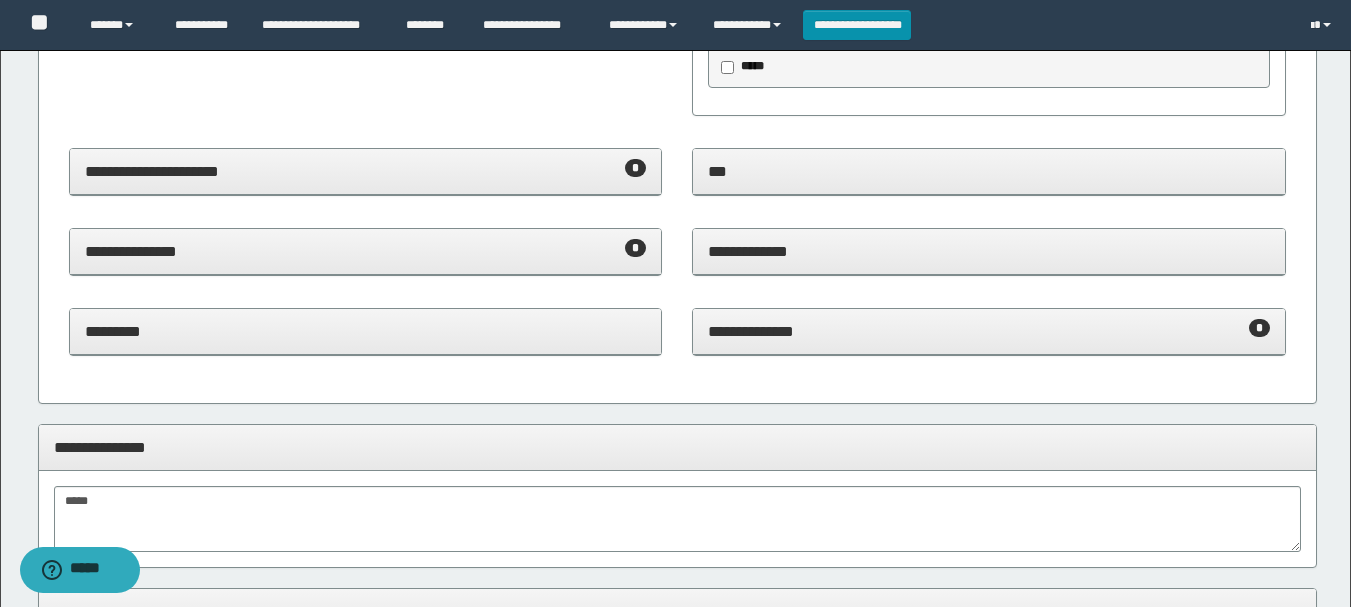 click on "**********" at bounding box center [366, 251] 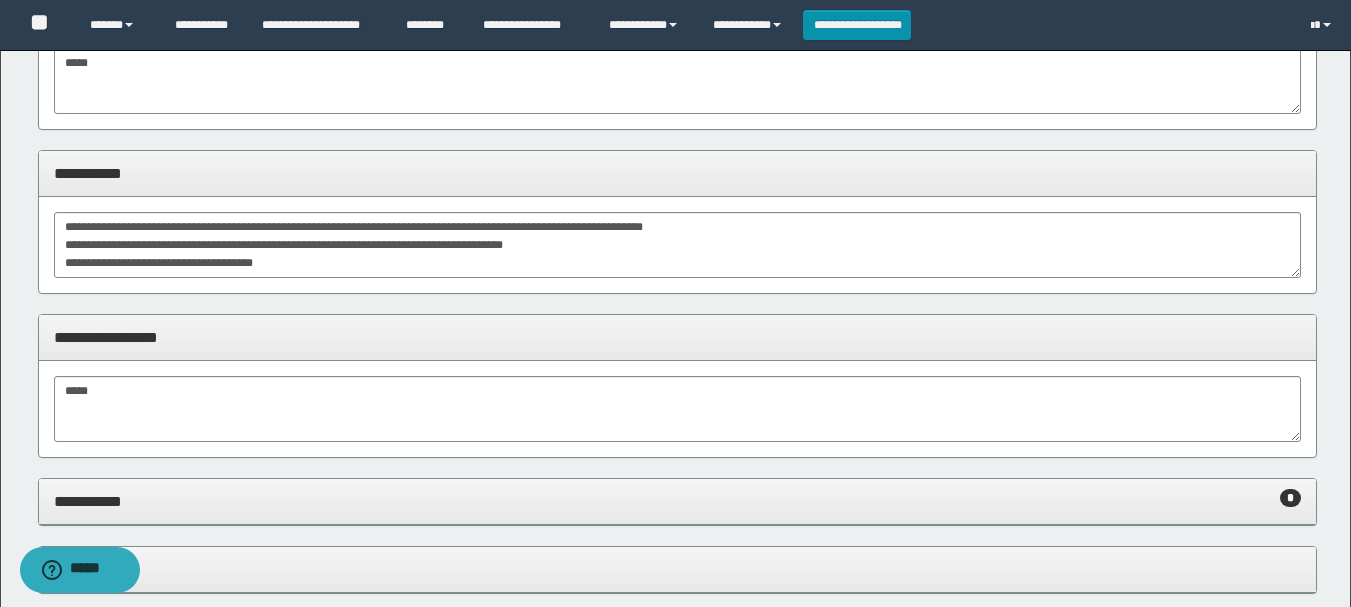 scroll, scrollTop: 2900, scrollLeft: 0, axis: vertical 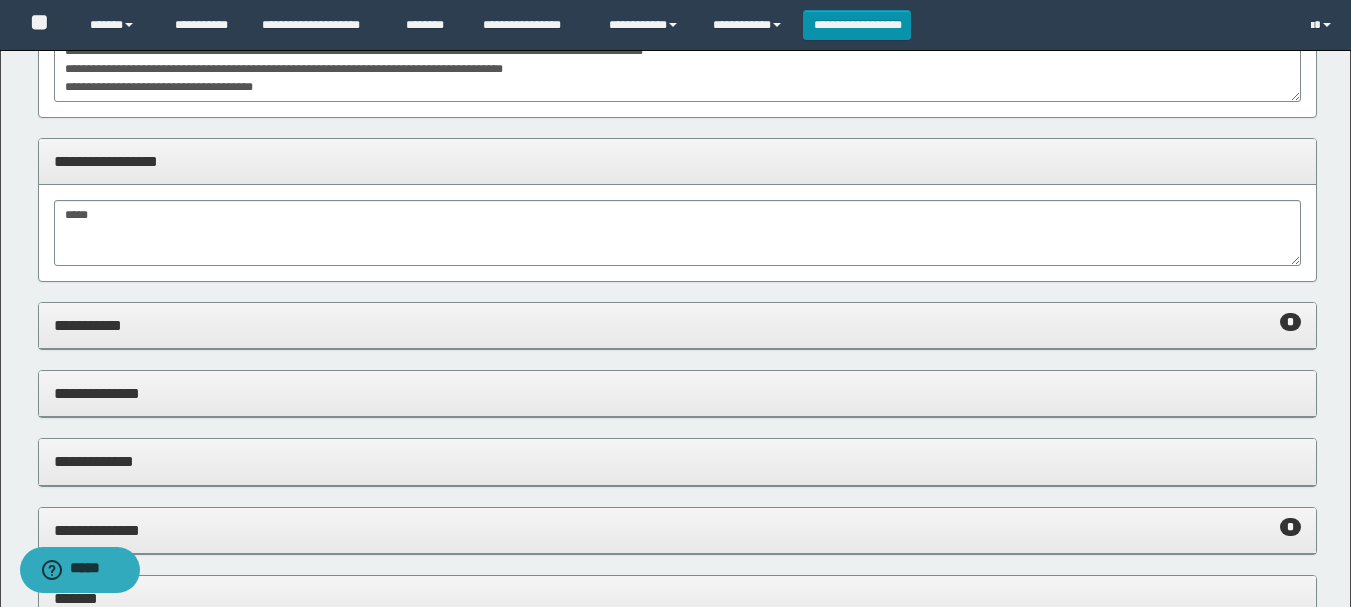 click on "**********" at bounding box center [677, 326] 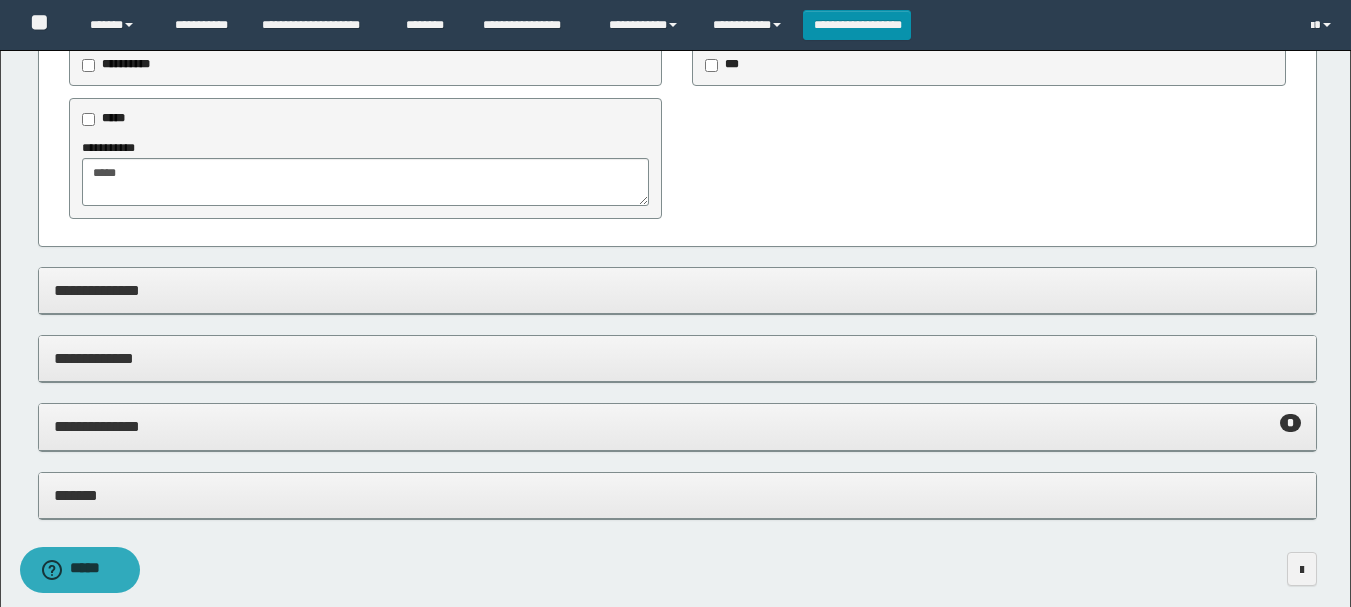 scroll, scrollTop: 3373, scrollLeft: 0, axis: vertical 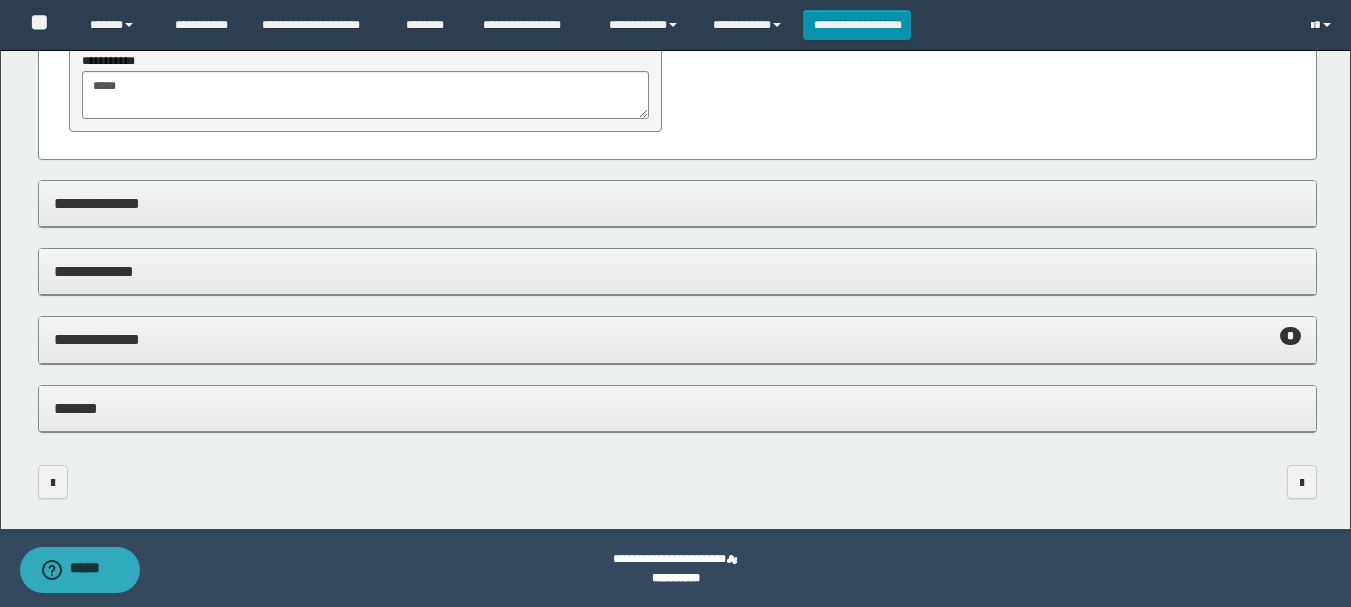 click on "**********" at bounding box center (677, 339) 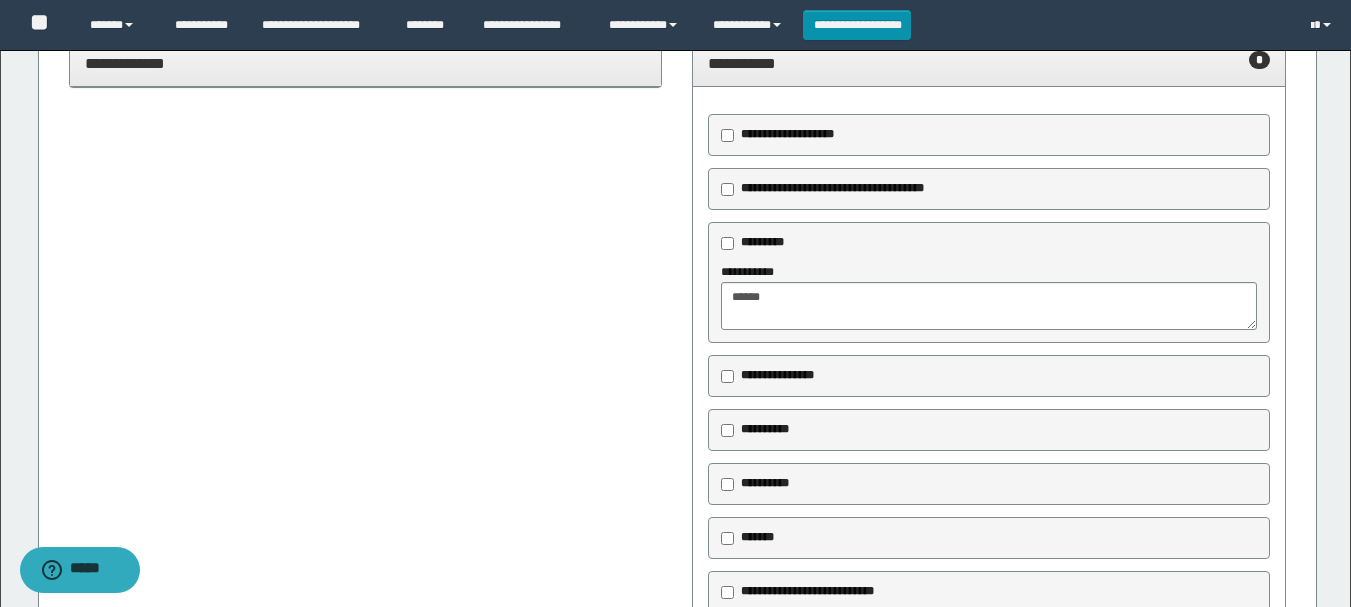 scroll, scrollTop: 0, scrollLeft: 0, axis: both 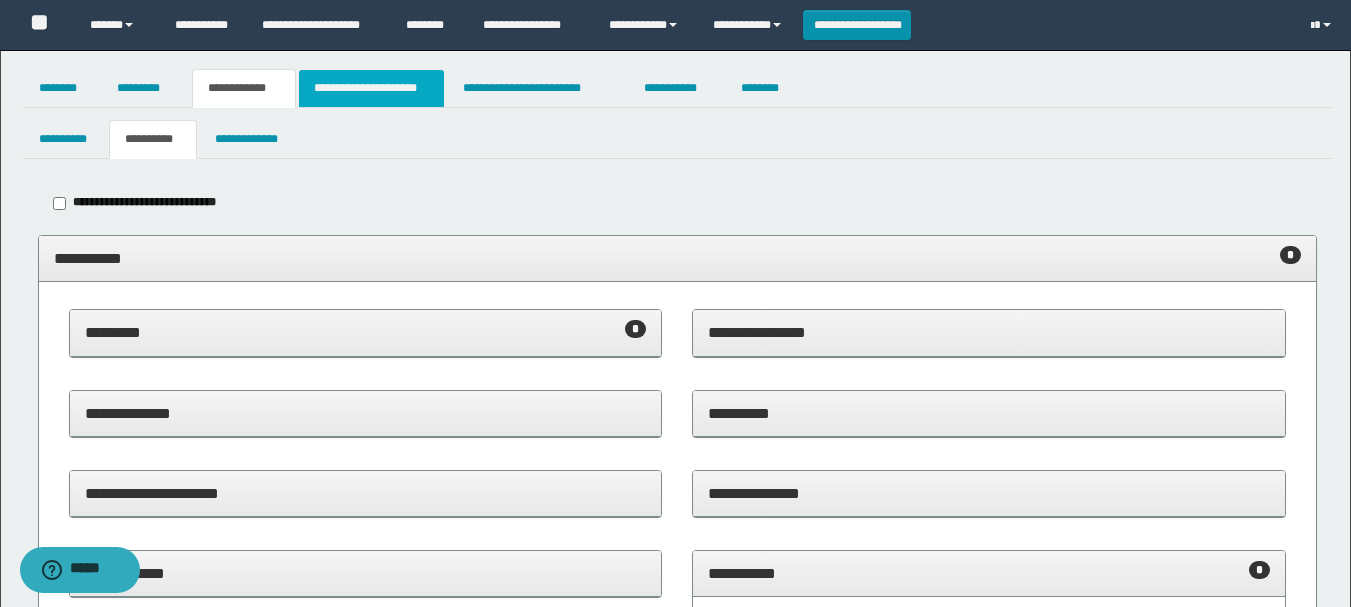 click on "**********" at bounding box center (371, 88) 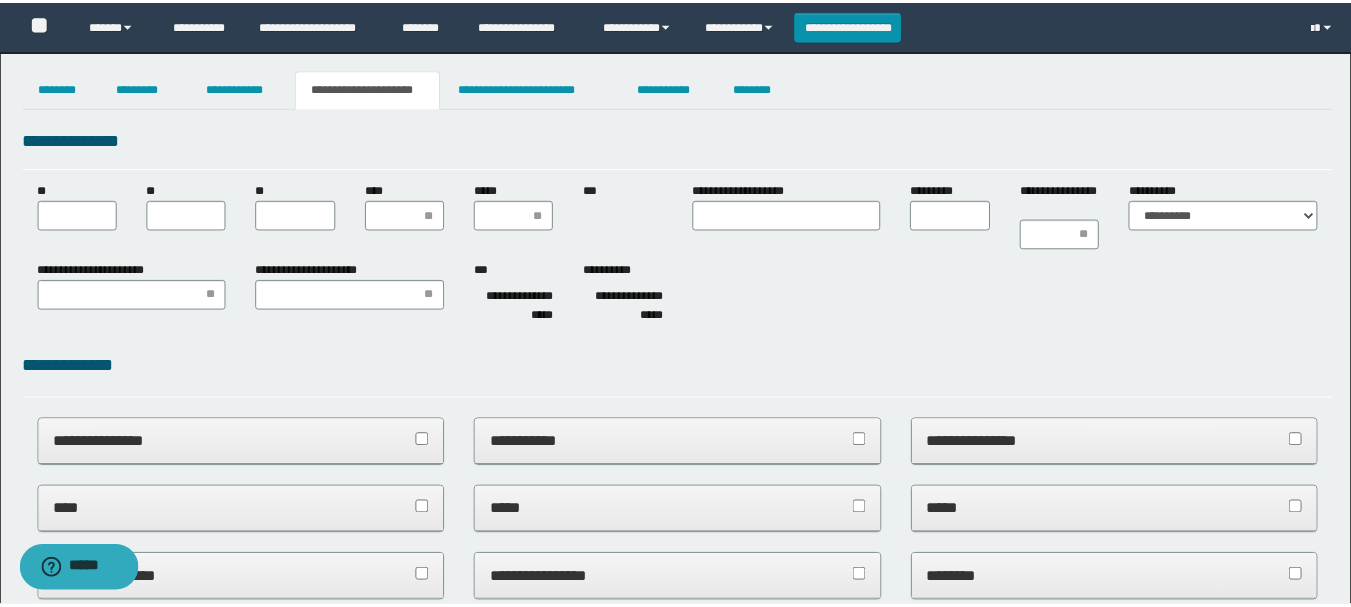 scroll, scrollTop: 0, scrollLeft: 0, axis: both 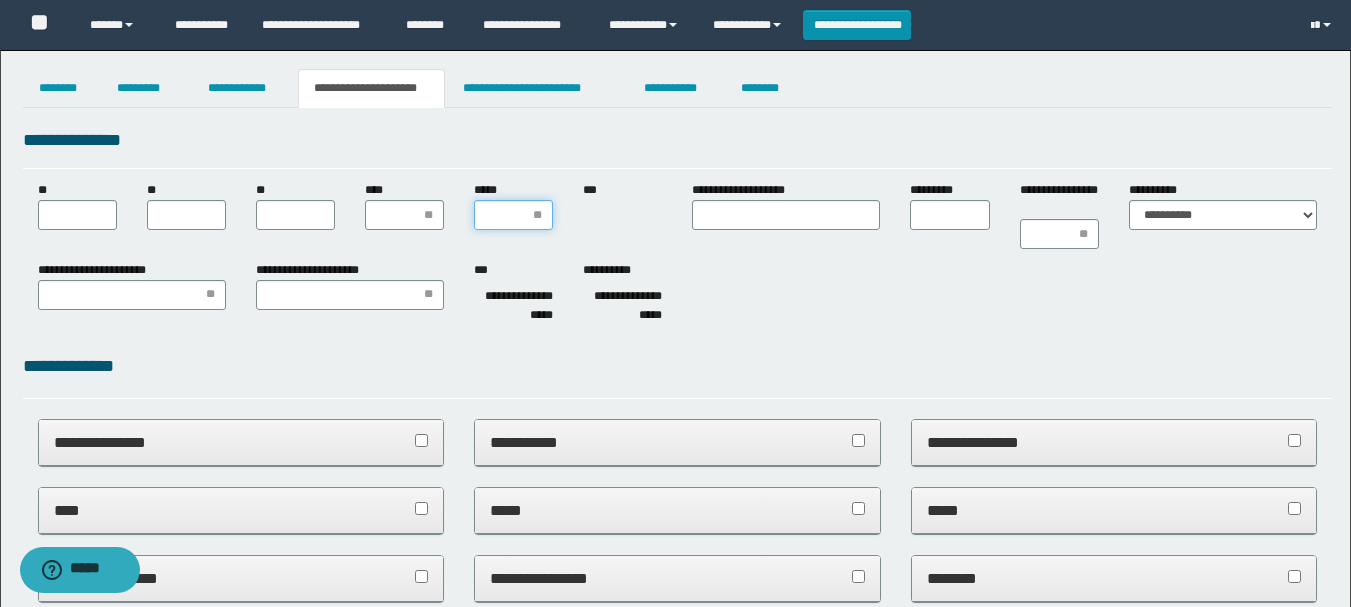 click on "*****" at bounding box center (513, 215) 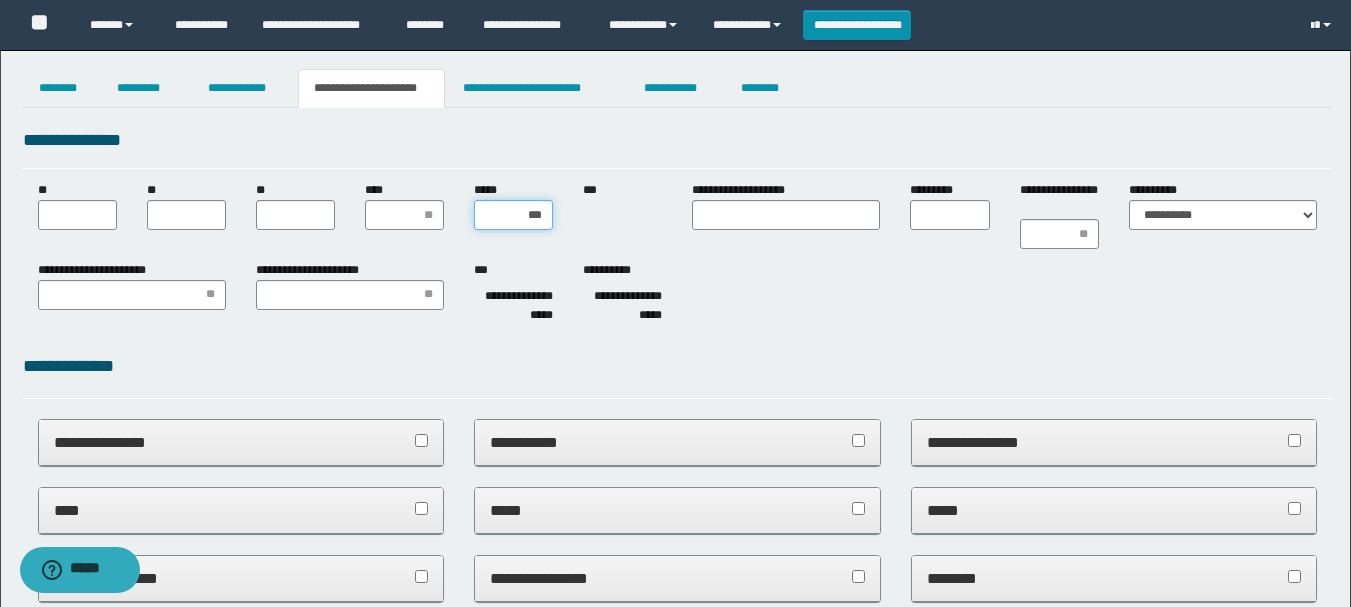 type on "****" 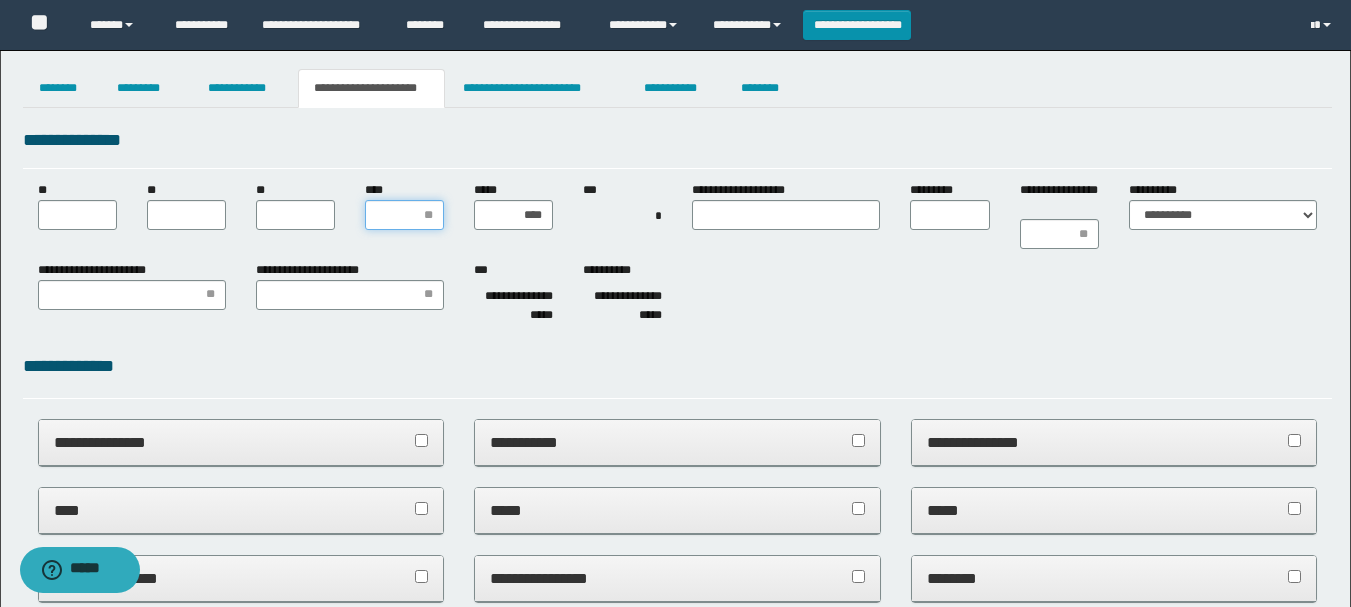 click on "****" at bounding box center (404, 215) 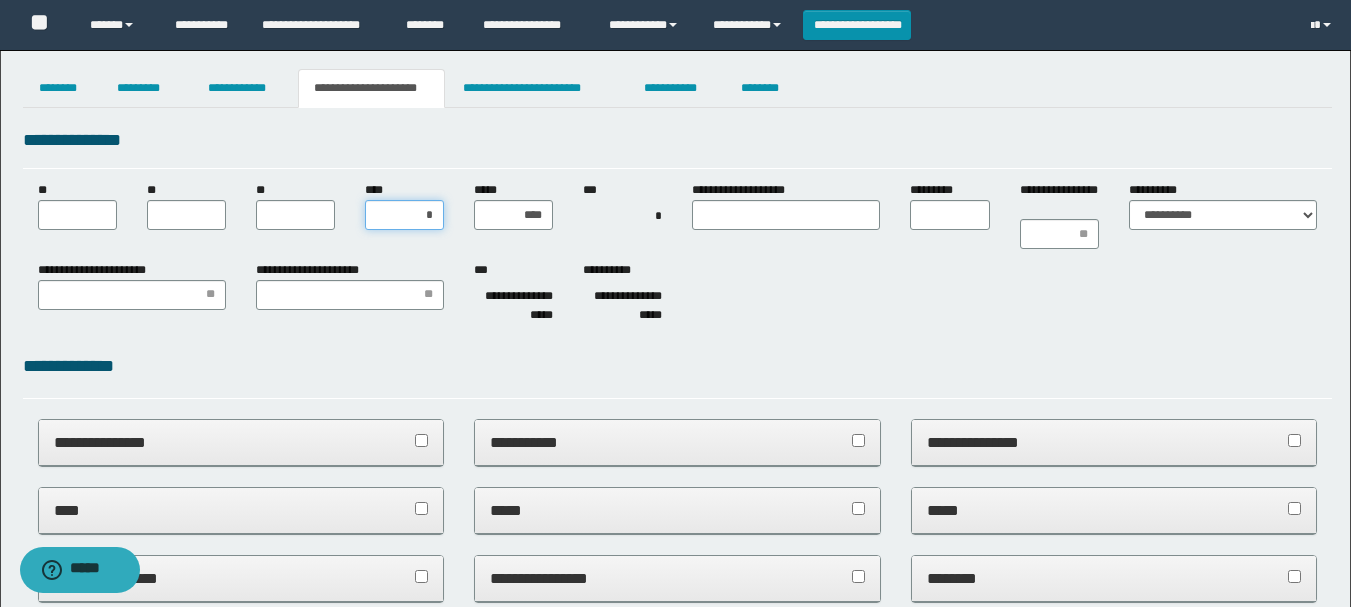 type on "**" 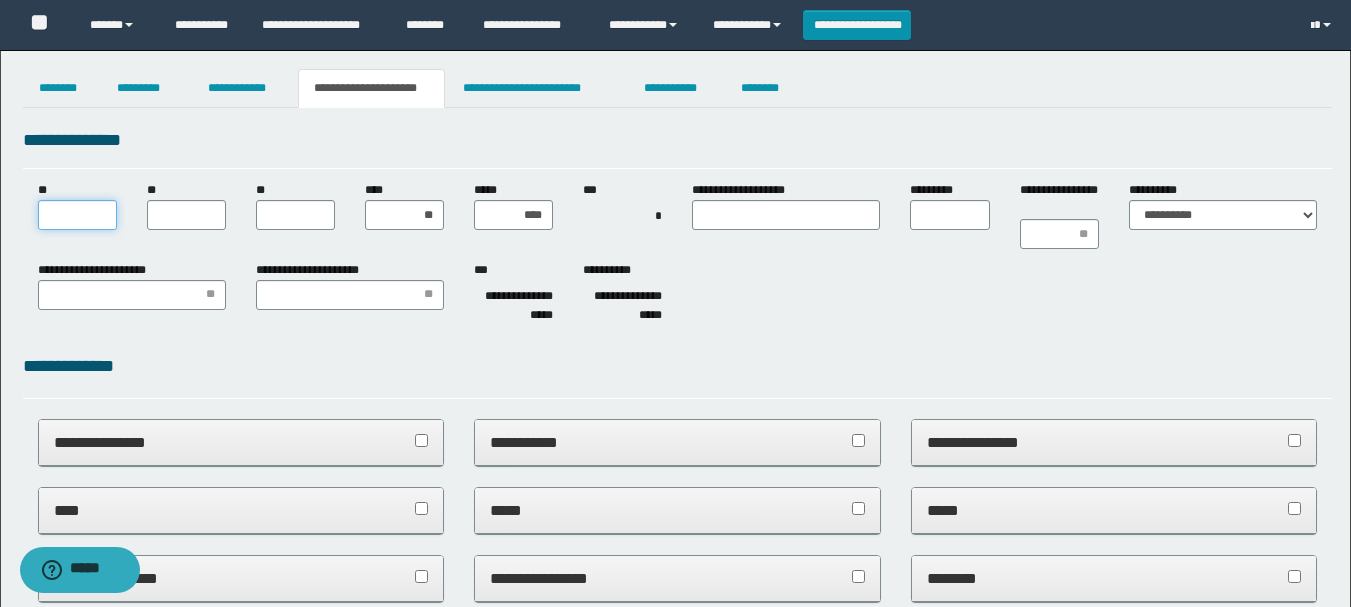 click on "**" at bounding box center [77, 215] 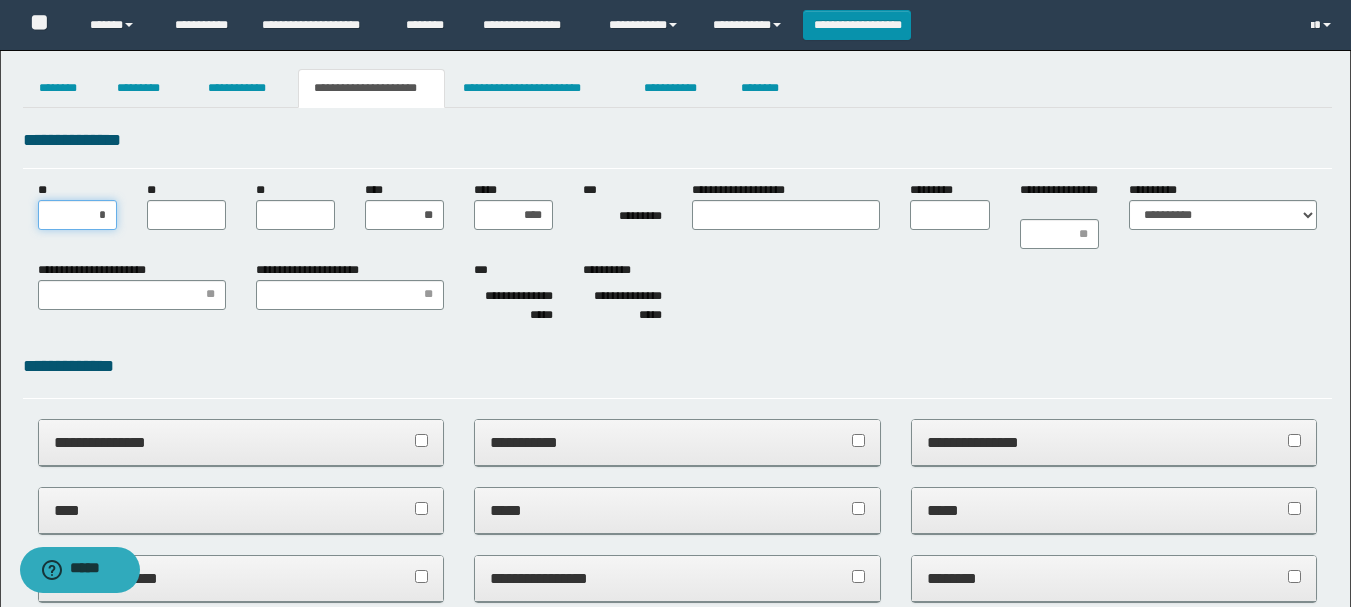 type on "**" 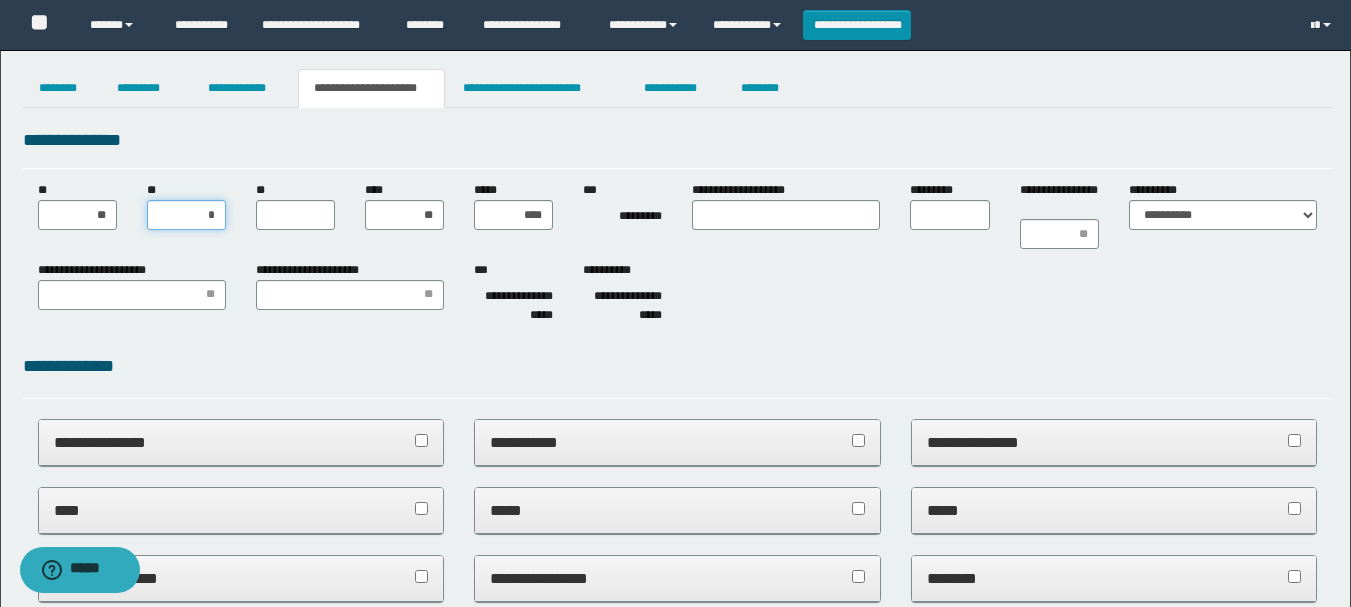type on "**" 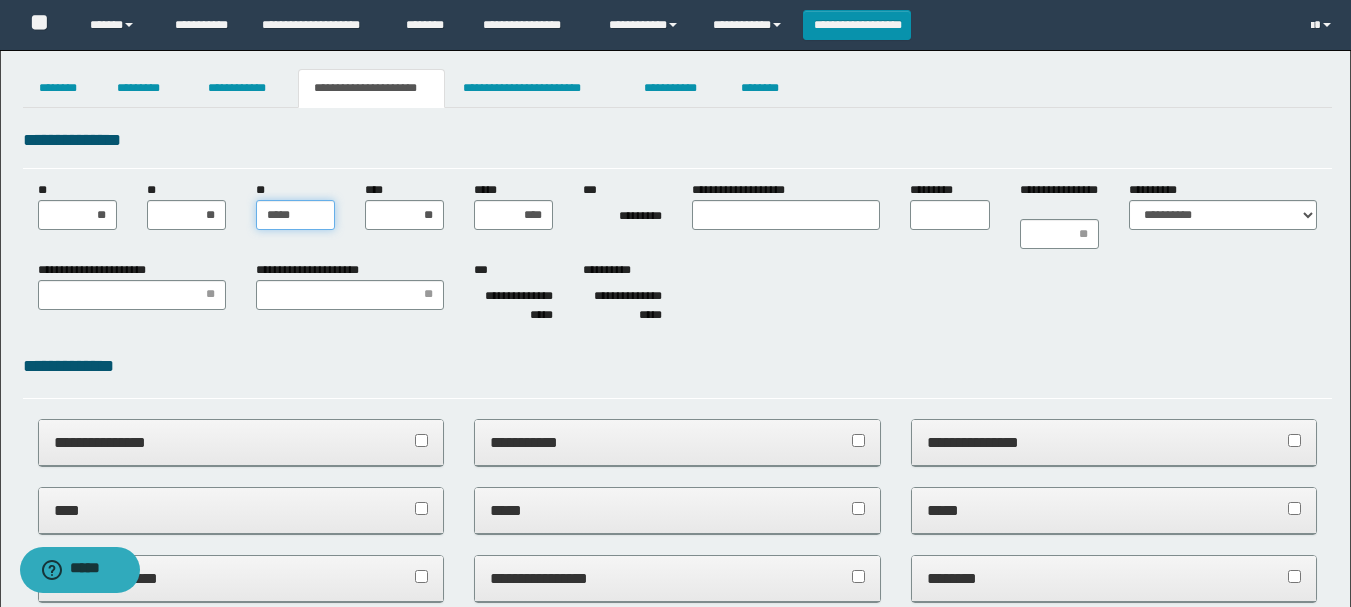 type on "******" 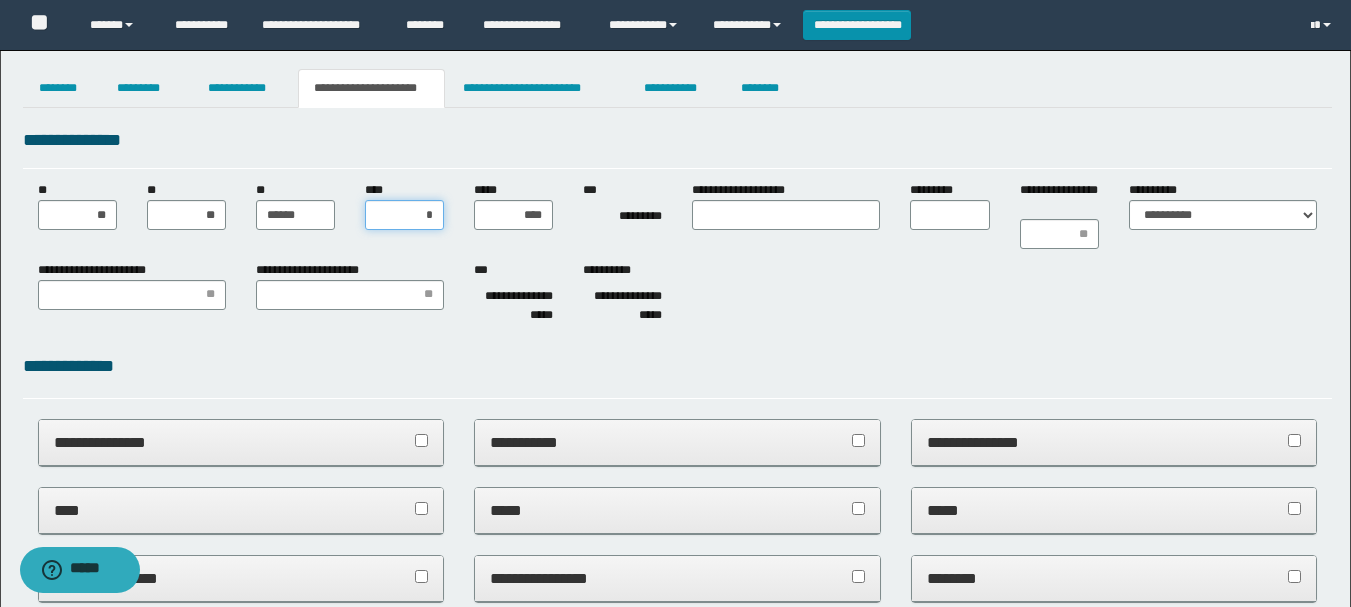 type on "**" 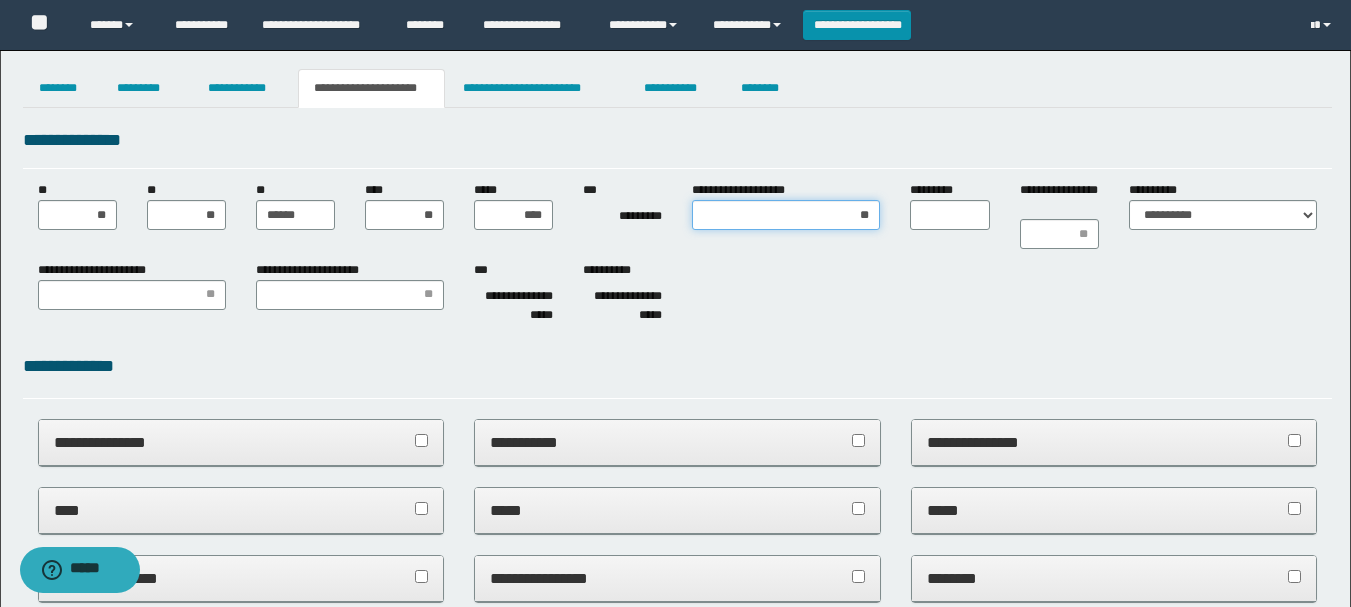 type on "***" 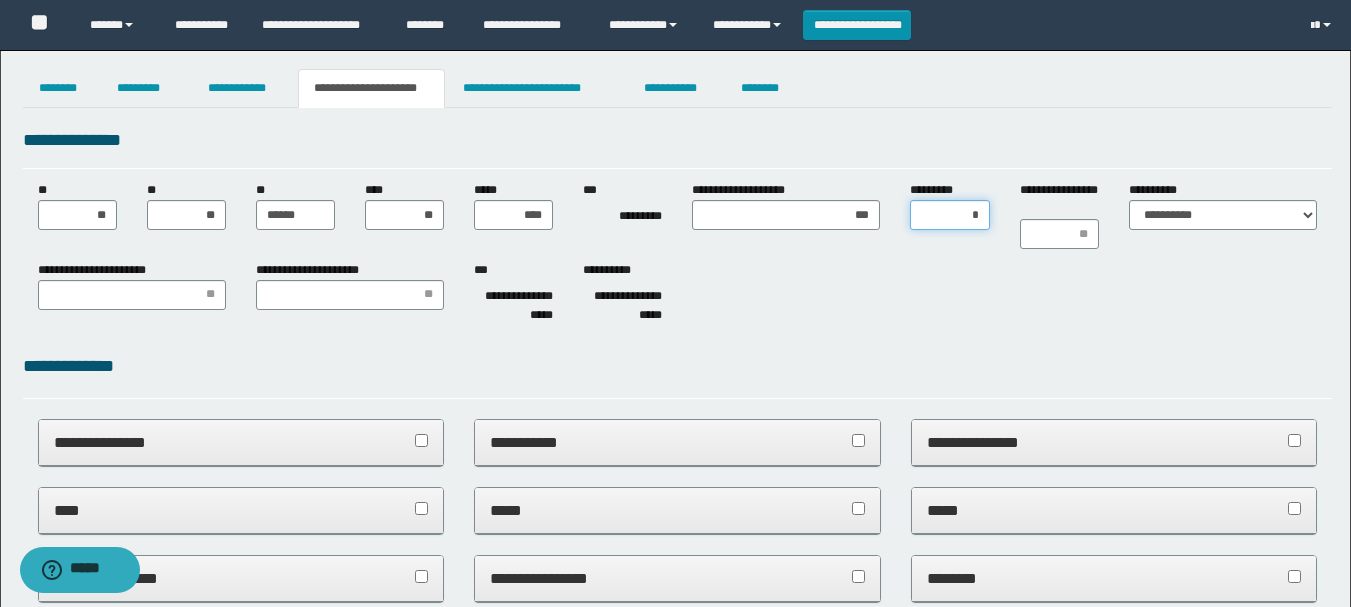 type on "**" 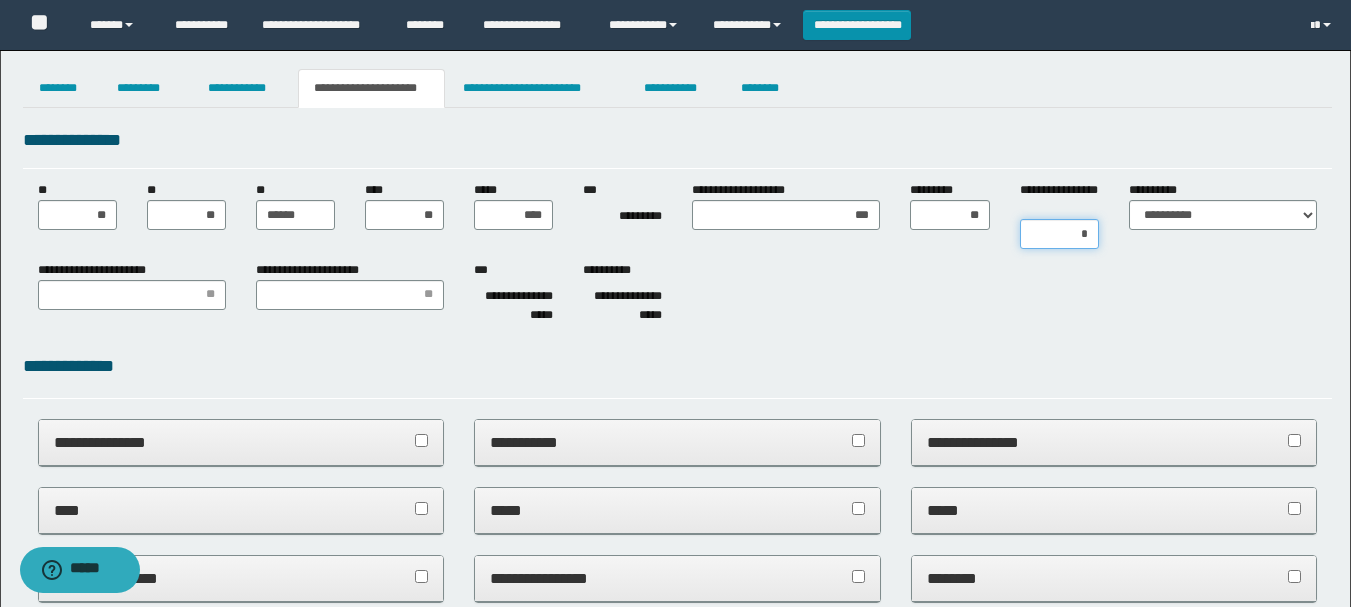 type on "**" 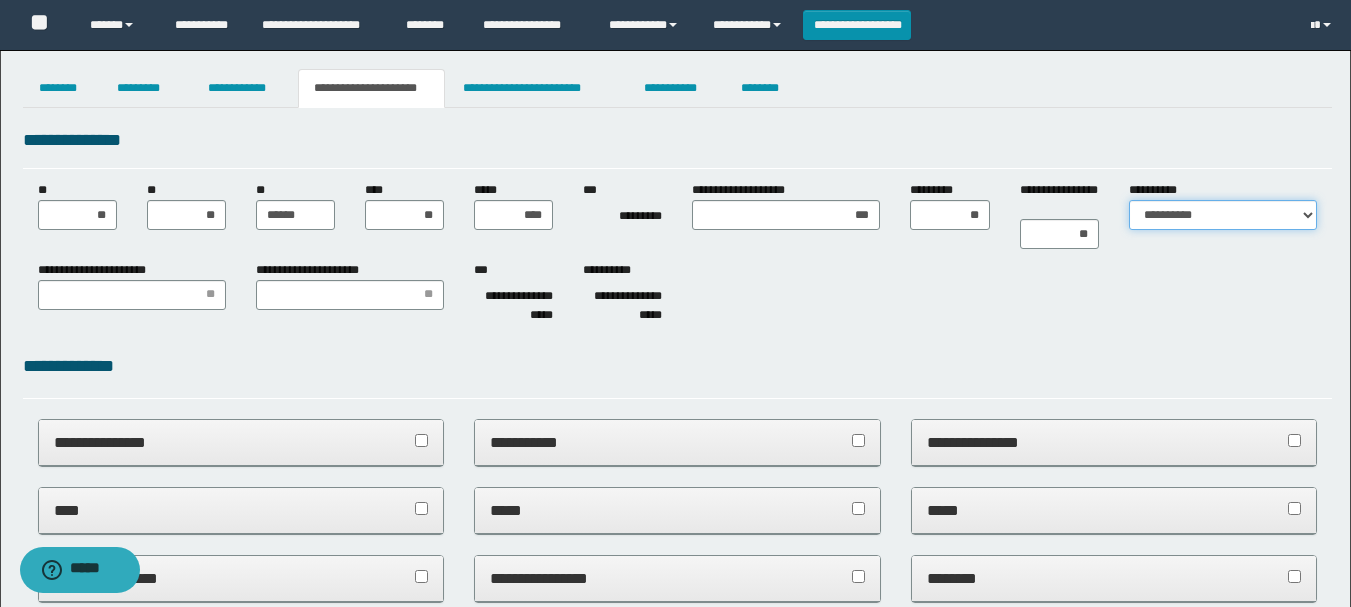select on "*" 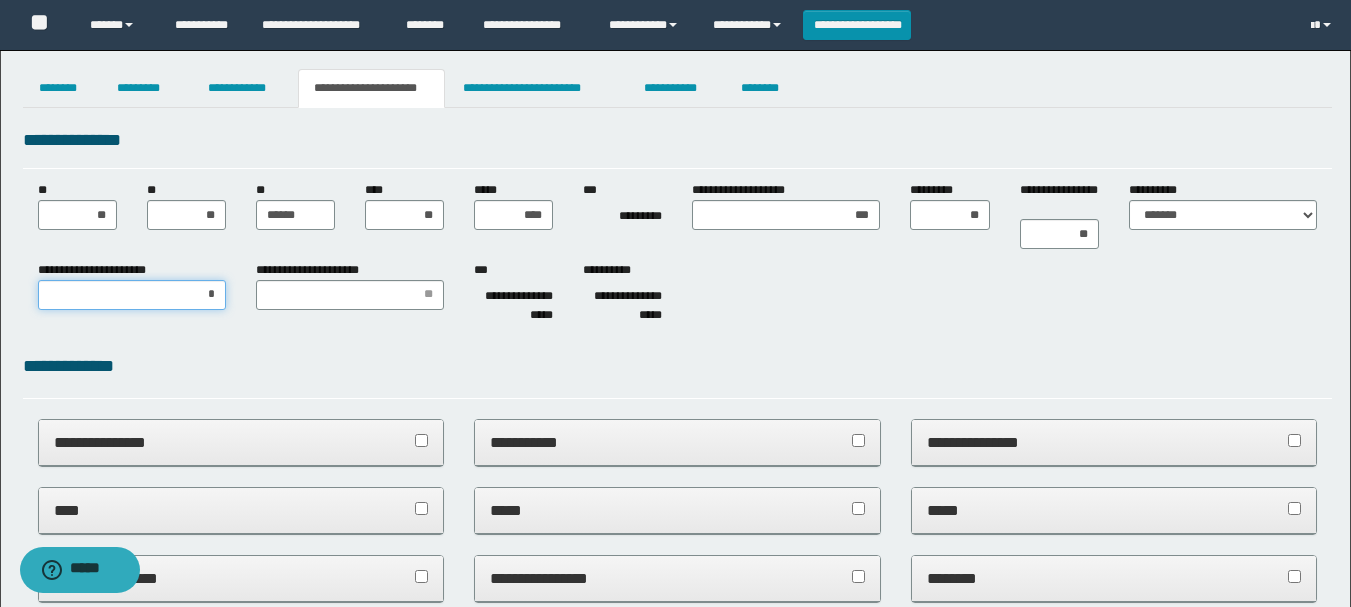 type on "**" 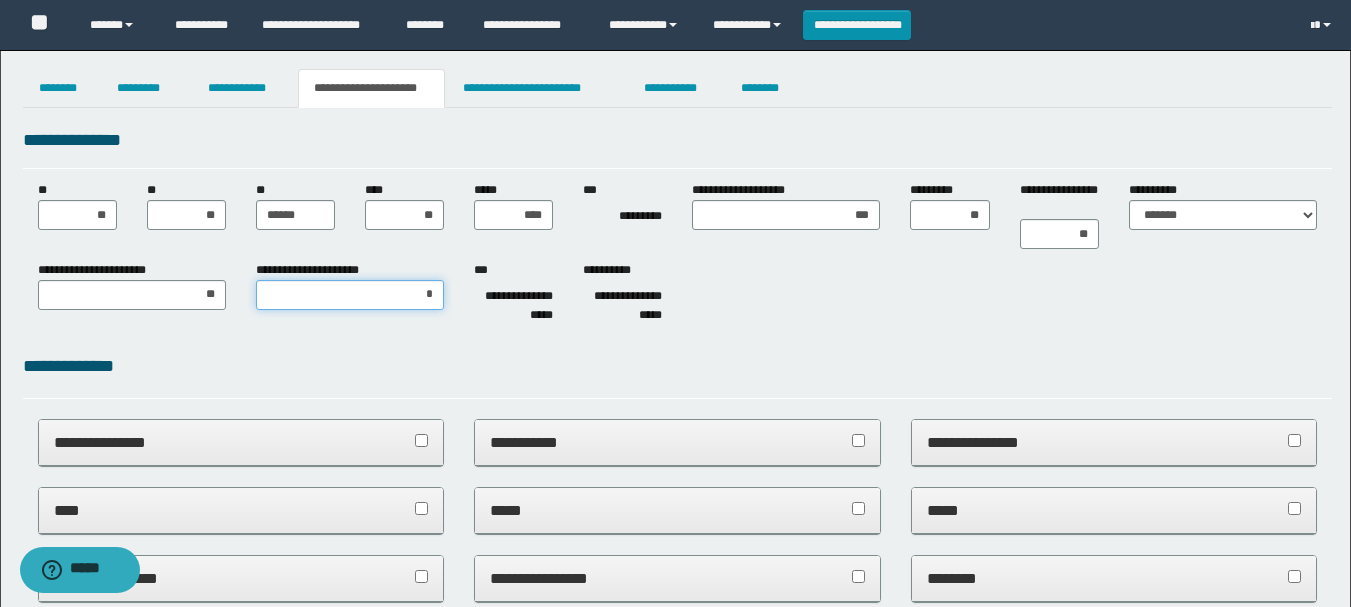 type on "**" 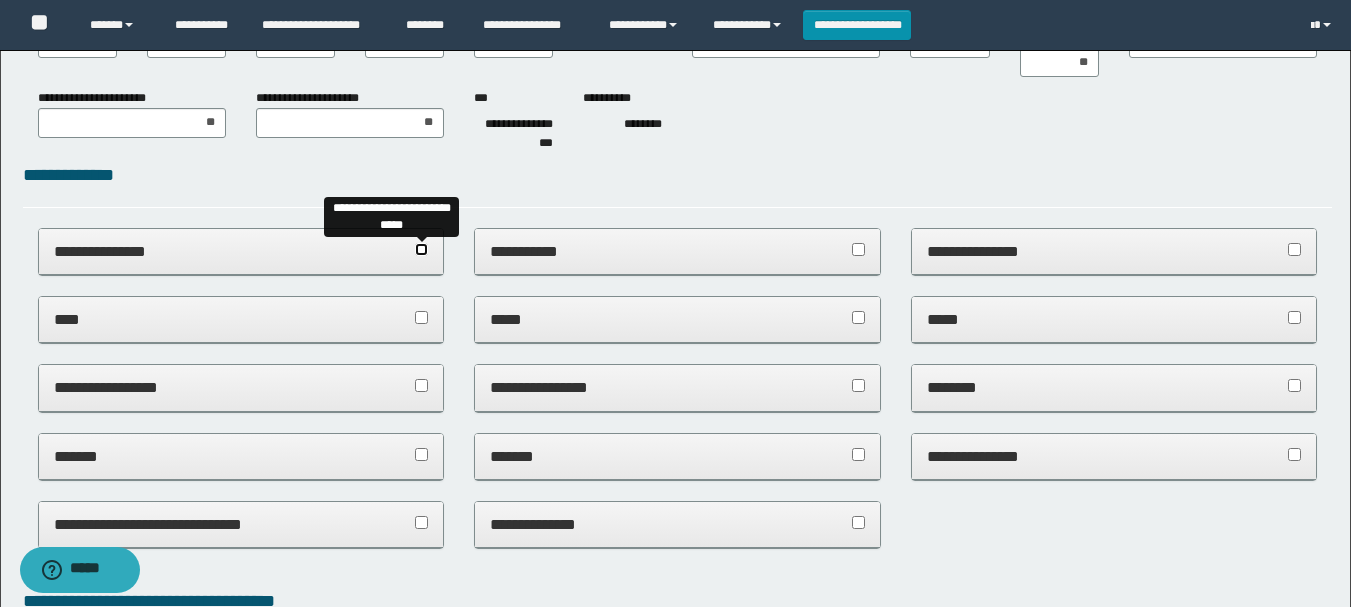 scroll, scrollTop: 200, scrollLeft: 0, axis: vertical 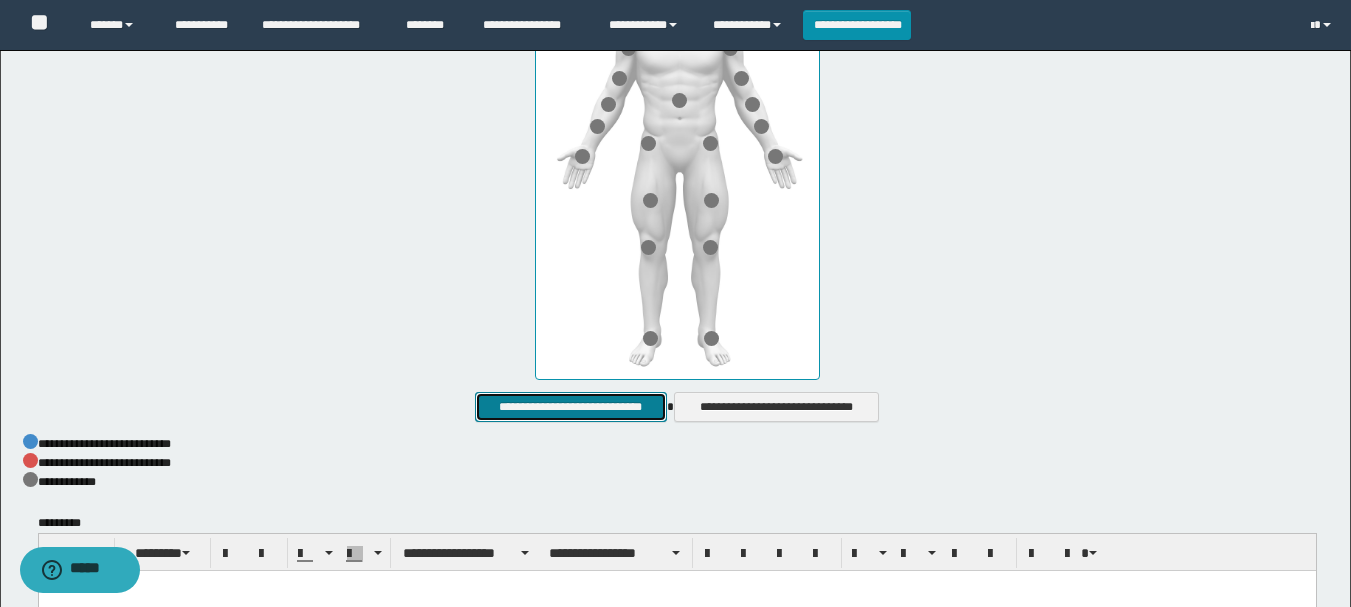 click on "**********" at bounding box center (570, 407) 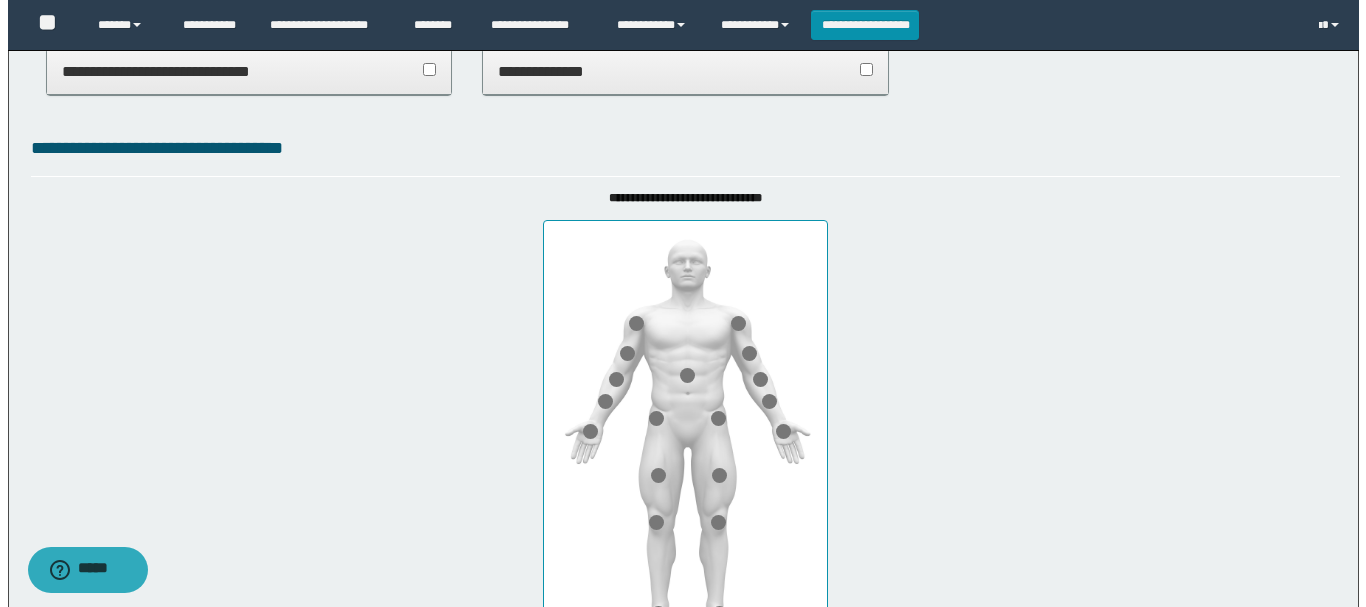 scroll, scrollTop: 600, scrollLeft: 0, axis: vertical 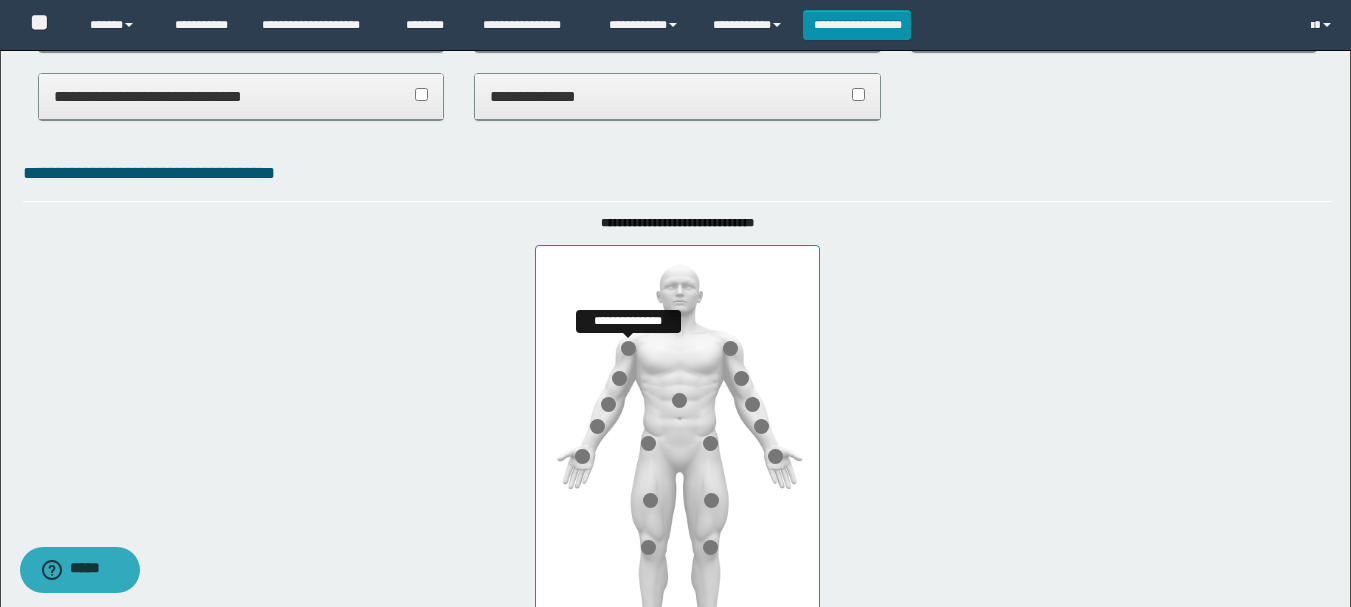 click at bounding box center (628, 348) 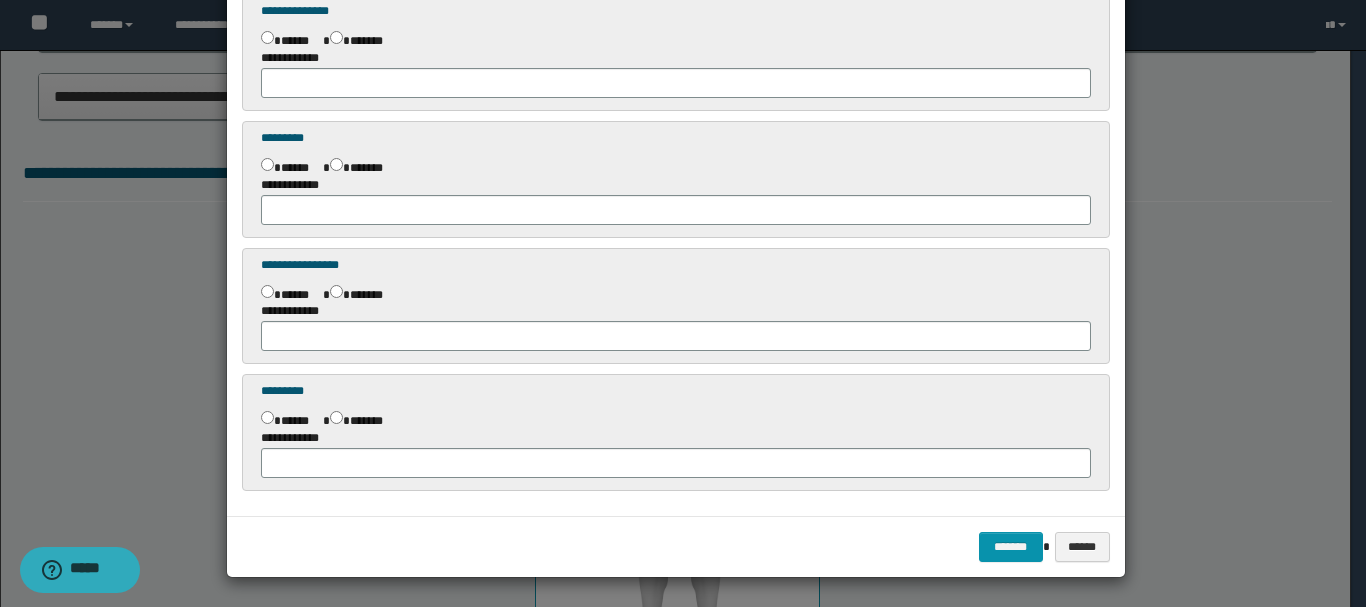 scroll, scrollTop: 101, scrollLeft: 0, axis: vertical 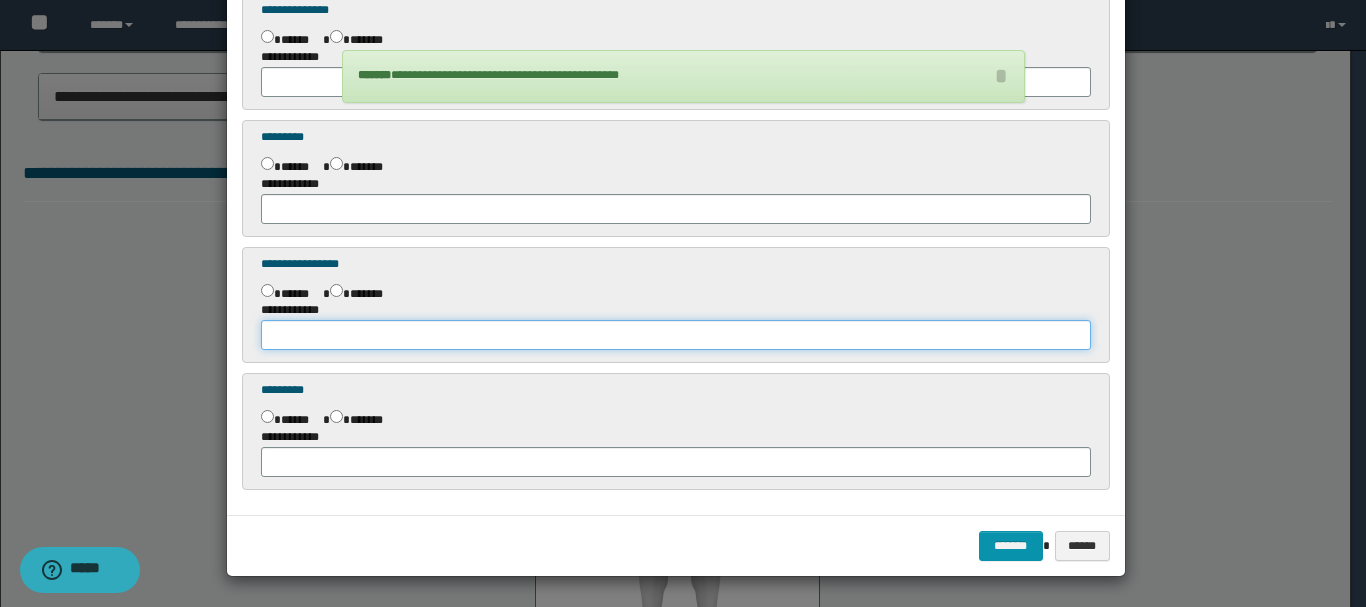 click at bounding box center (676, 335) 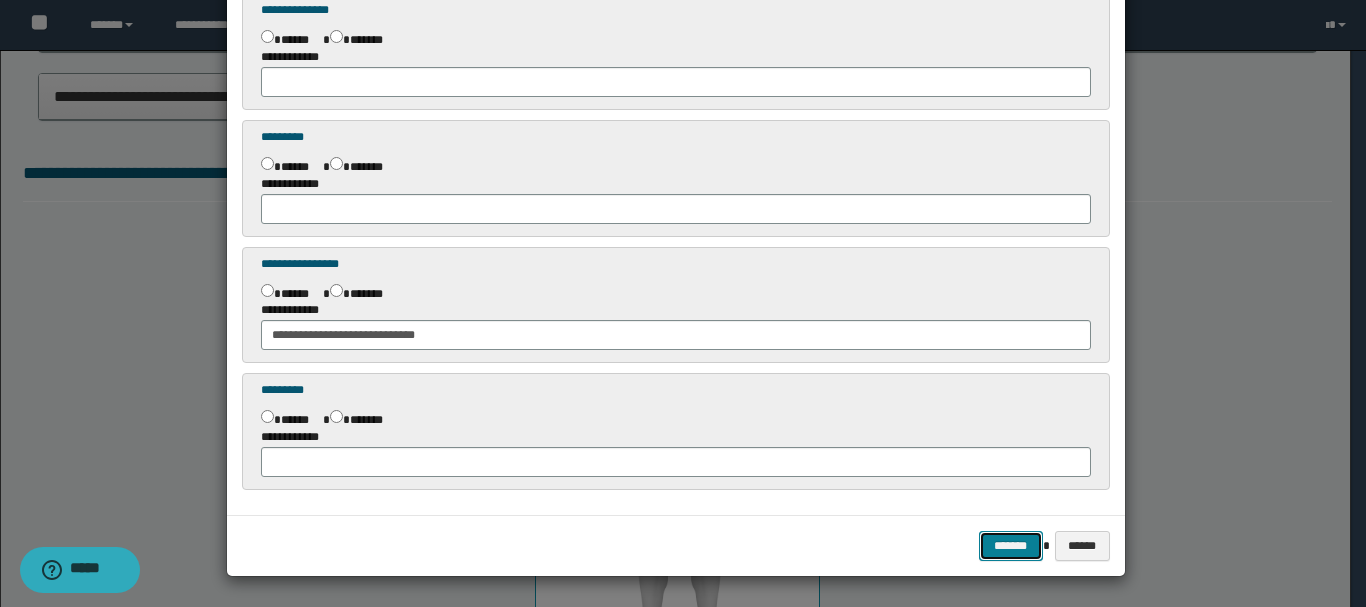 click on "*******" at bounding box center [1011, 546] 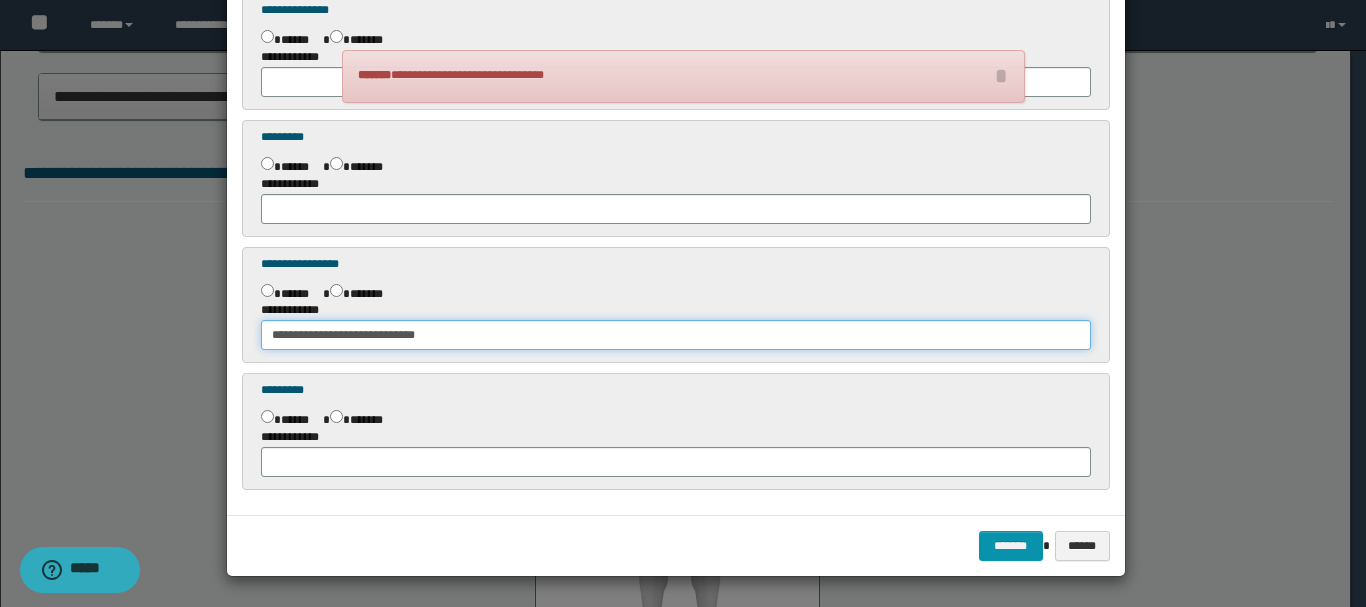 click on "**********" at bounding box center [676, 335] 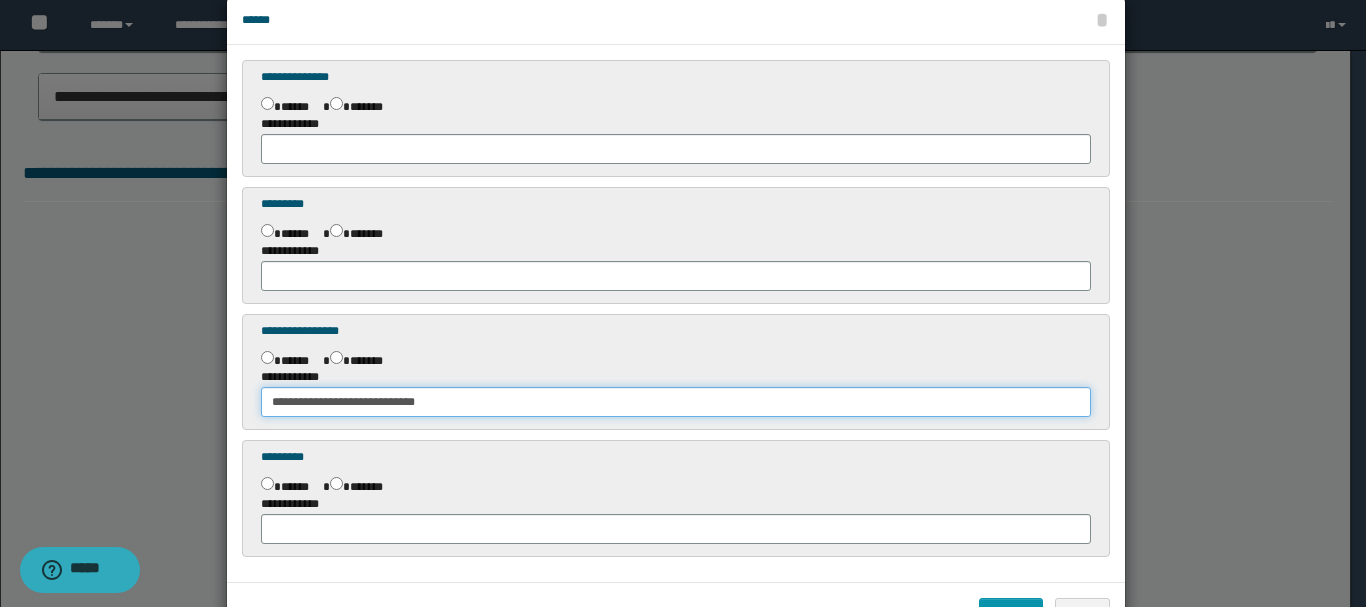 scroll, scrollTop: 0, scrollLeft: 0, axis: both 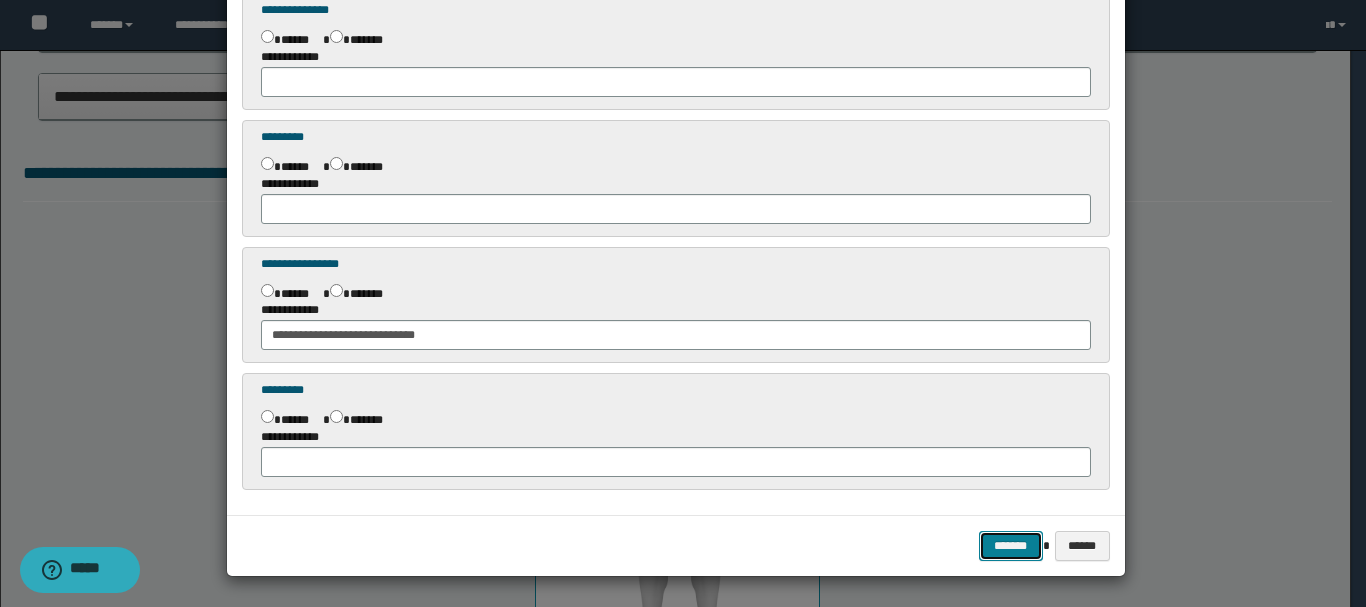 click on "*******" at bounding box center (1011, 546) 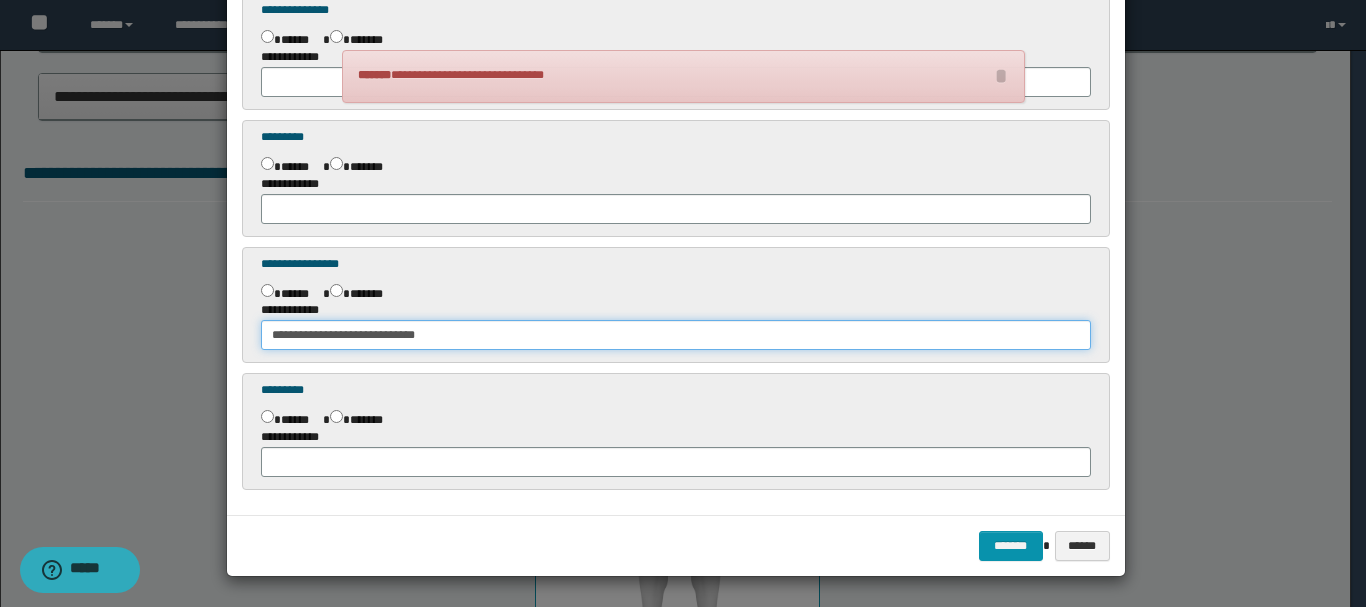 click on "**********" at bounding box center (676, 335) 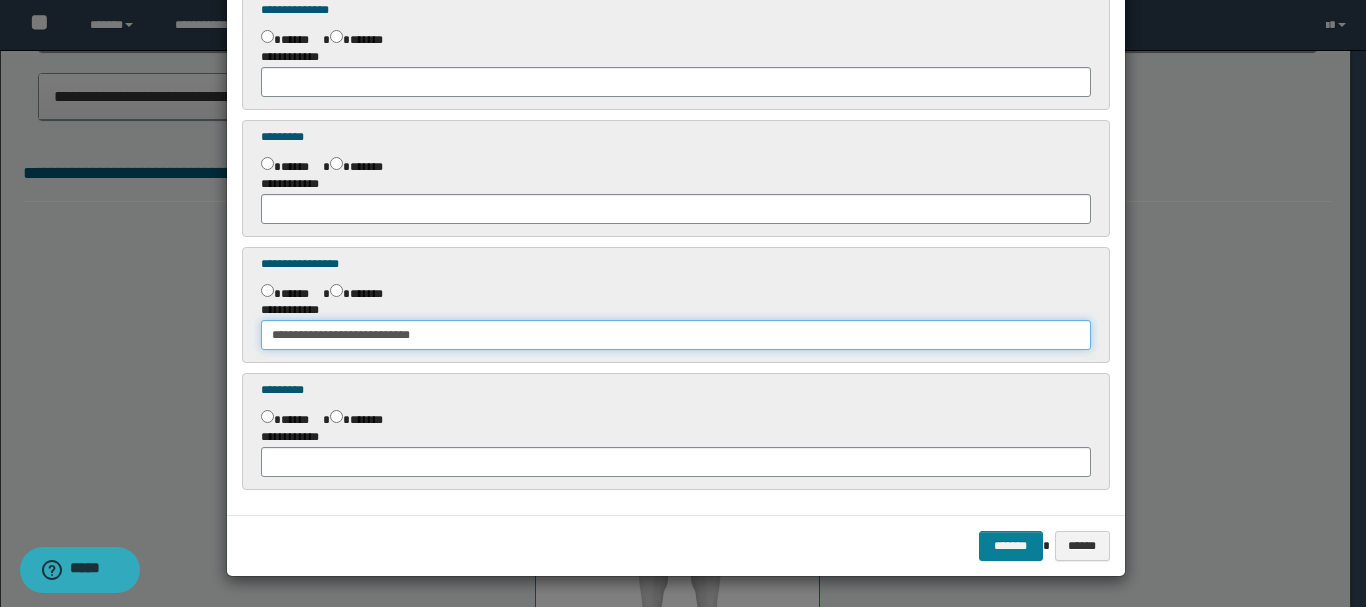 type on "**********" 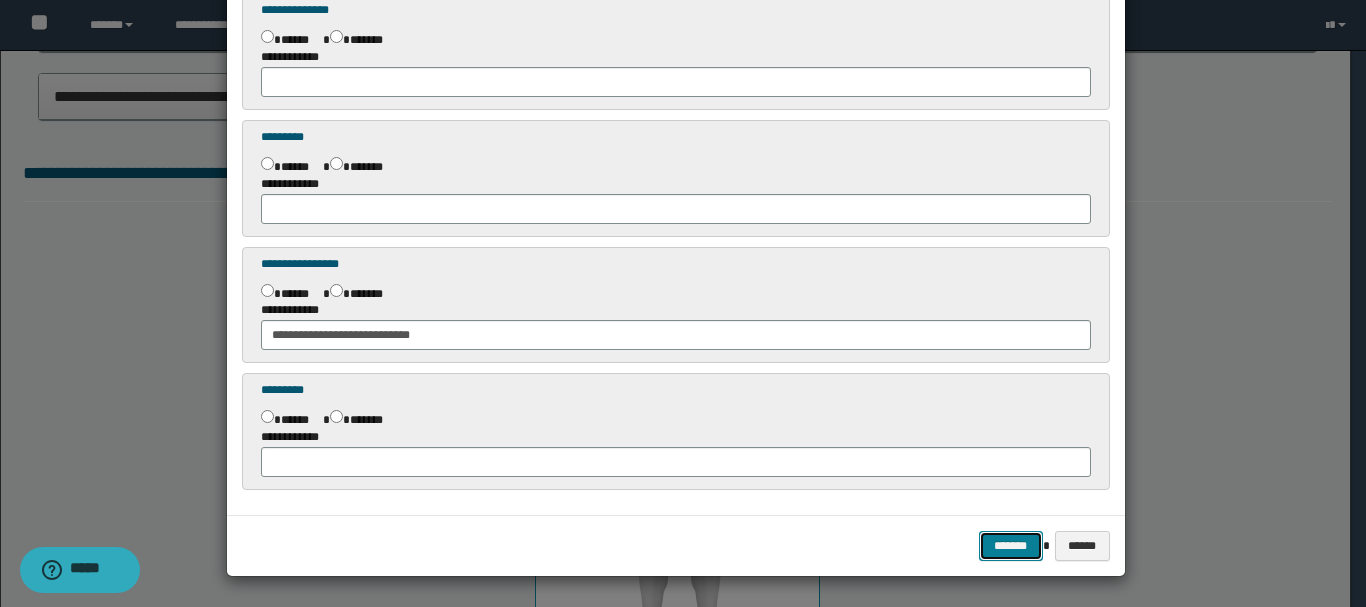 click on "*******" at bounding box center (1011, 546) 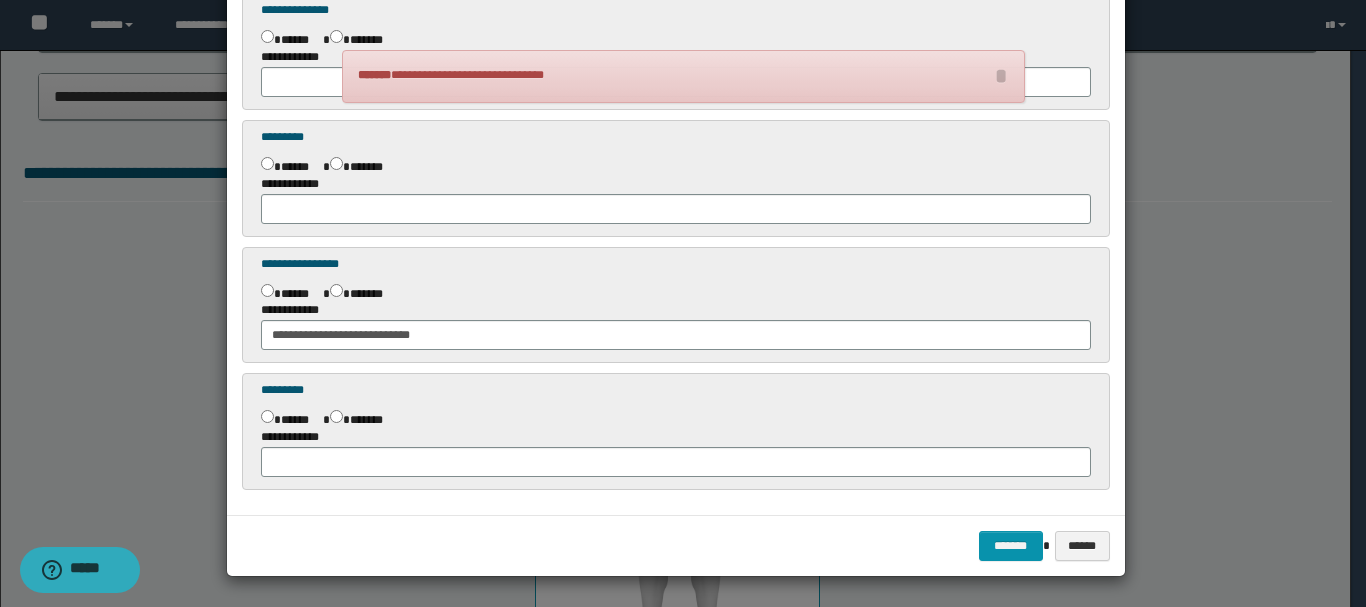 click on "**********" at bounding box center [676, 431] 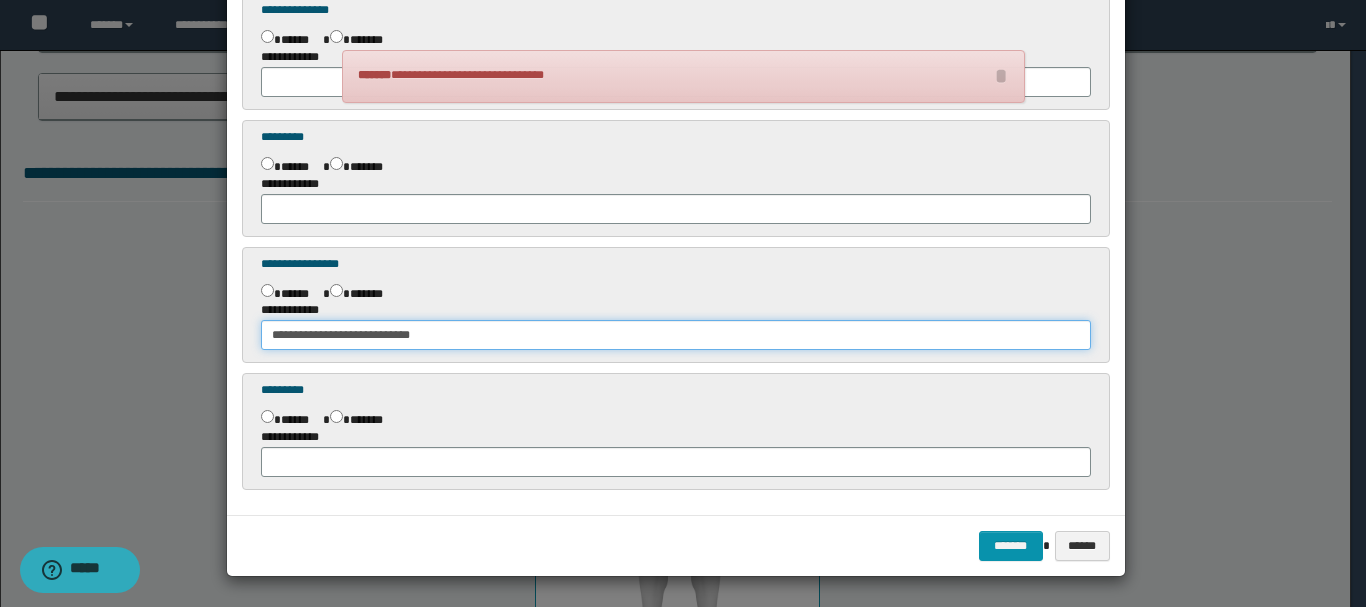 click on "**********" at bounding box center (676, 335) 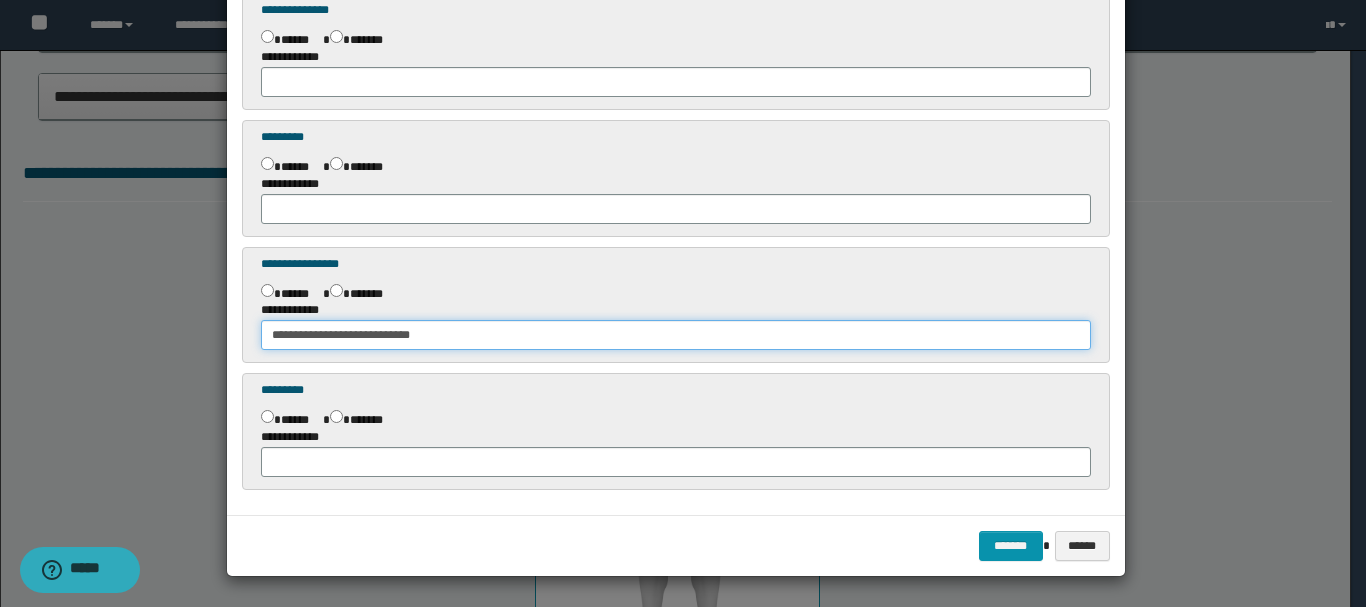 drag, startPoint x: 269, startPoint y: 336, endPoint x: 547, endPoint y: 337, distance: 278.0018 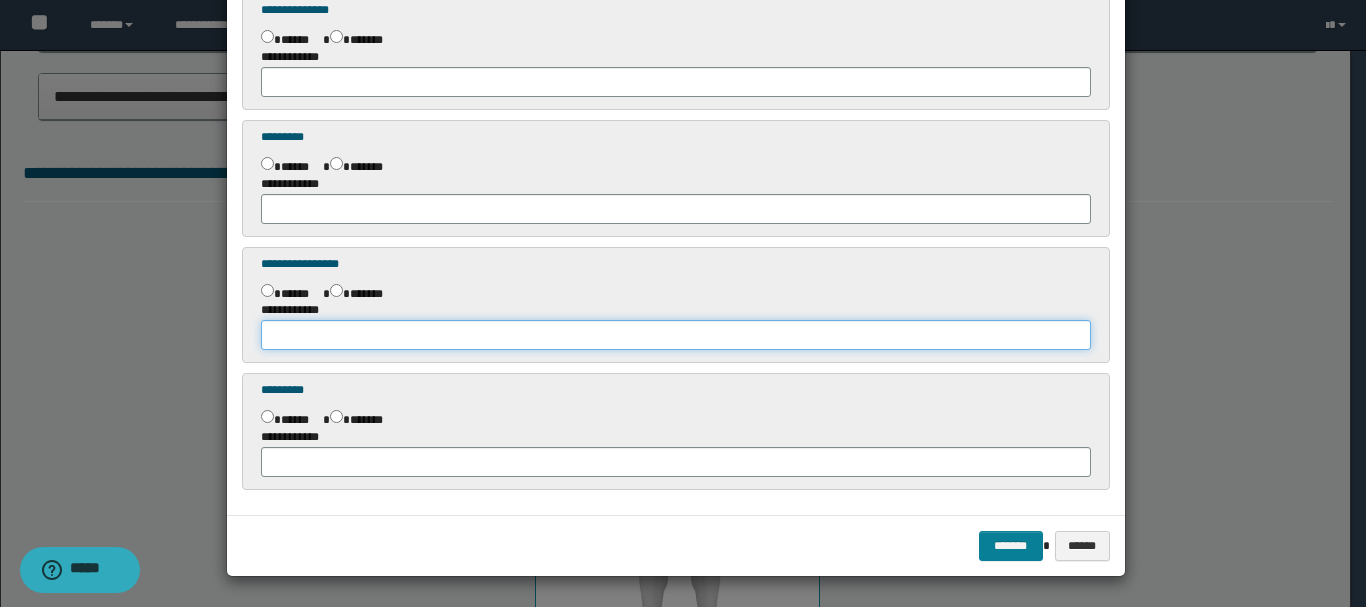 type 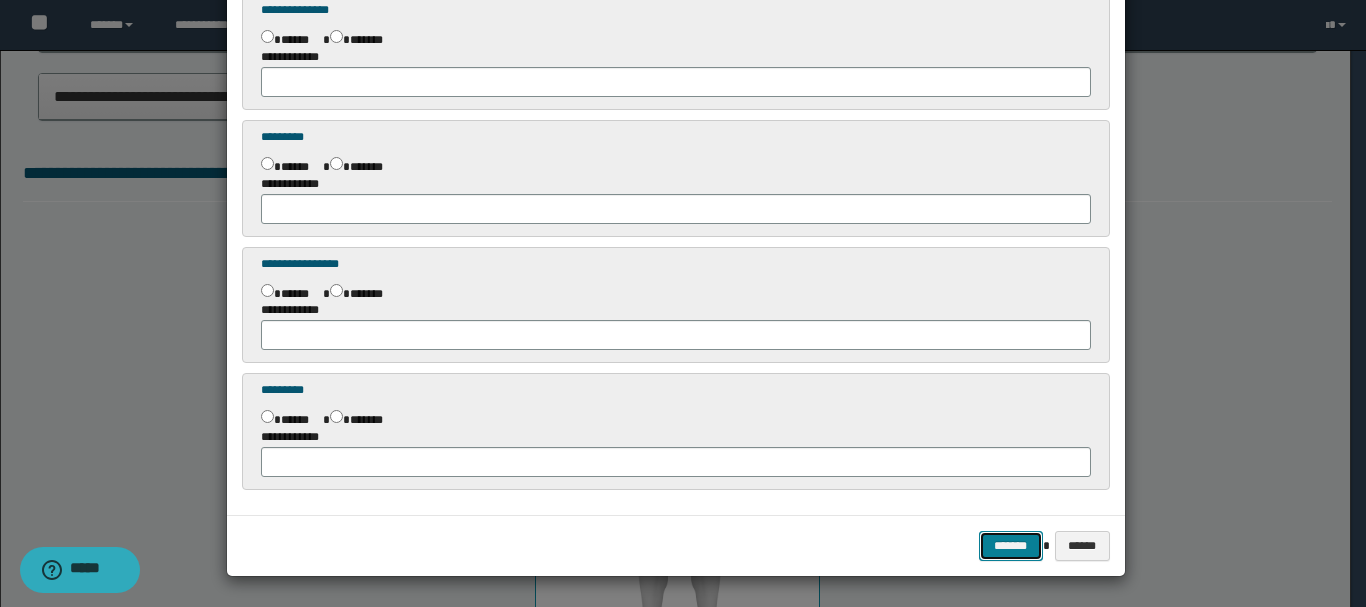 click on "*******" at bounding box center [1011, 546] 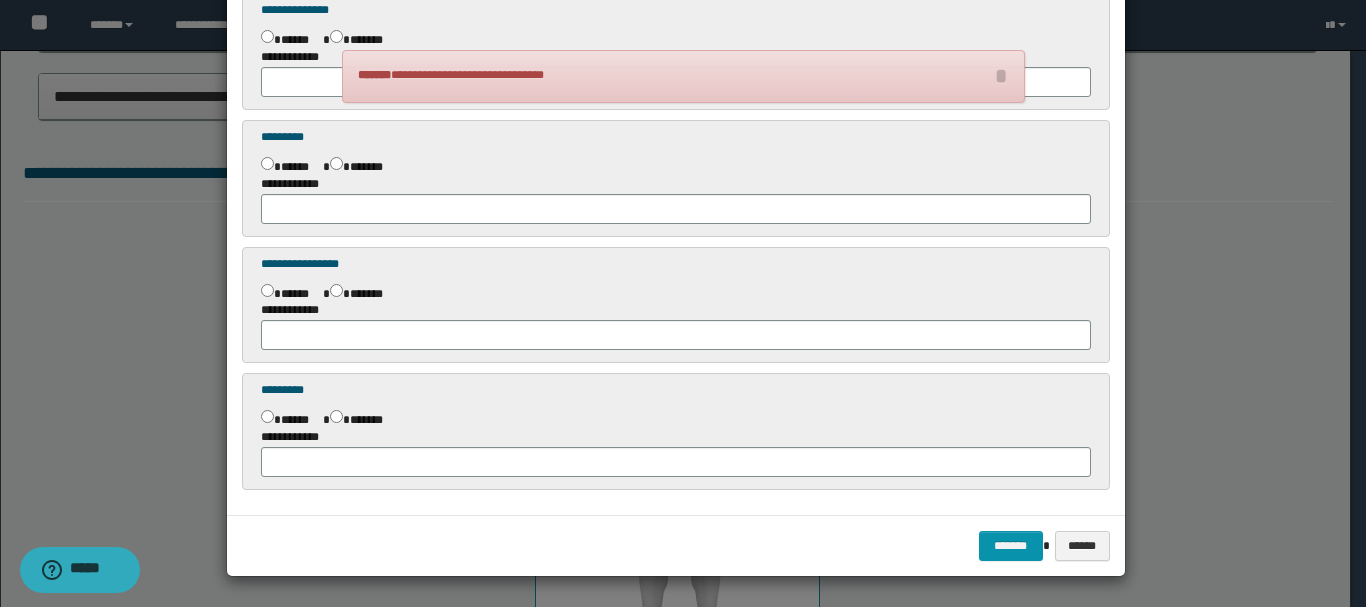 click on "[CREDIT_CARD]
[FIRST]
[LAST]
[CREDIT_CARD]
[FIRST]
[FIRST]   [LAST] [CREDIT_CARD]" at bounding box center (676, 246) 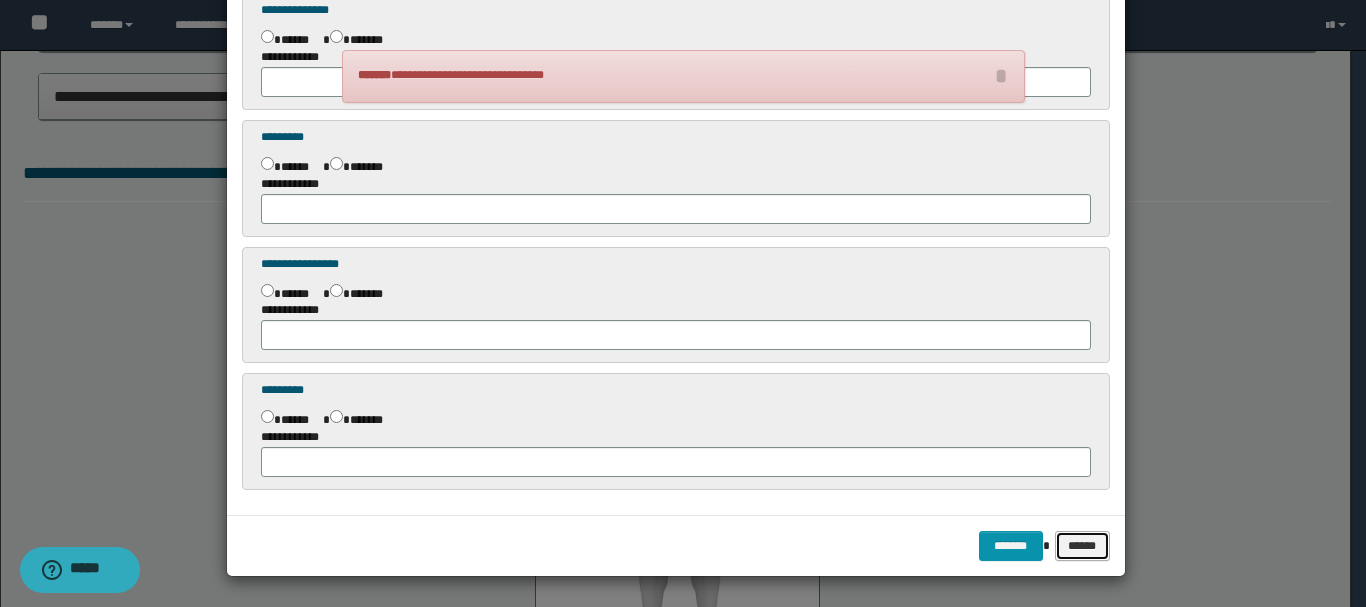 click on "******" at bounding box center [1082, 546] 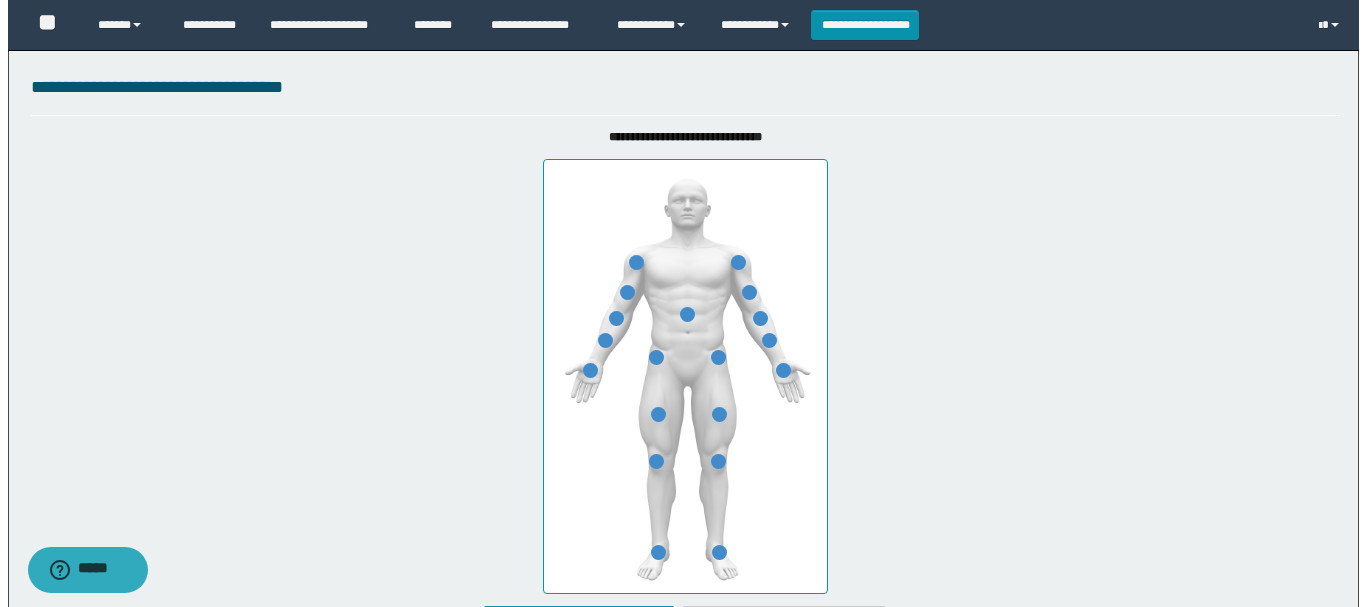 scroll, scrollTop: 800, scrollLeft: 0, axis: vertical 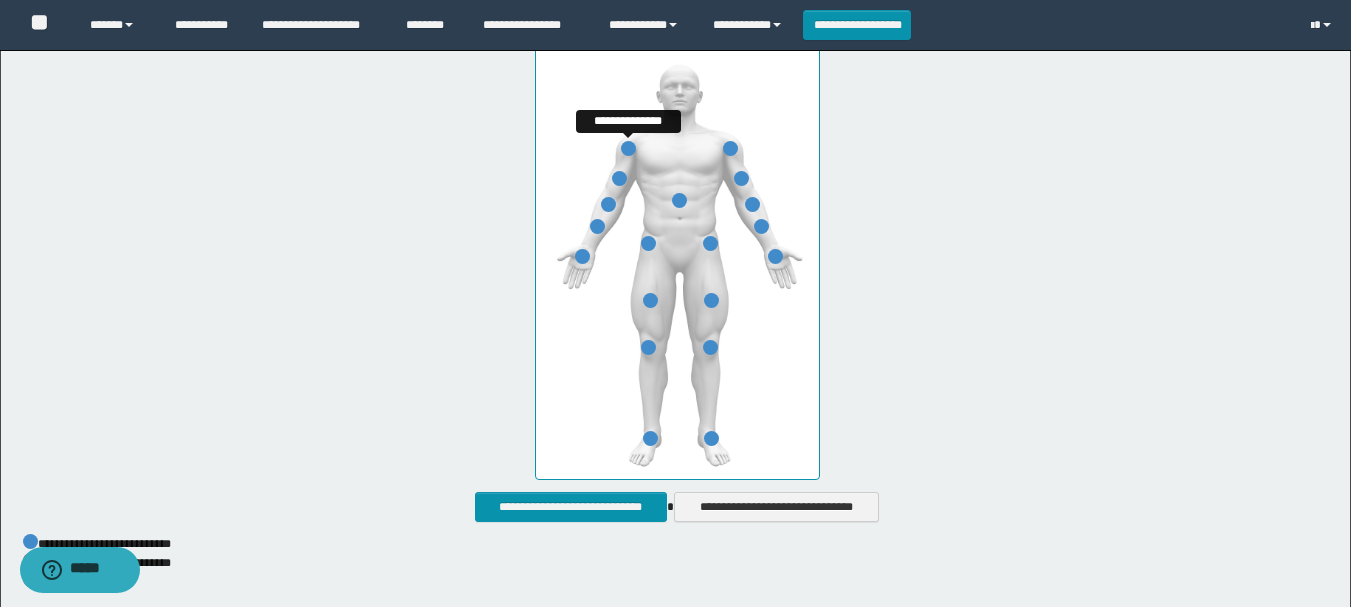click at bounding box center (628, 148) 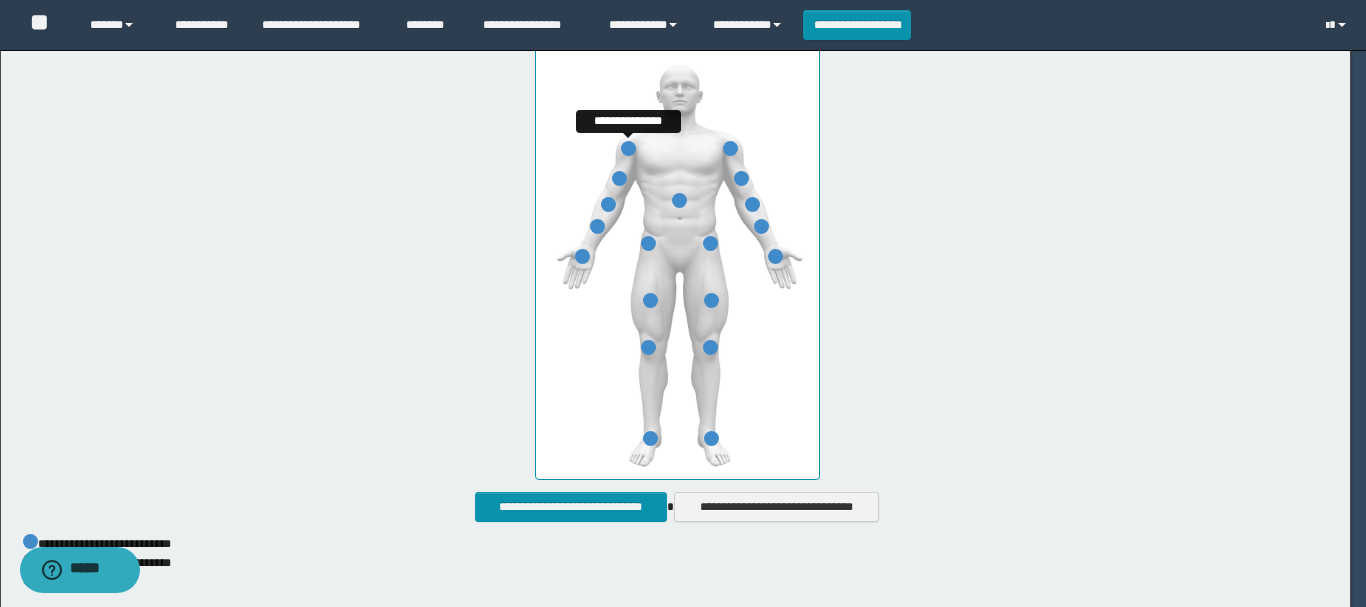 scroll, scrollTop: 0, scrollLeft: 0, axis: both 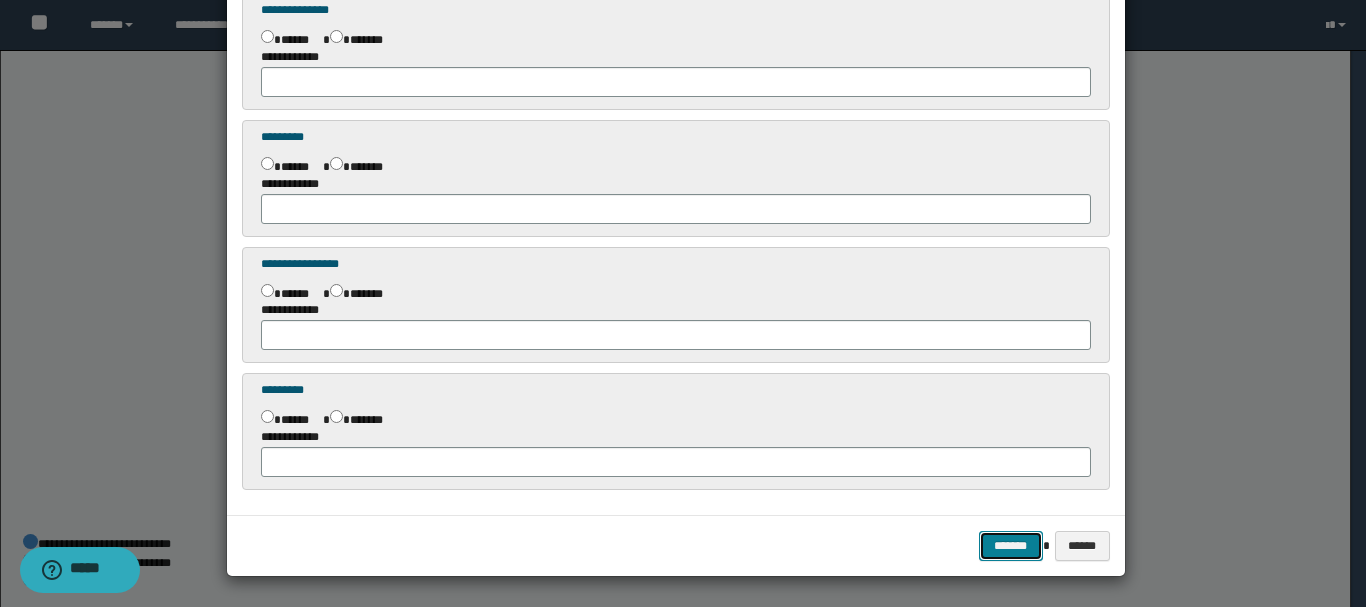 click on "*******" at bounding box center [1011, 546] 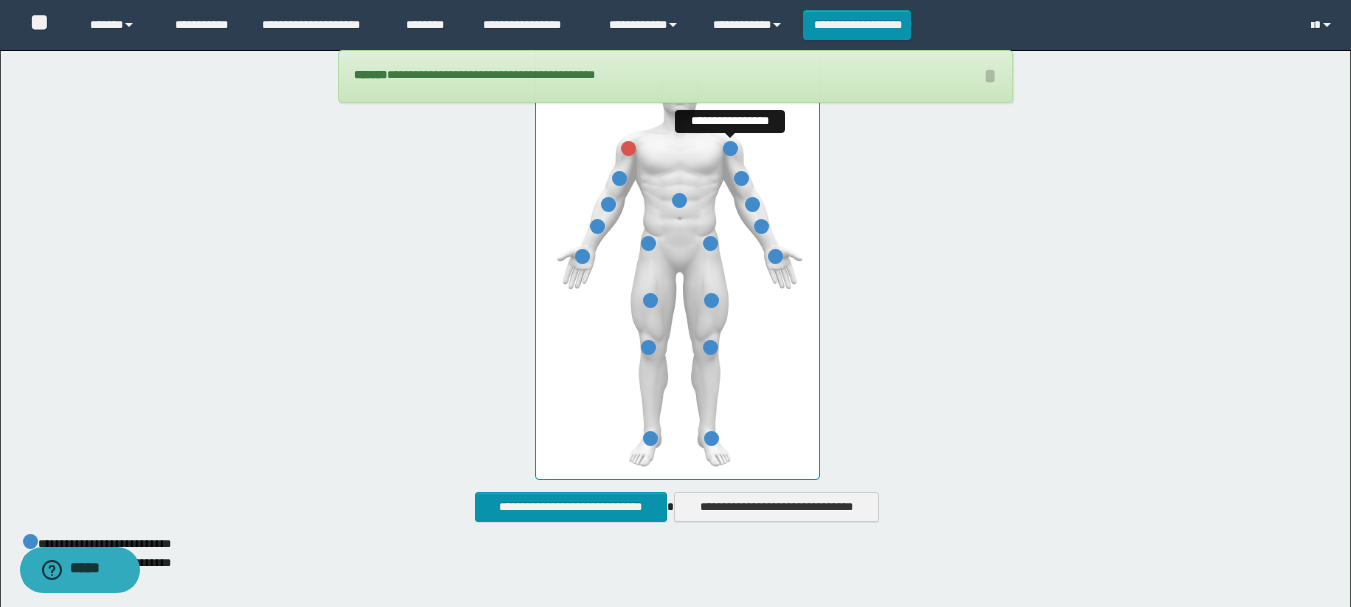 click at bounding box center [730, 148] 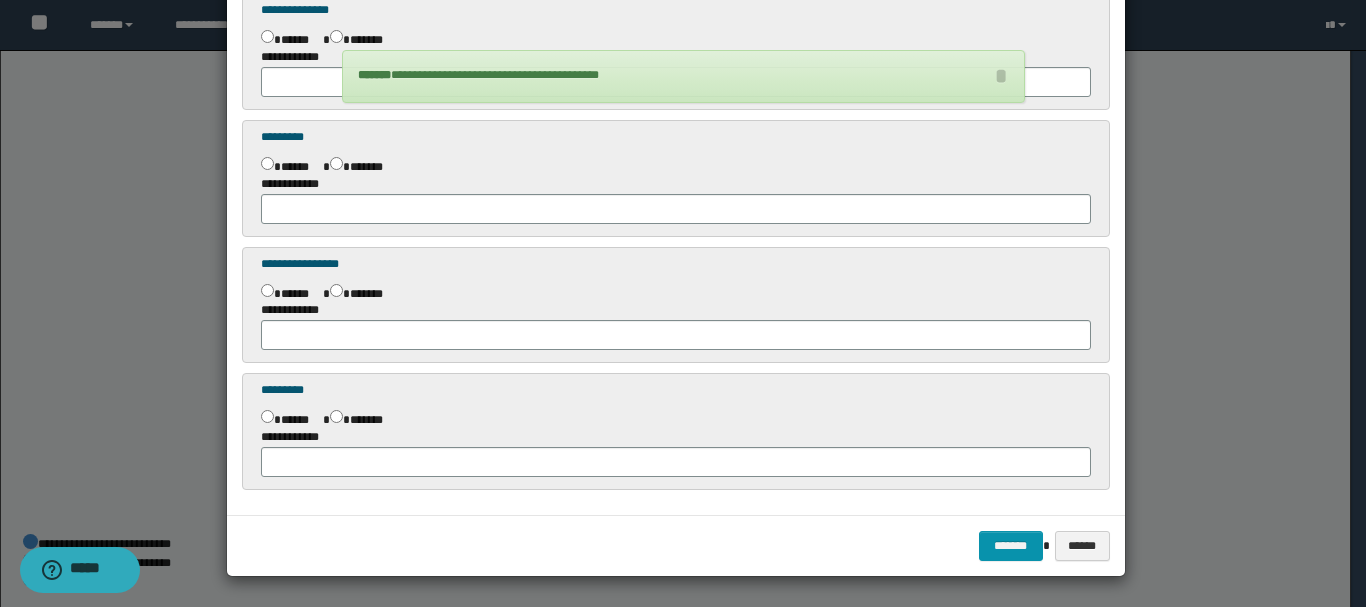 scroll, scrollTop: 0, scrollLeft: 0, axis: both 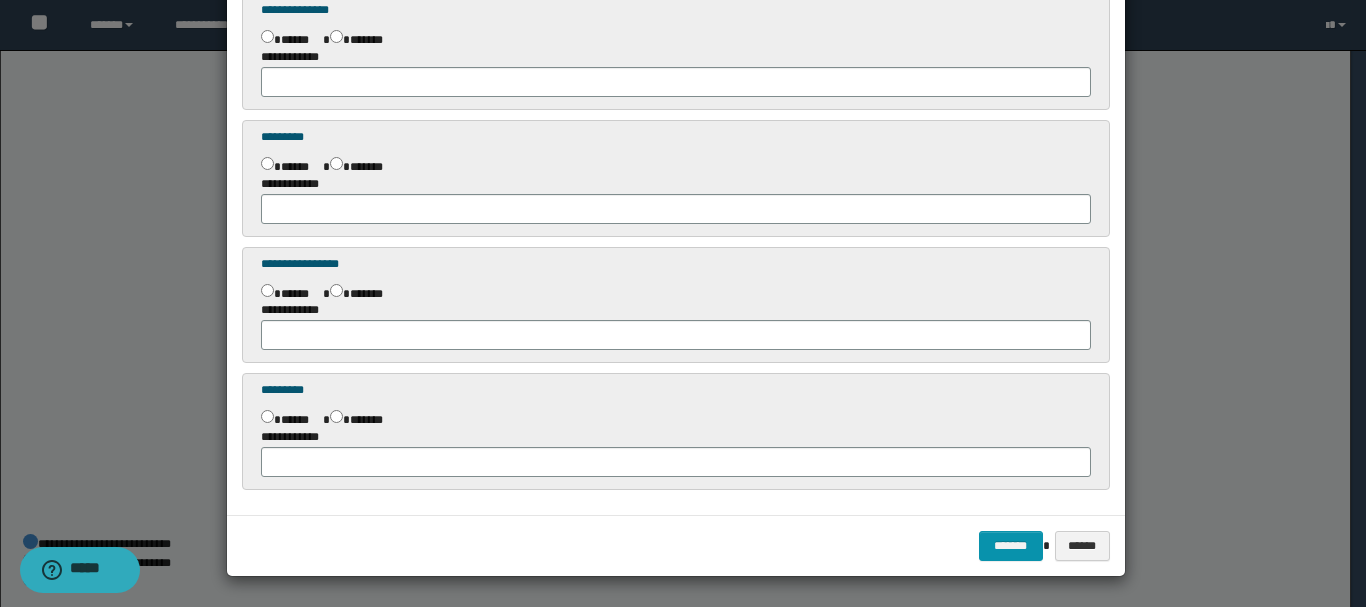 click on "**********" at bounding box center (676, 325) 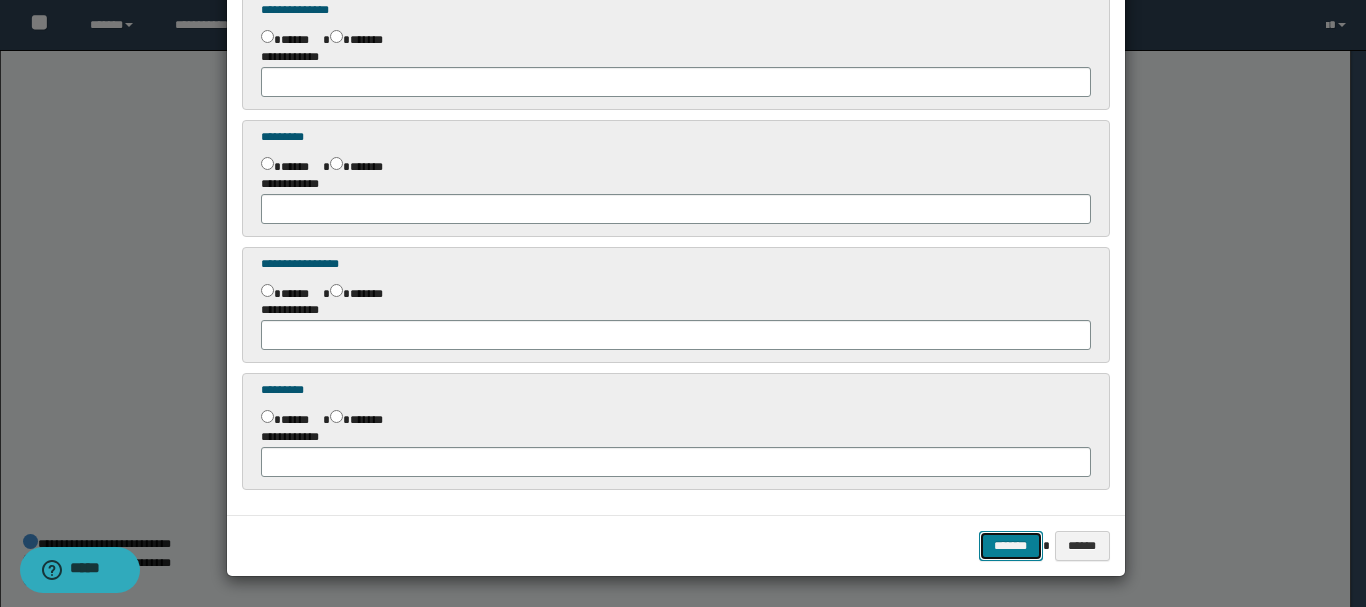 click on "*******" at bounding box center (1011, 546) 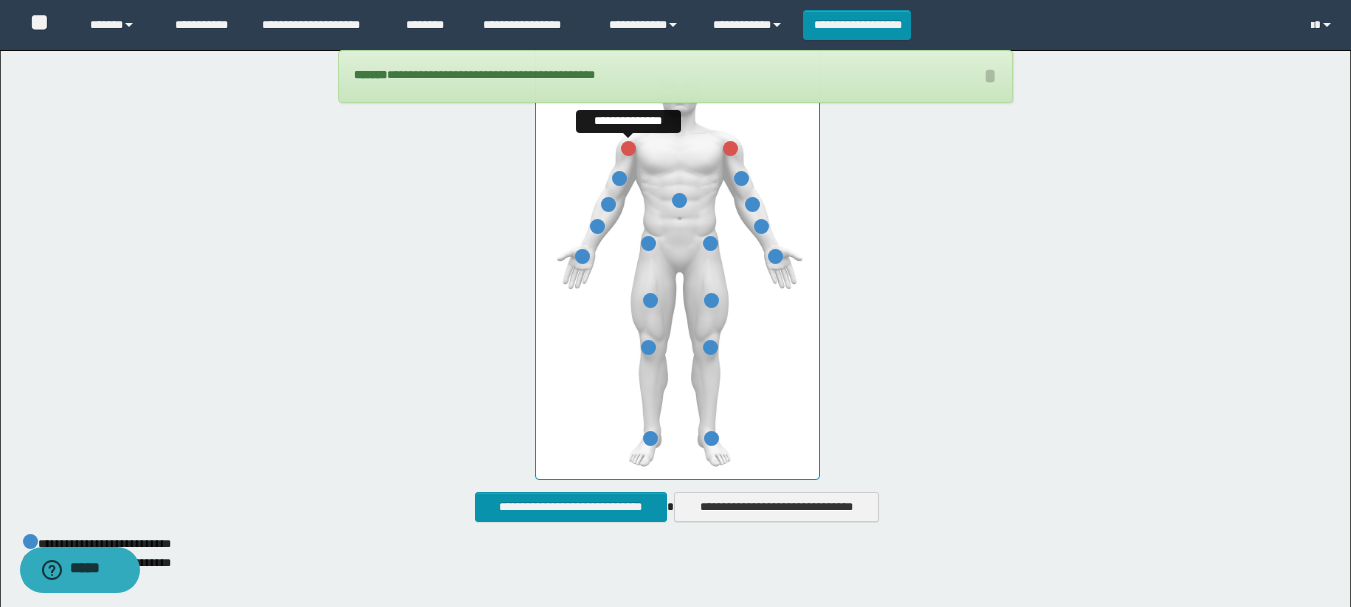 click at bounding box center (628, 148) 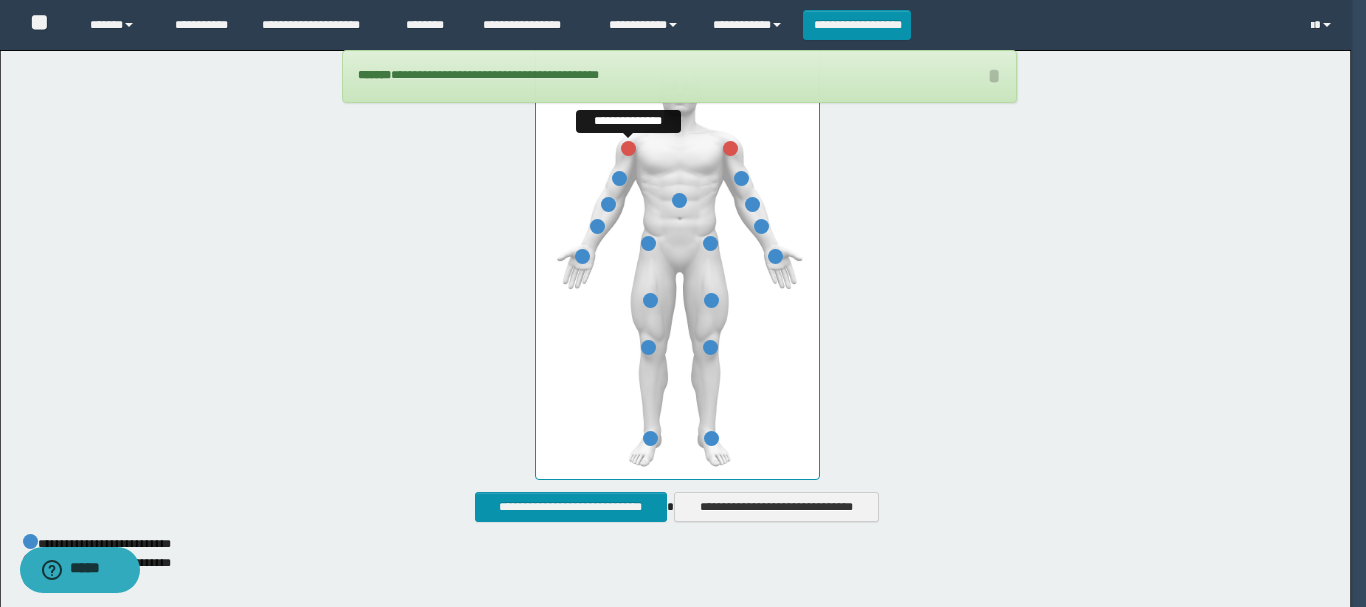scroll, scrollTop: 0, scrollLeft: 0, axis: both 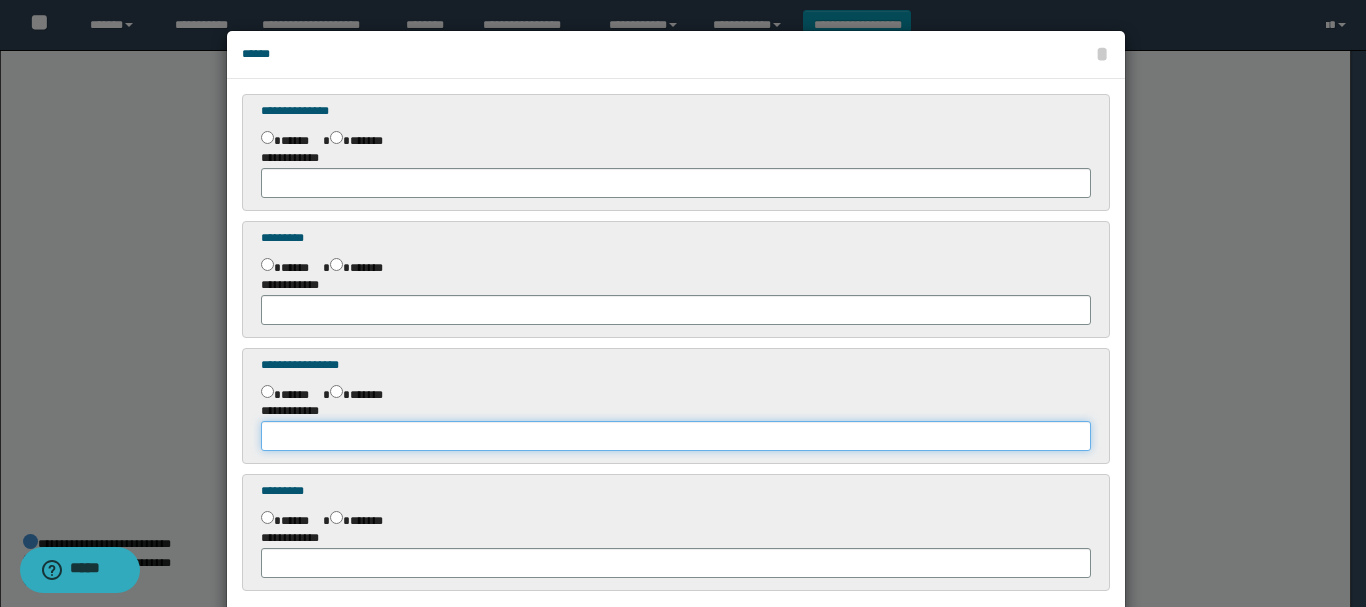 click at bounding box center [676, 436] 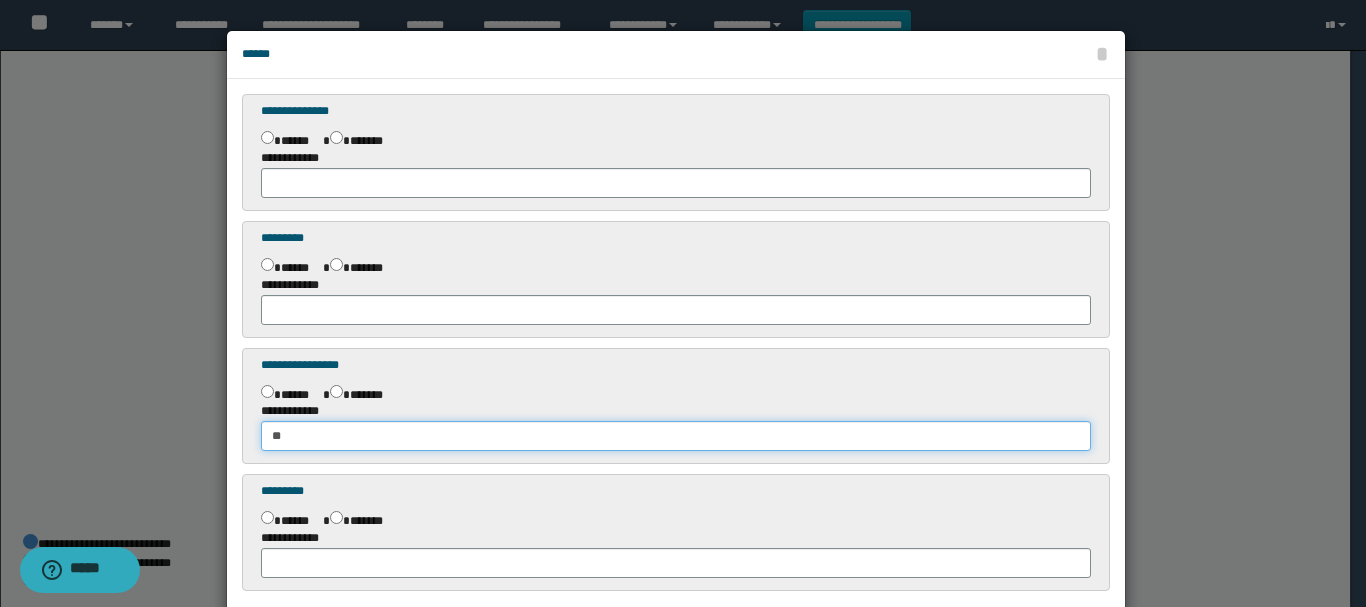 type on "*" 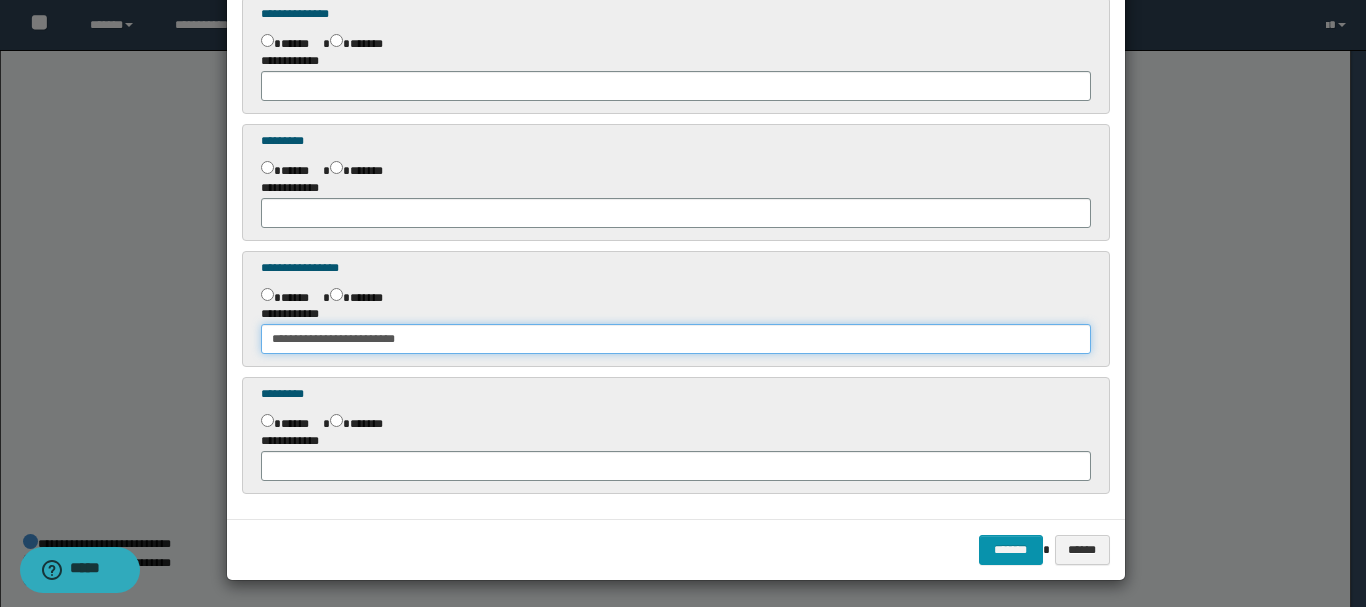 scroll, scrollTop: 101, scrollLeft: 0, axis: vertical 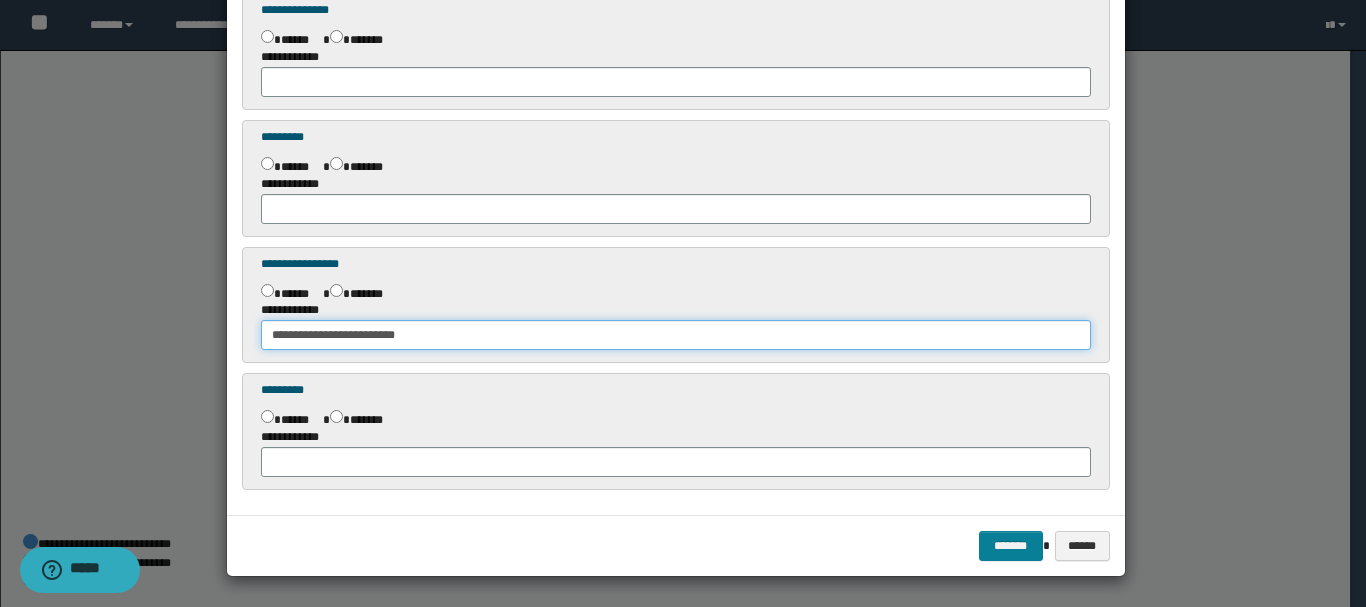 type on "**********" 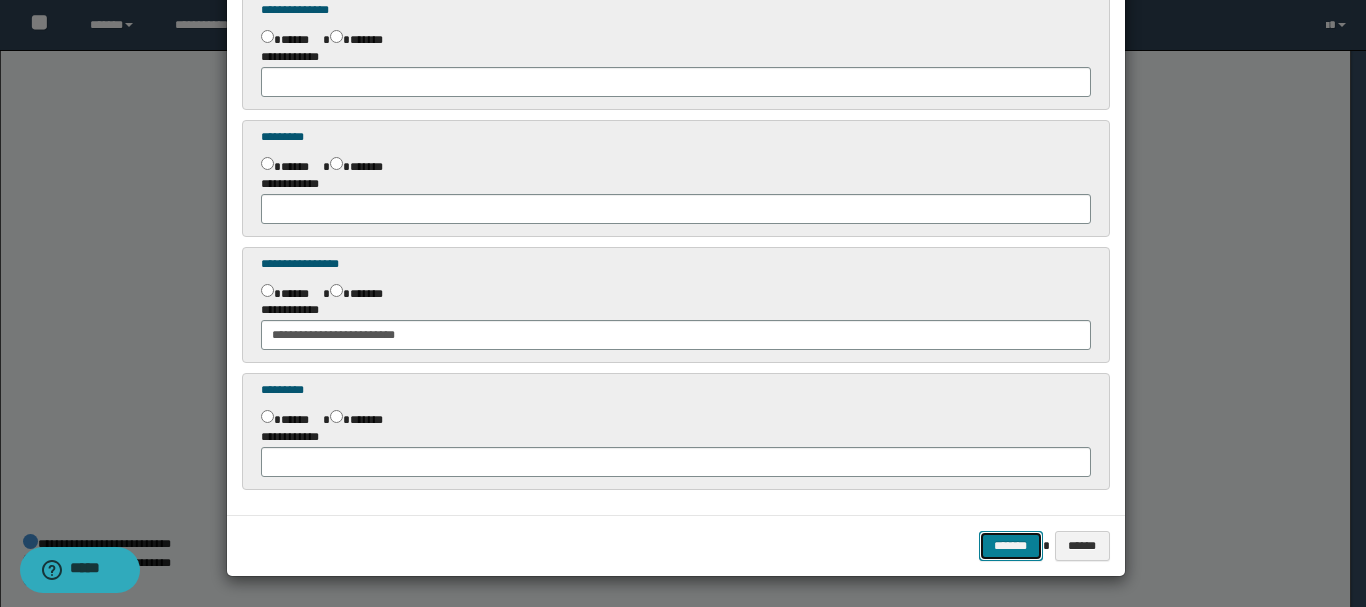 click on "*******" at bounding box center [1011, 546] 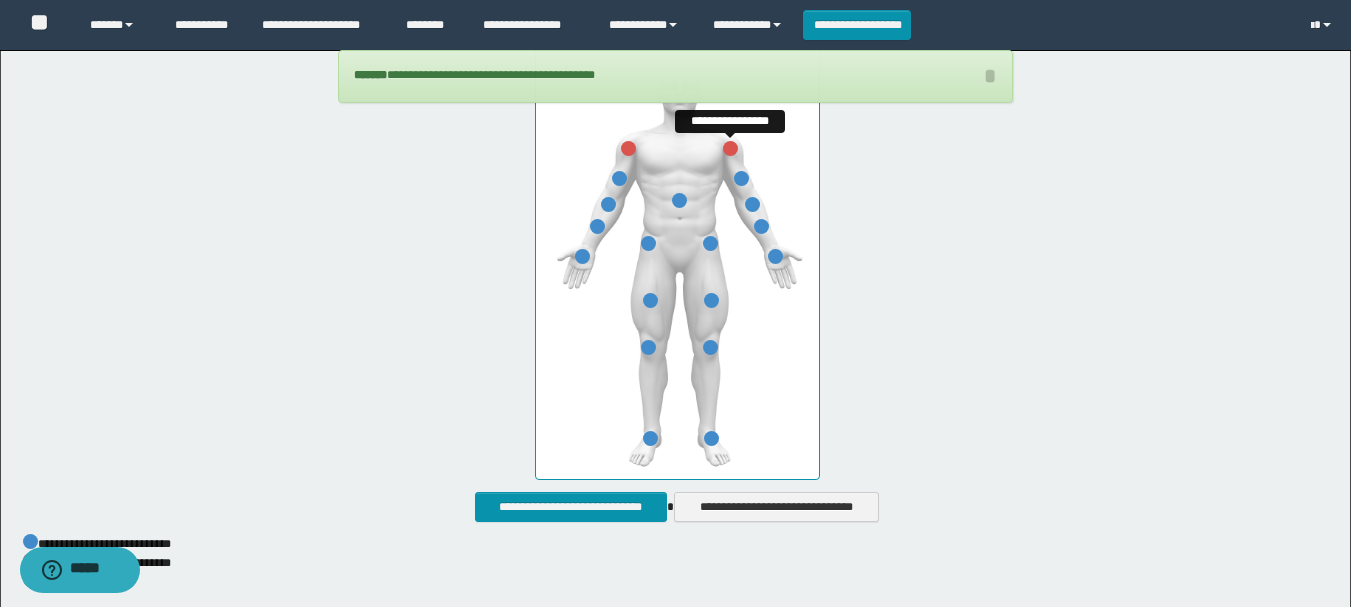click at bounding box center (730, 148) 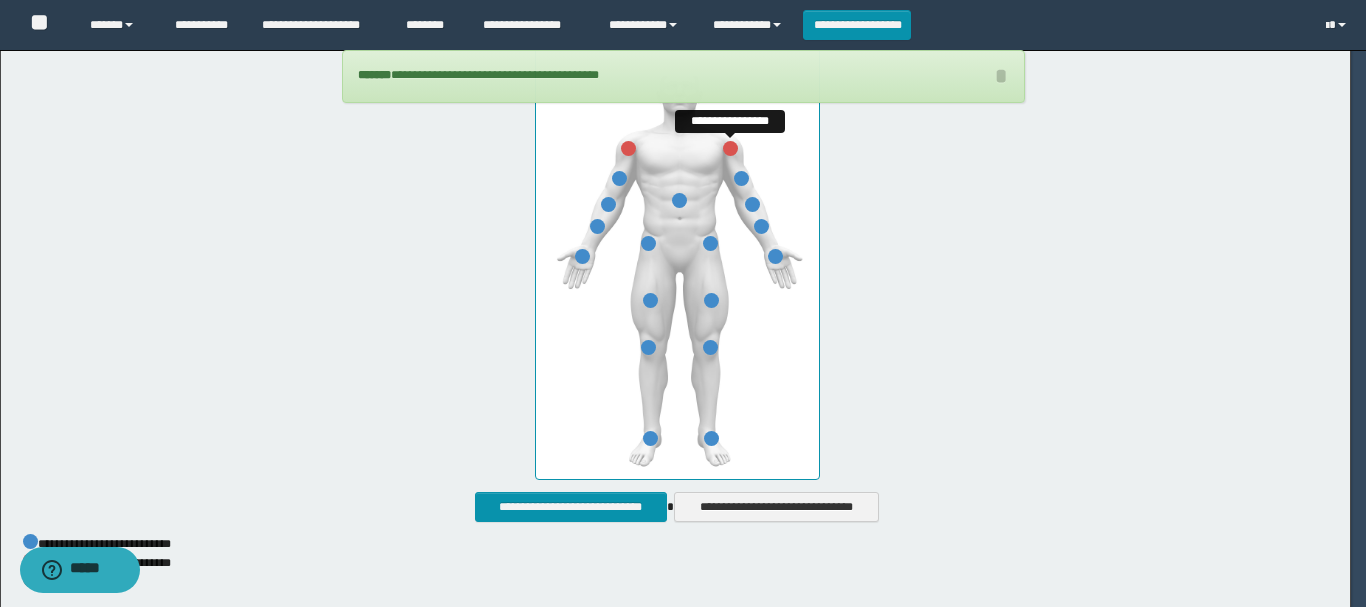 scroll, scrollTop: 0, scrollLeft: 0, axis: both 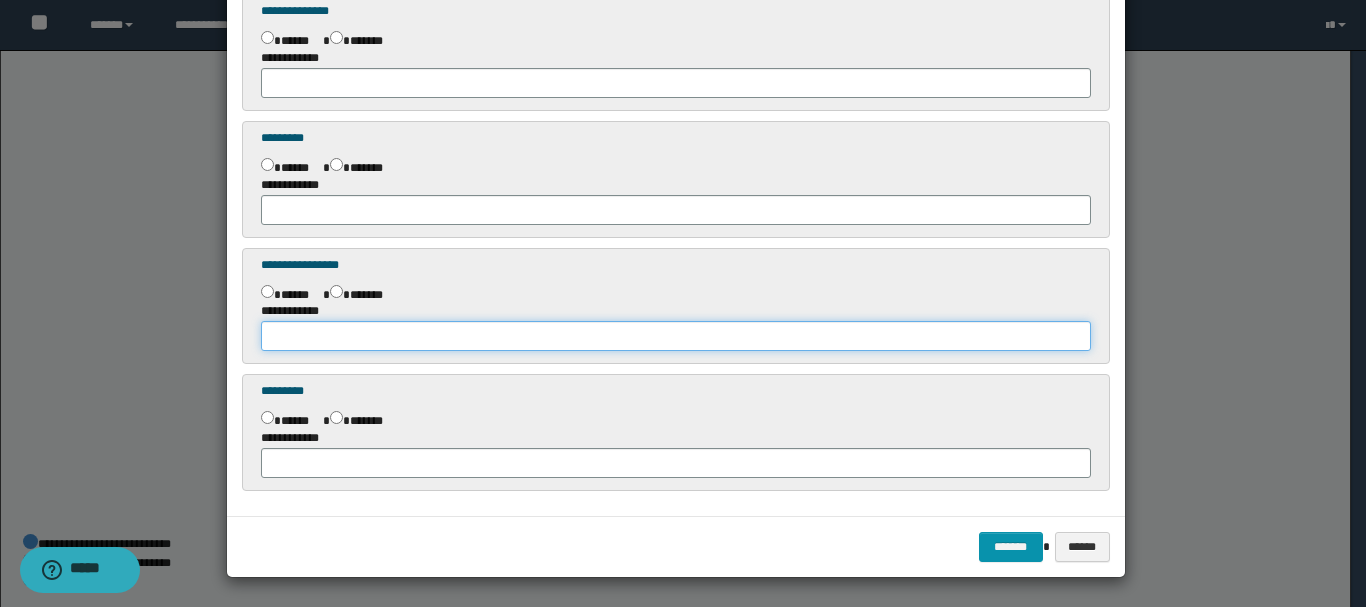 click at bounding box center (676, 336) 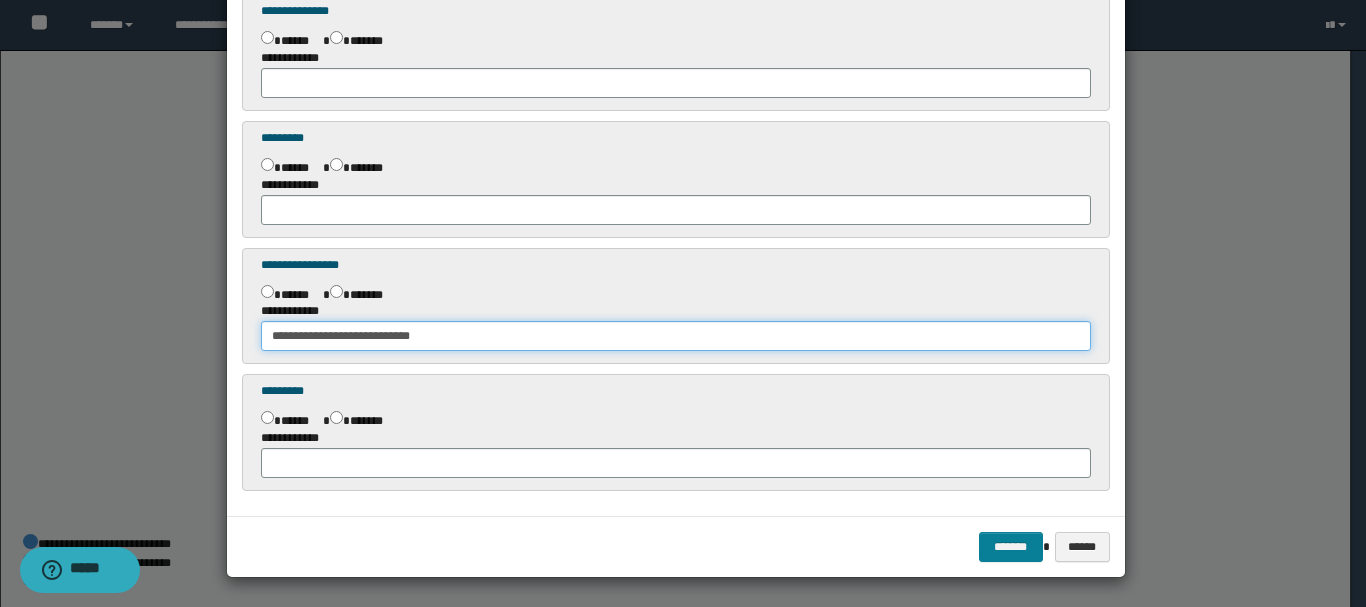 type on "**********" 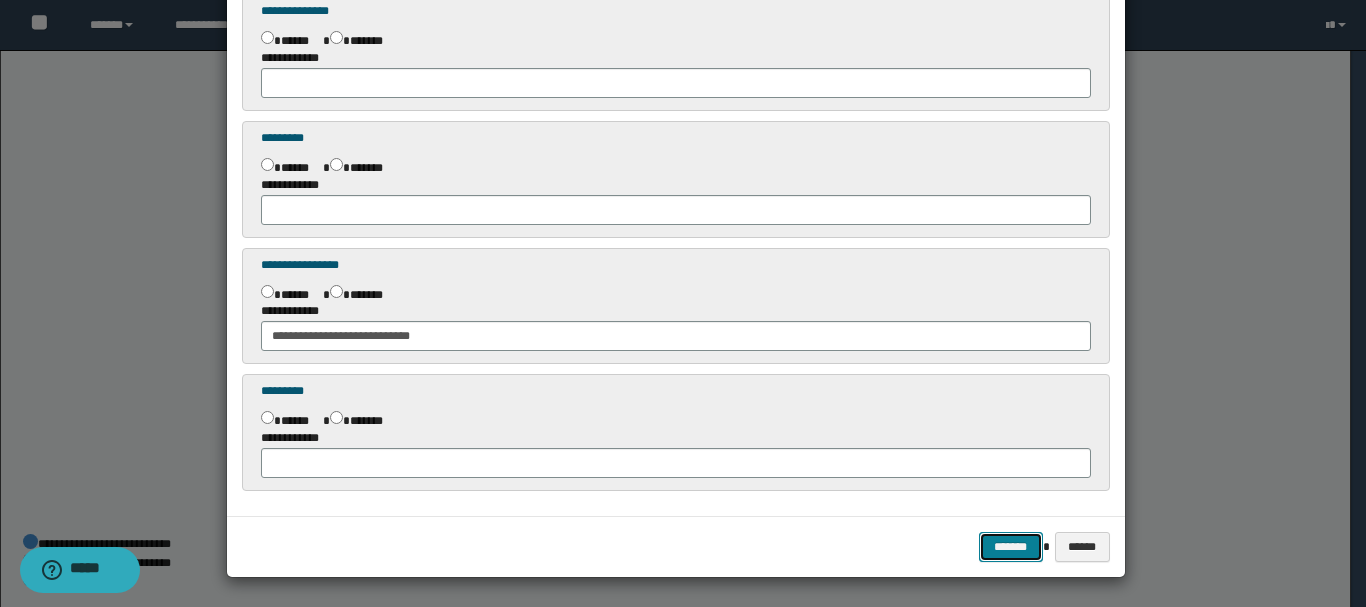 click on "*******" at bounding box center (1011, 547) 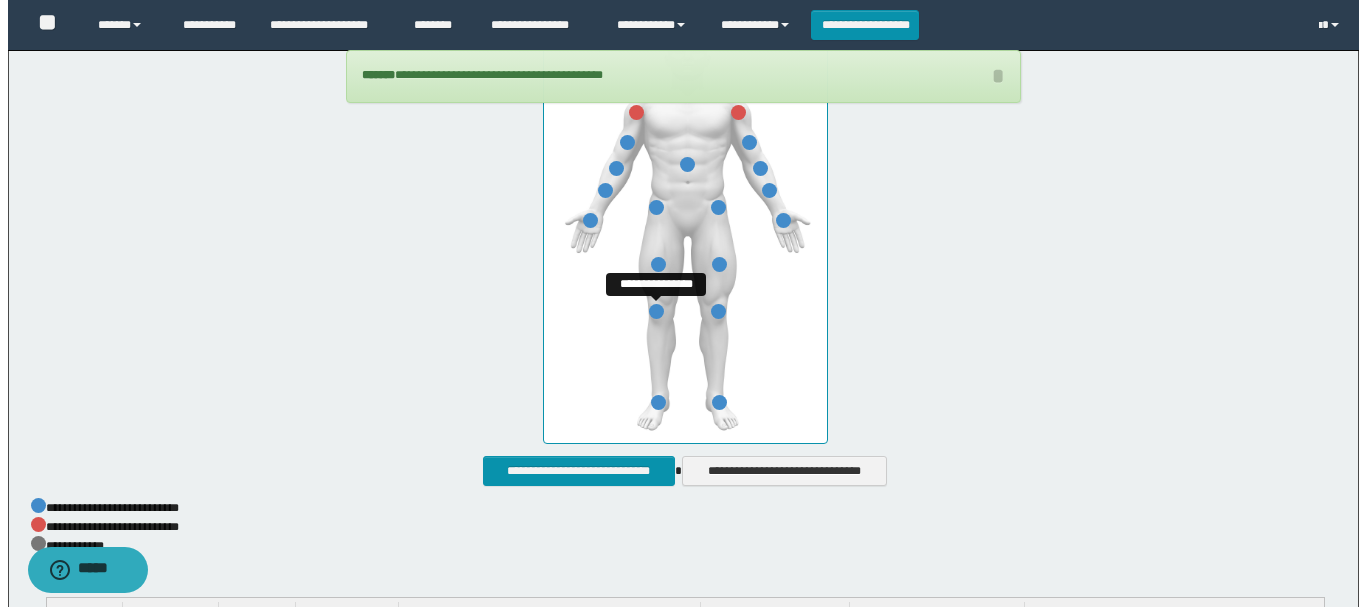 scroll, scrollTop: 900, scrollLeft: 0, axis: vertical 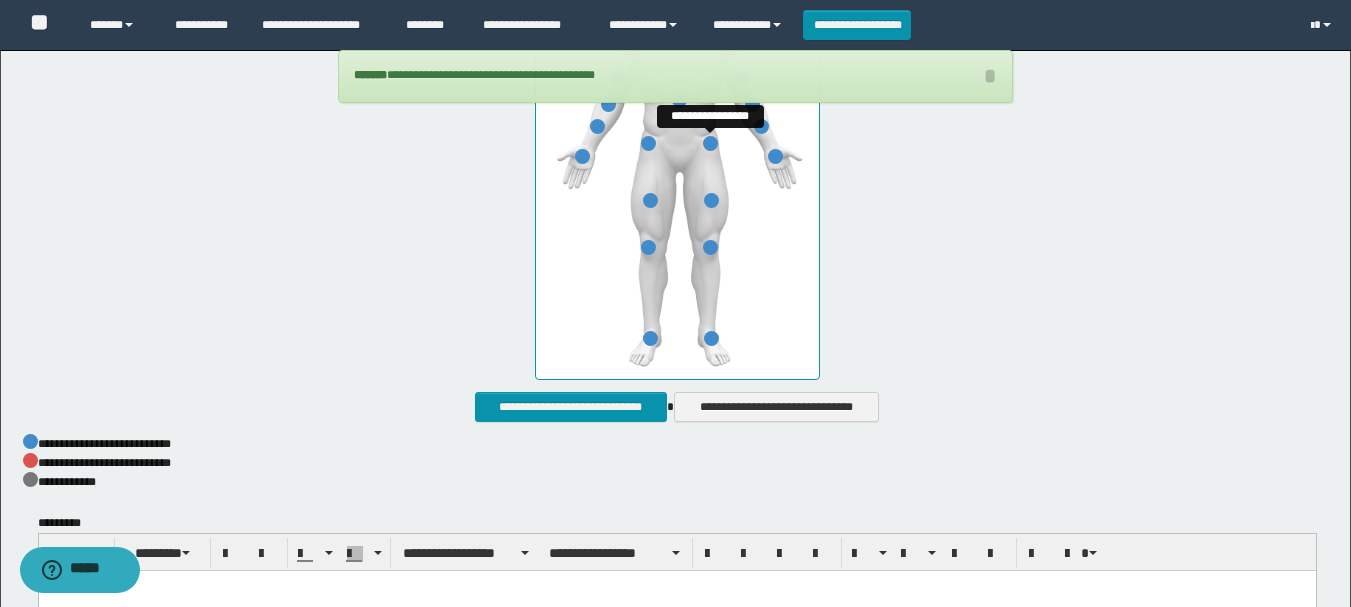 click at bounding box center (710, 143) 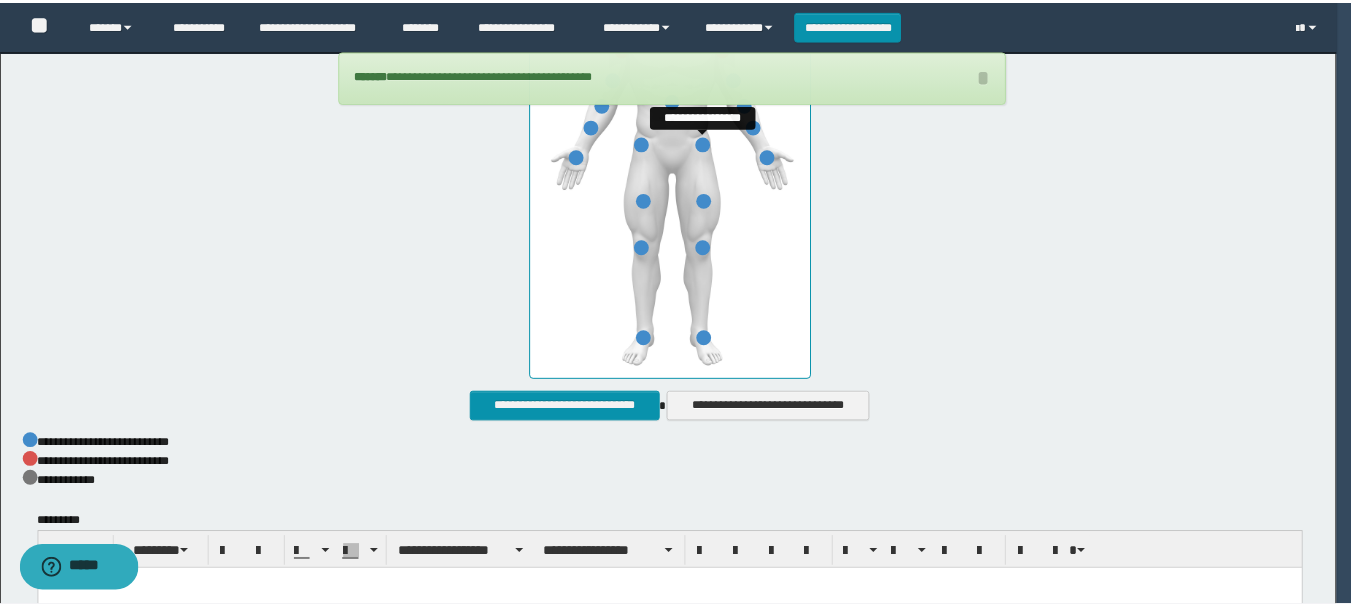 scroll, scrollTop: 0, scrollLeft: 0, axis: both 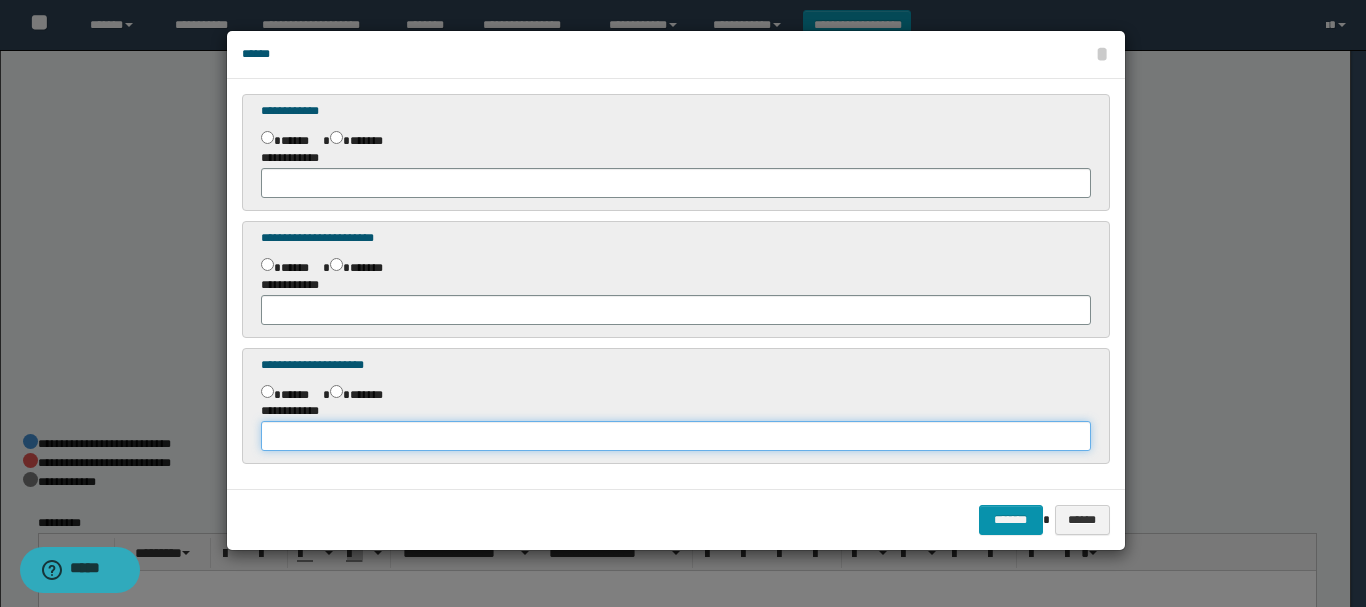 click at bounding box center [676, 436] 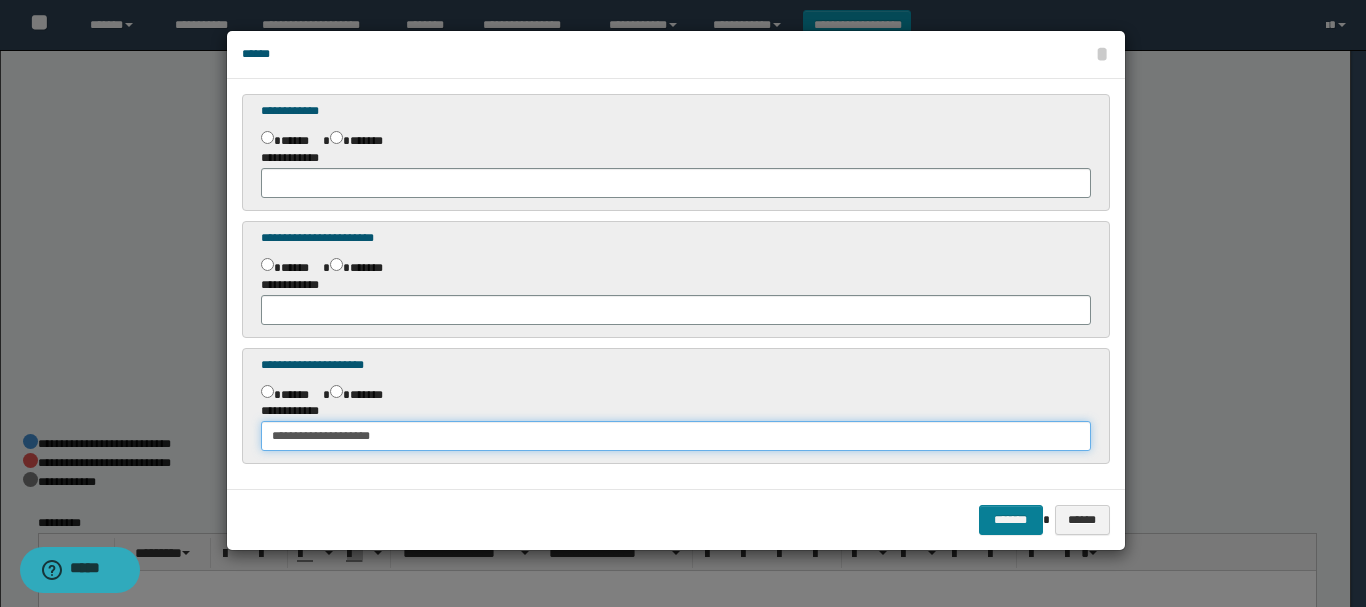 type on "**********" 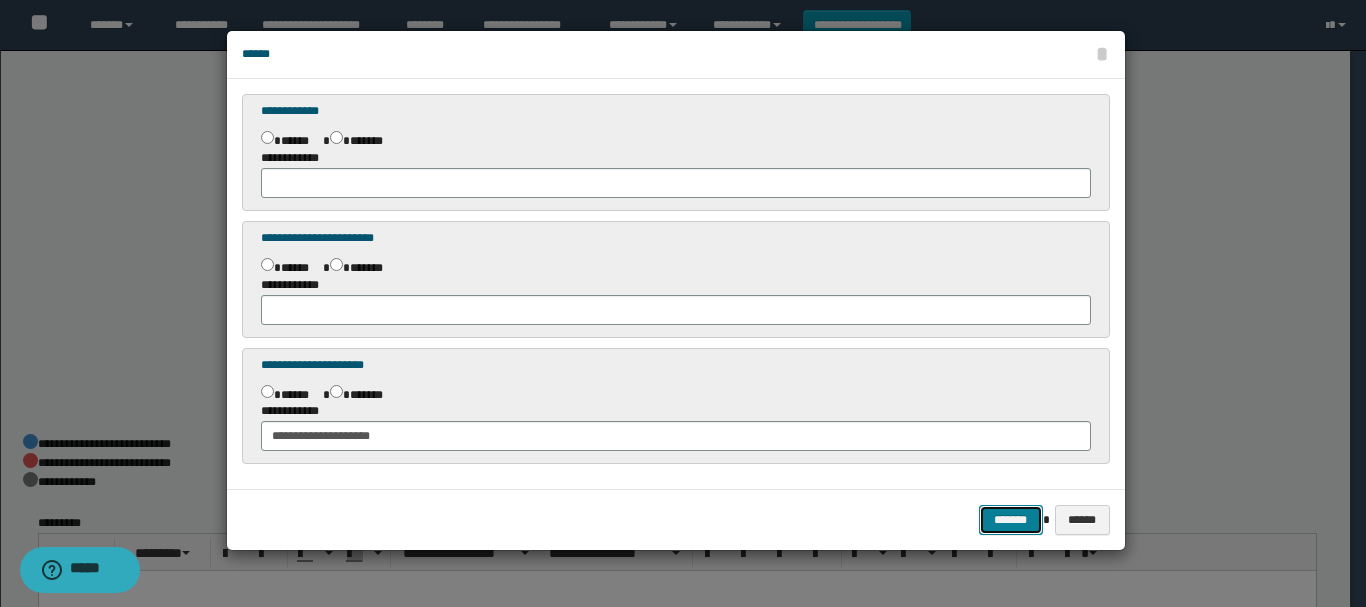 click on "*******" at bounding box center [1011, 520] 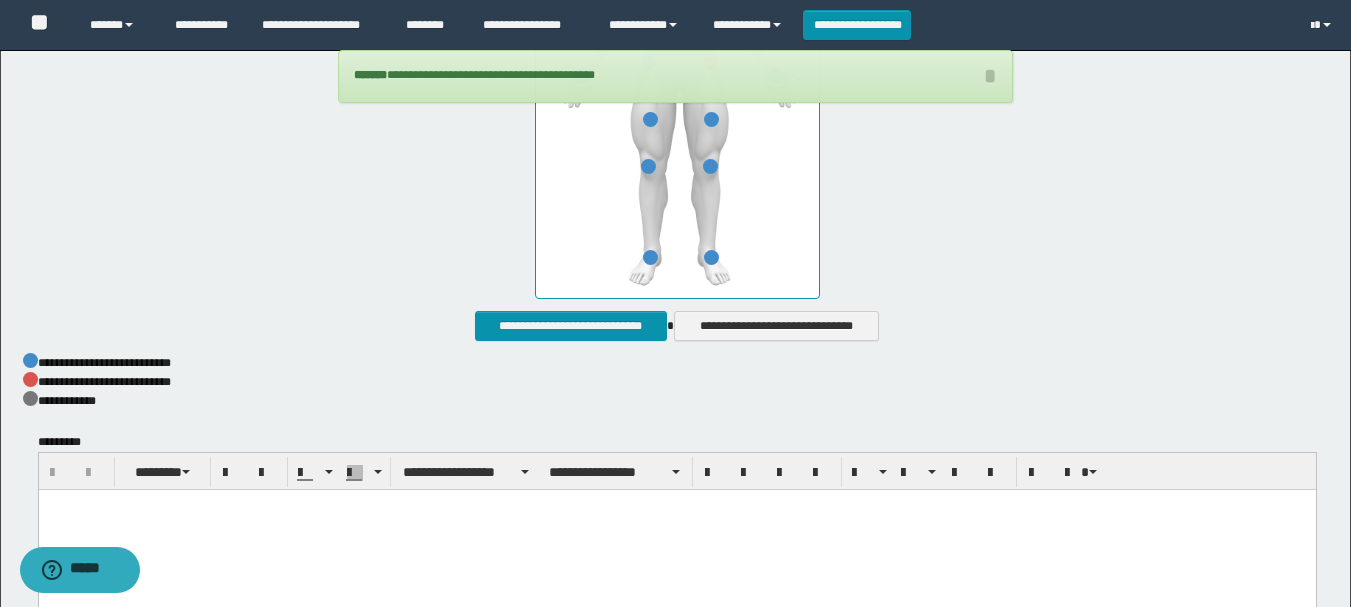 scroll, scrollTop: 1100, scrollLeft: 0, axis: vertical 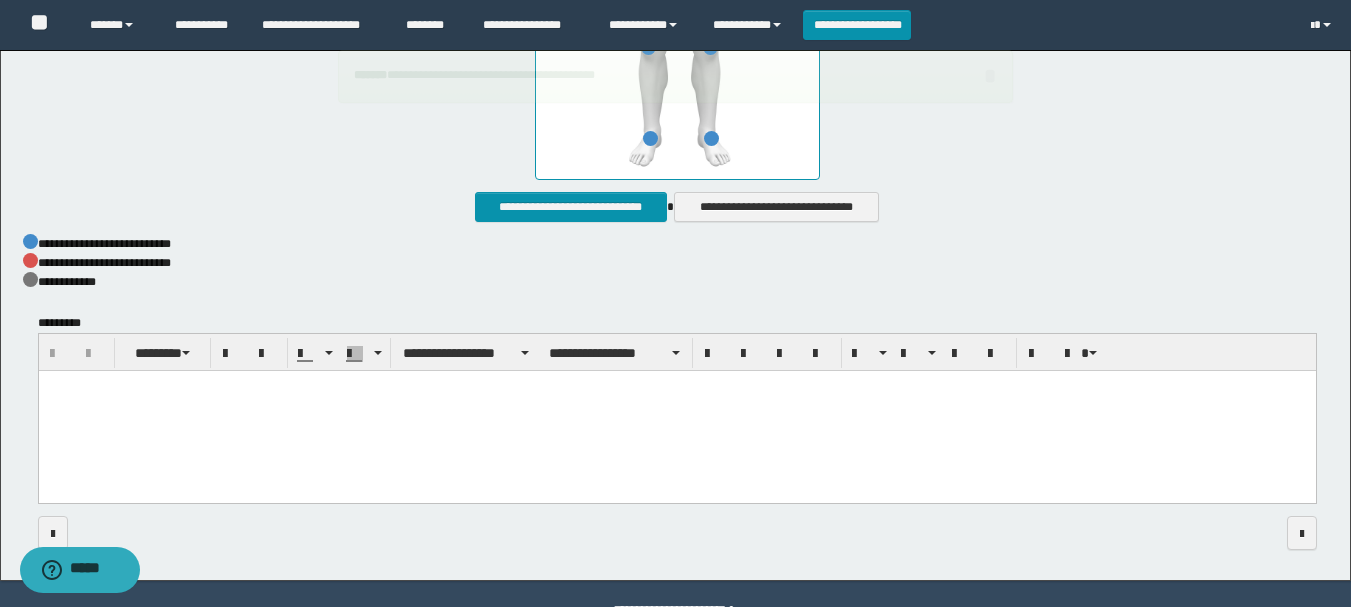 click at bounding box center (676, 412) 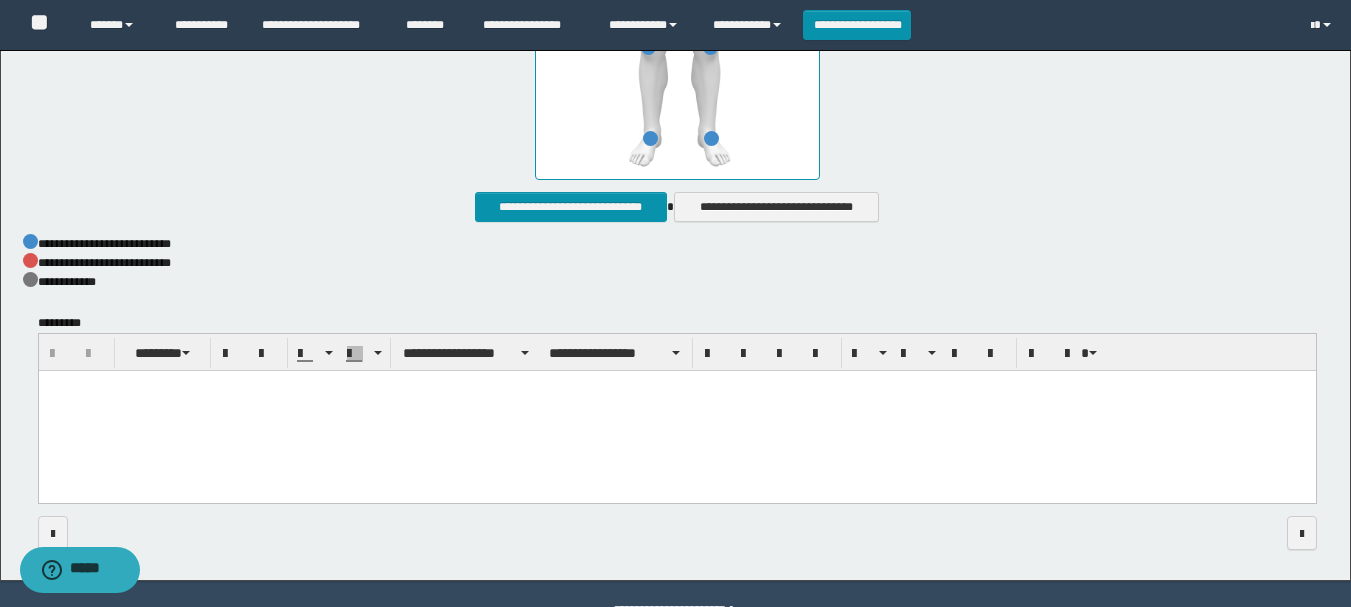 click at bounding box center [676, 412] 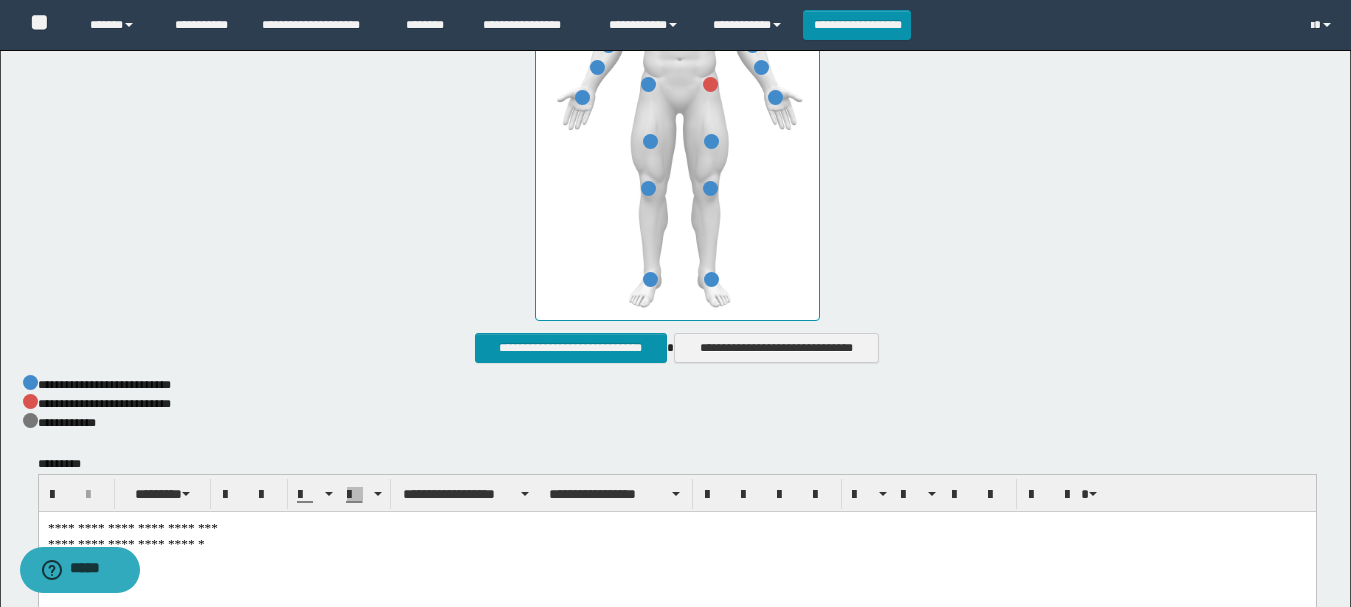 scroll, scrollTop: 784, scrollLeft: 0, axis: vertical 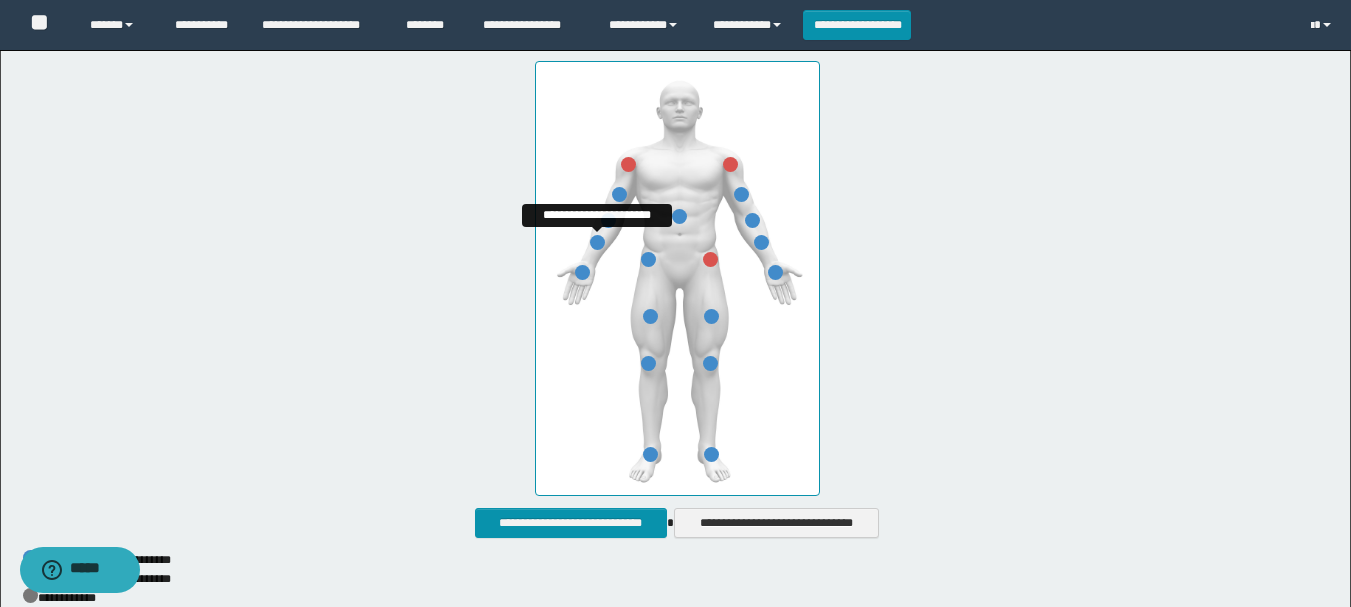 click at bounding box center (597, 242) 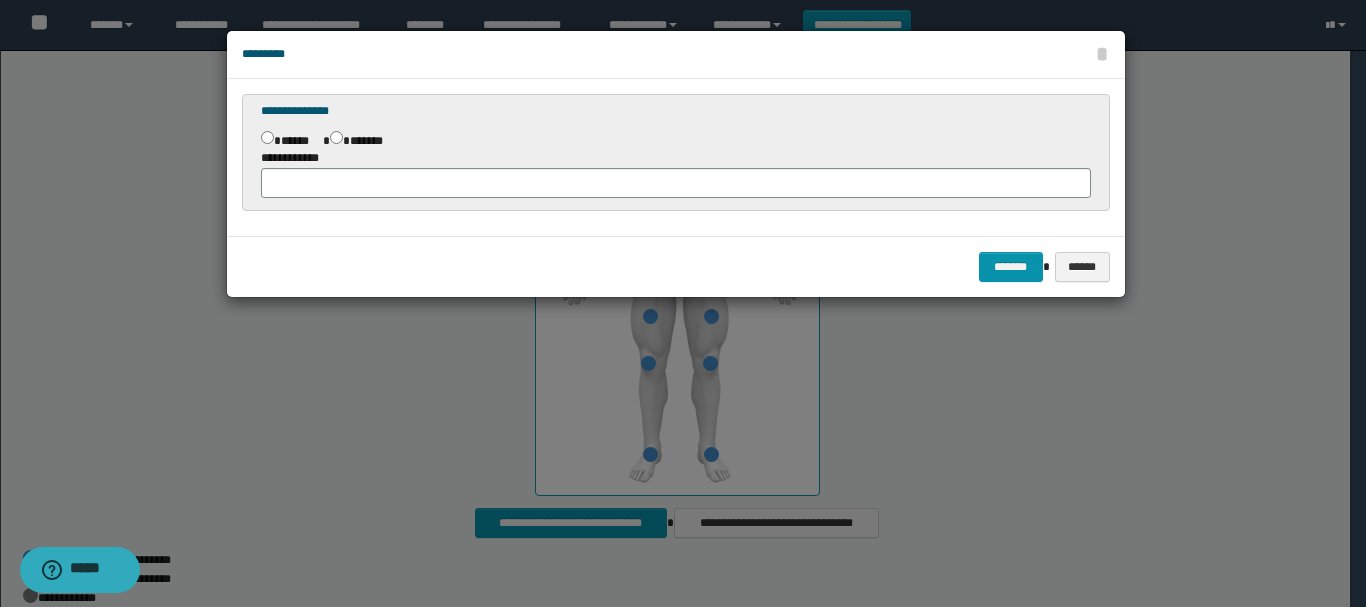 click at bounding box center [683, 303] 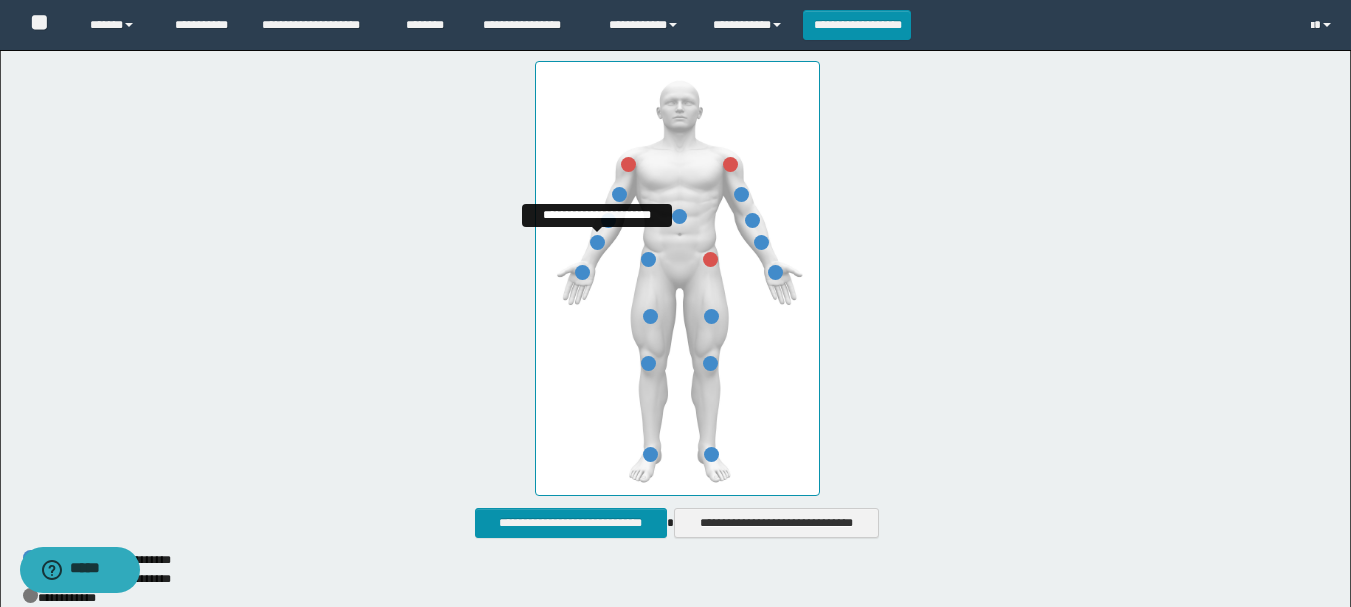 click at bounding box center (597, 242) 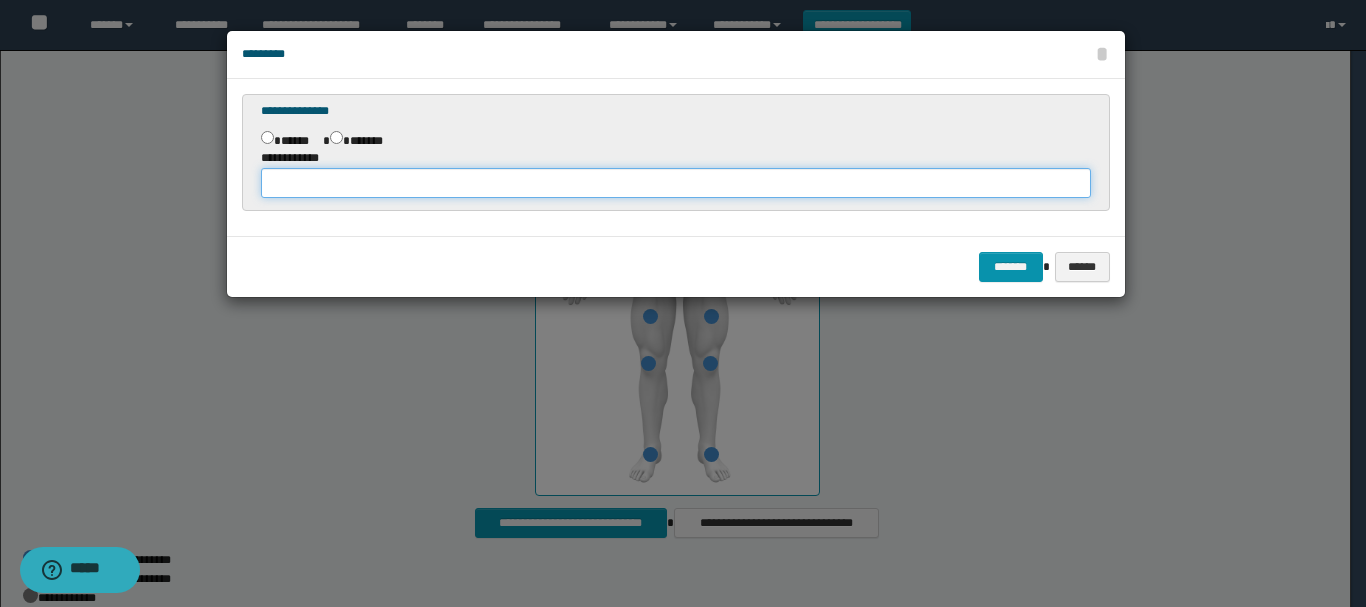 click at bounding box center [676, 183] 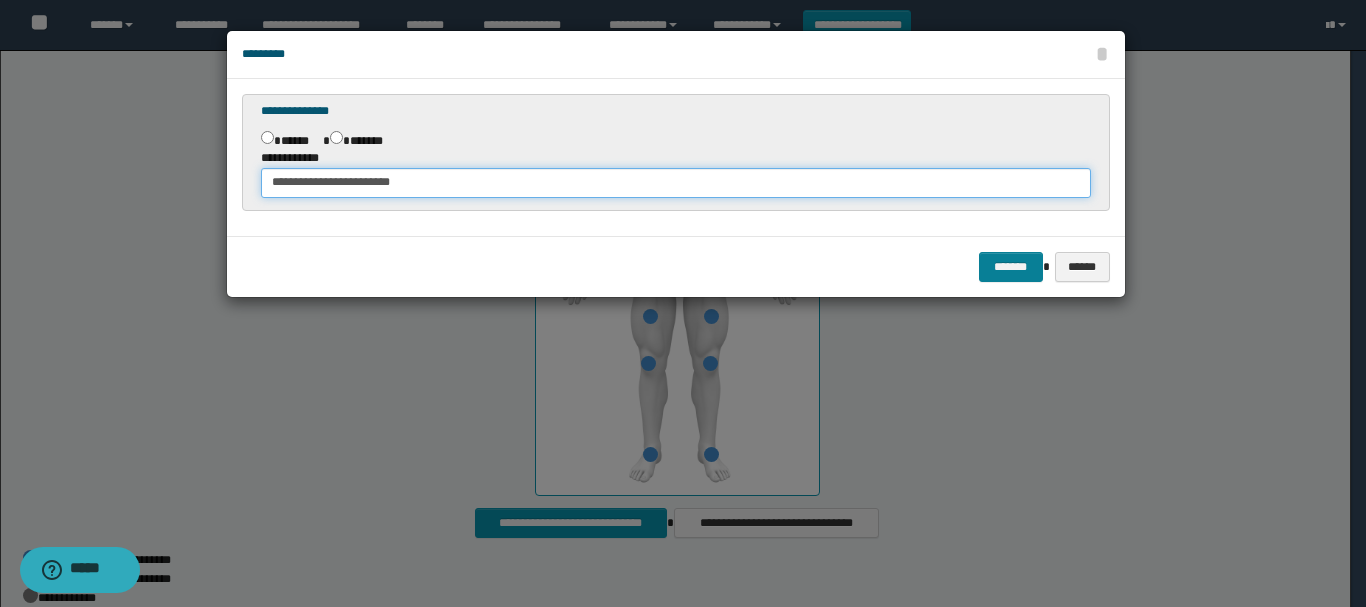 type on "**********" 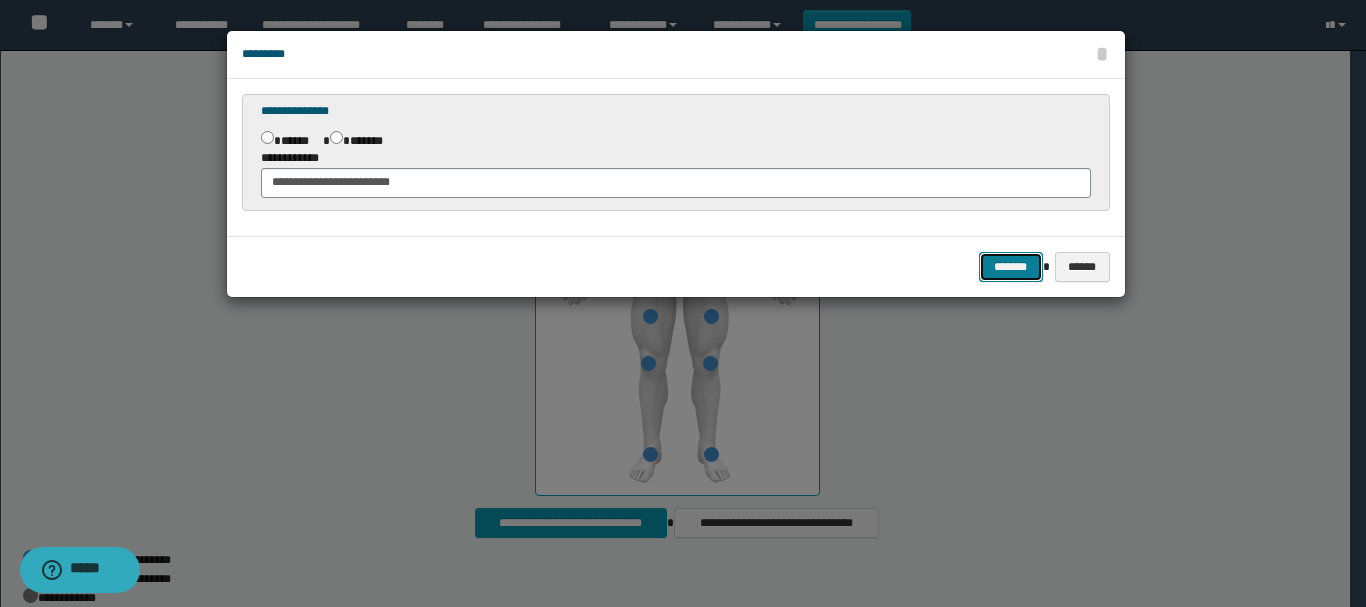 click on "*******" at bounding box center (1011, 267) 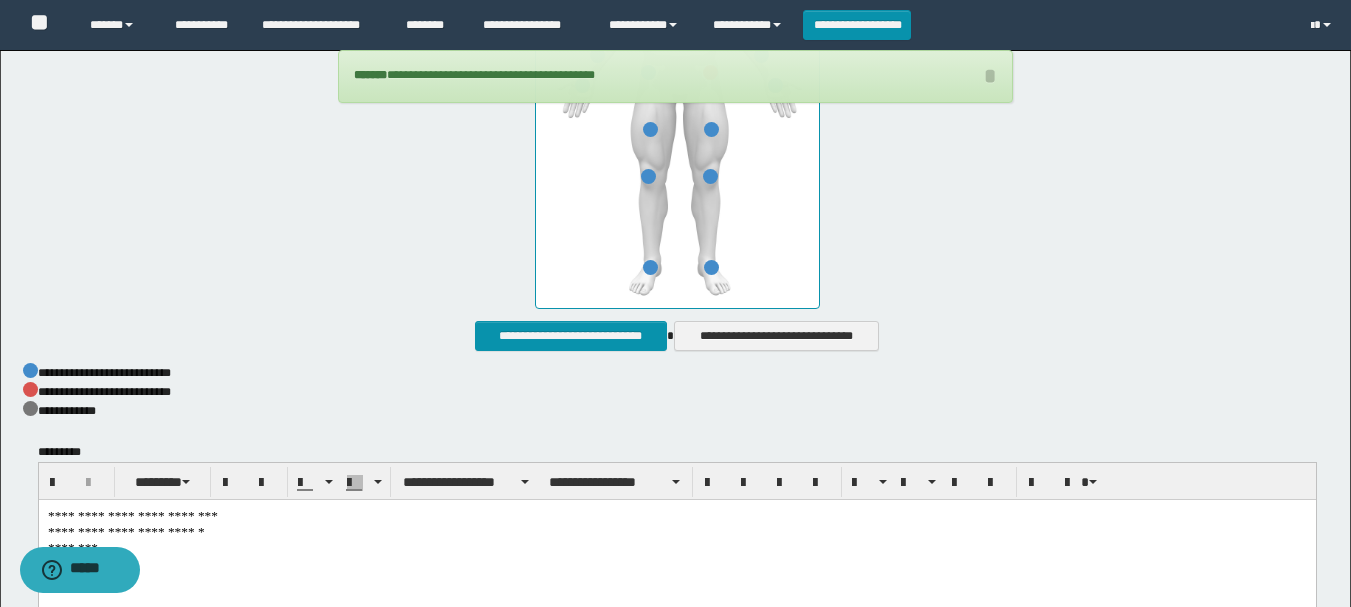 scroll, scrollTop: 1184, scrollLeft: 0, axis: vertical 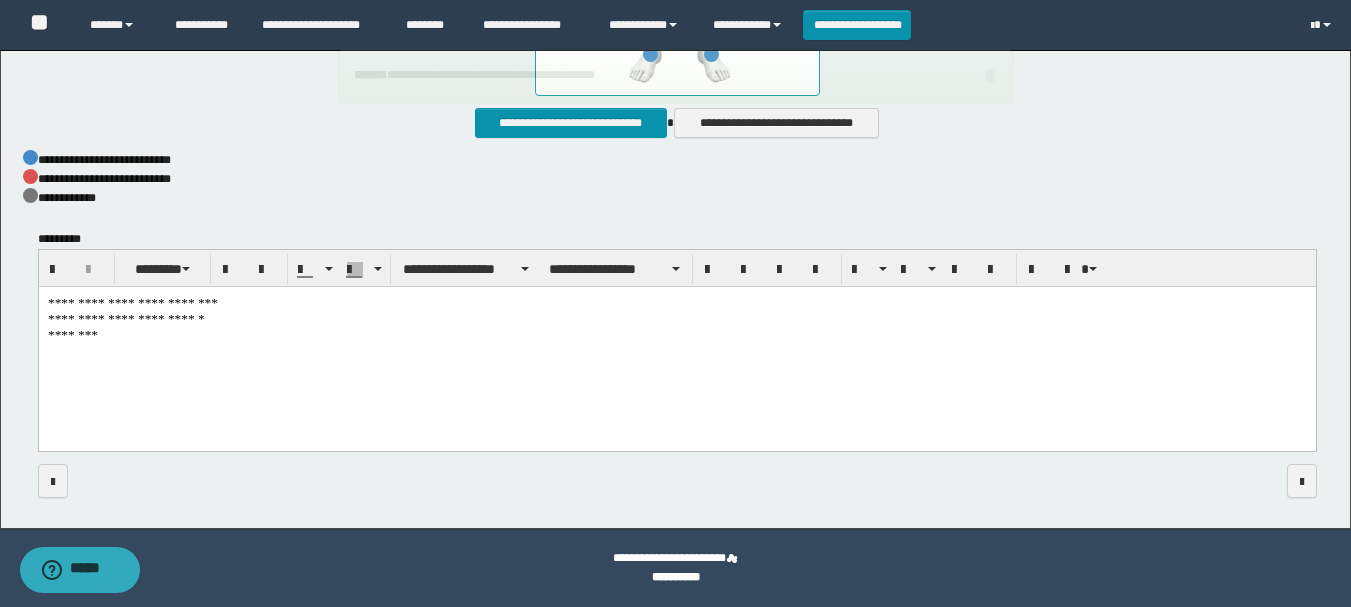 click on "[FIRST] [LAST] [LAST]" at bounding box center [676, 344] 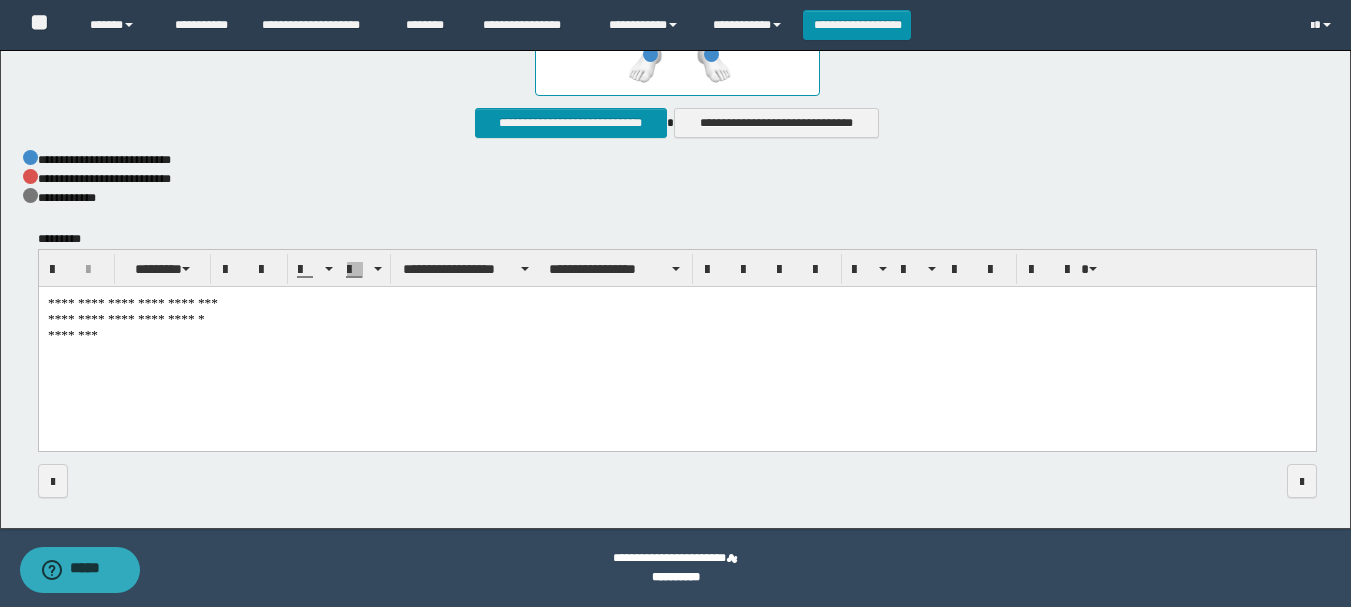 click on "[FIRST] [LAST] [LAST]" at bounding box center (676, 344) 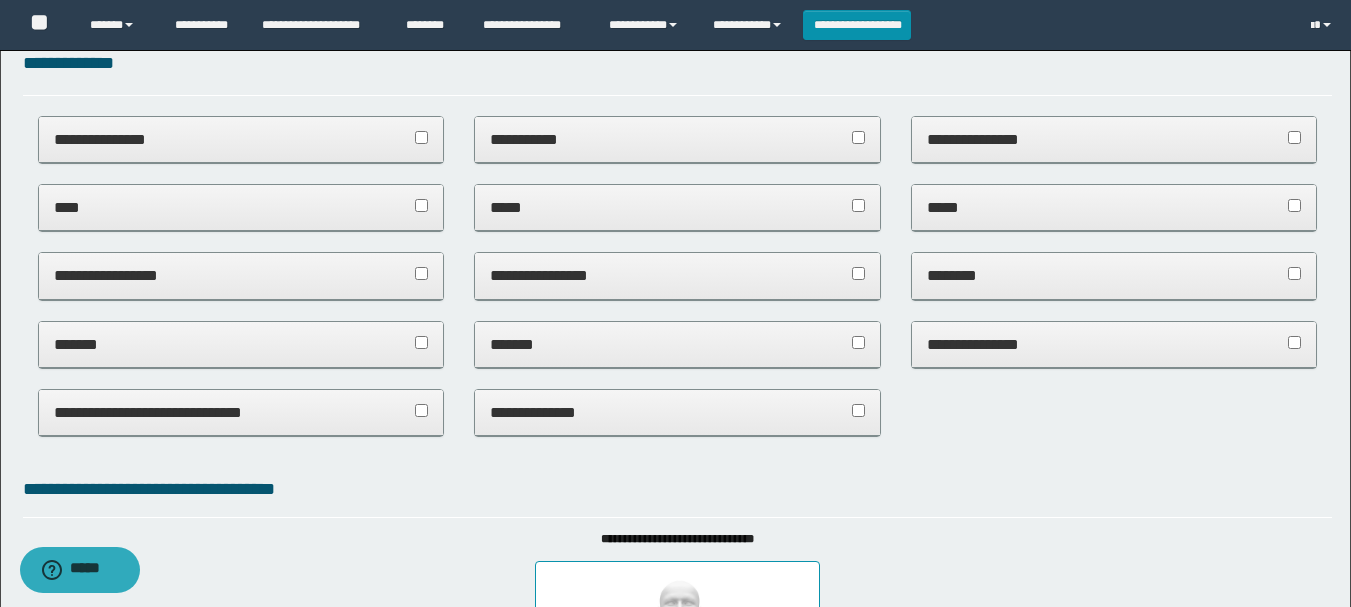 scroll, scrollTop: 0, scrollLeft: 0, axis: both 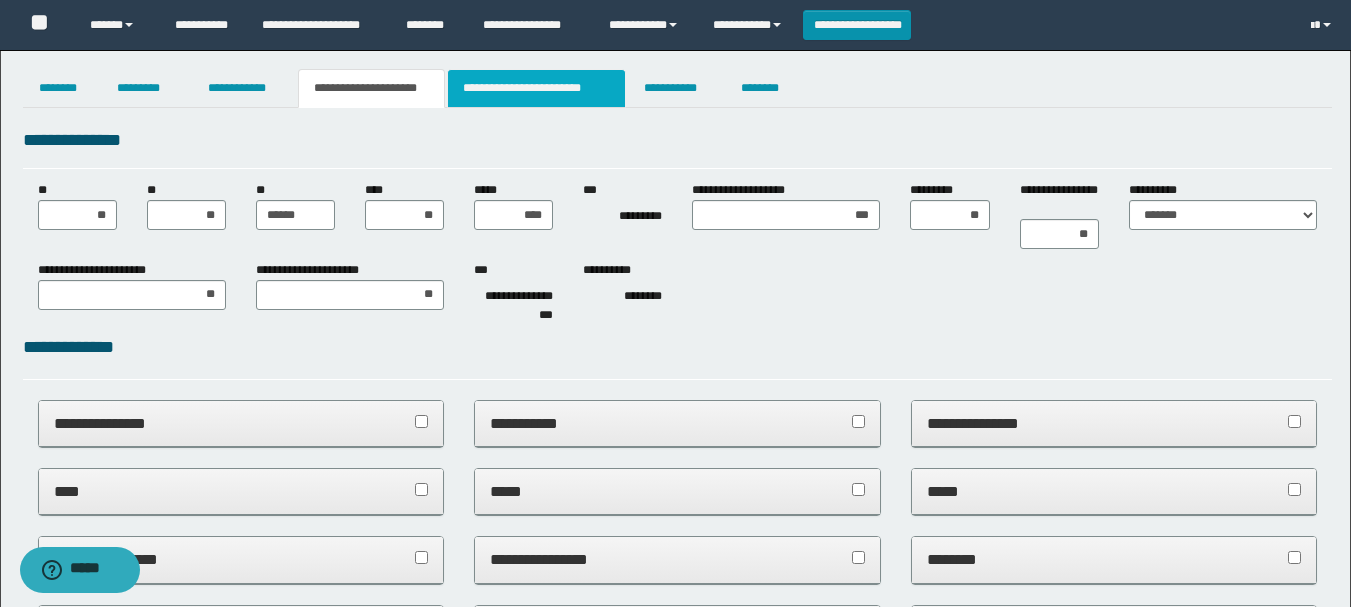 click on "**********" at bounding box center (537, 88) 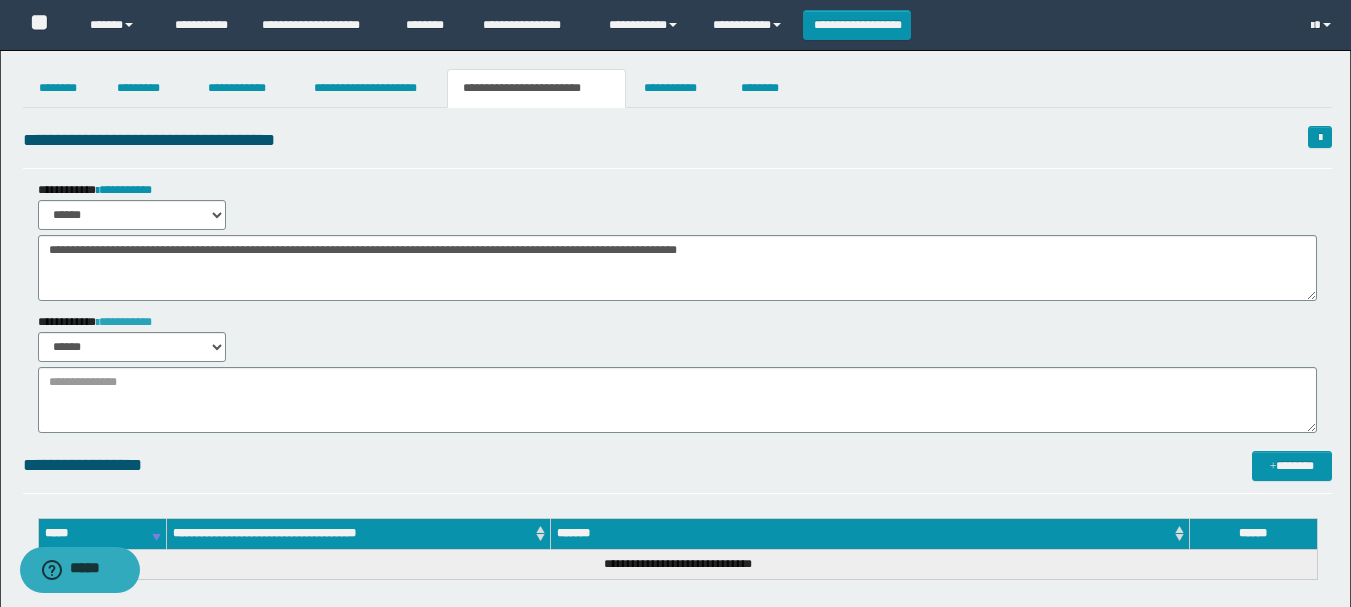 click on "**********" at bounding box center (124, 322) 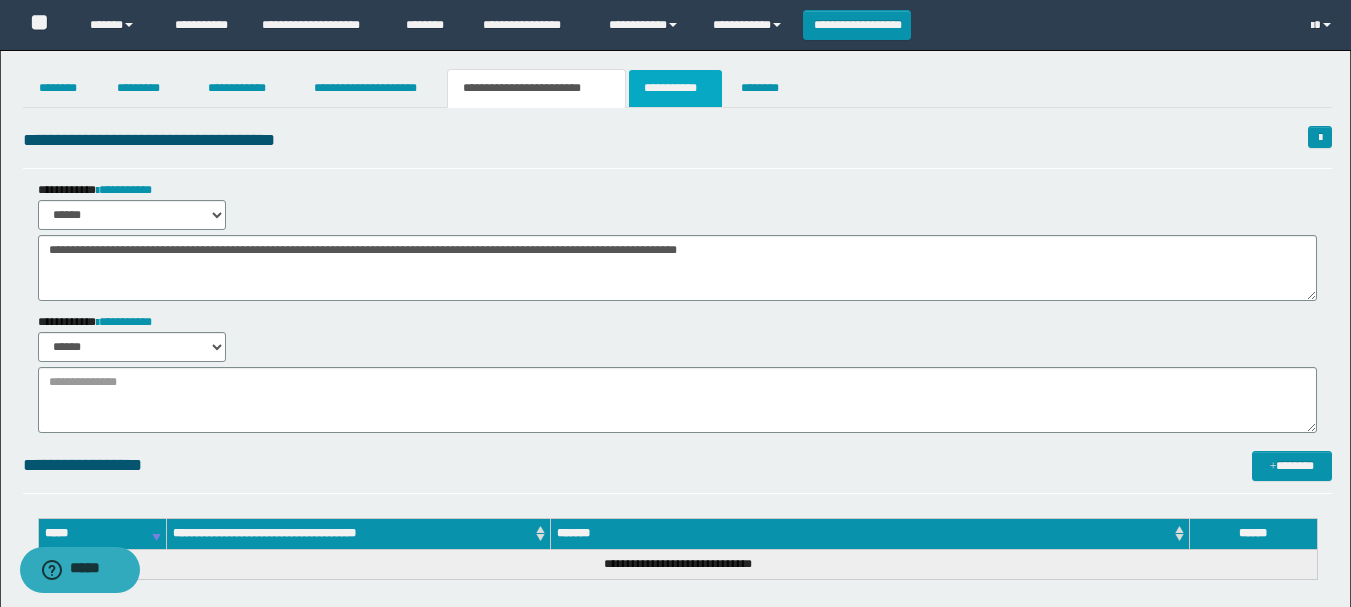click on "**********" at bounding box center [675, 88] 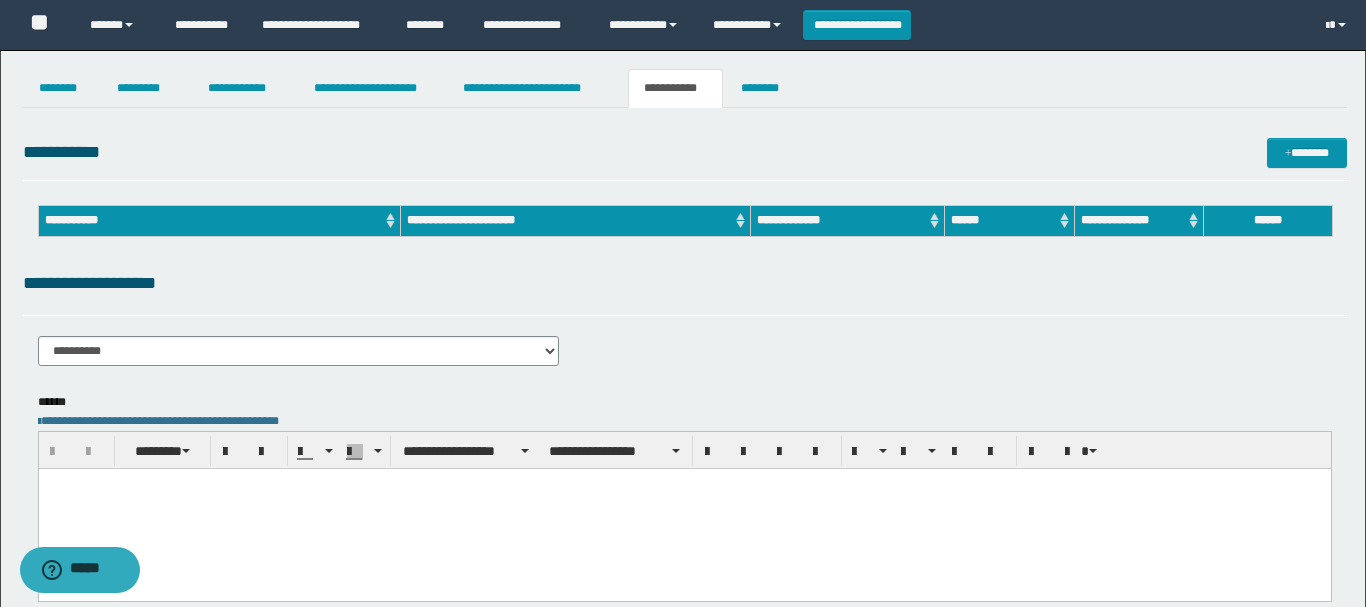 scroll, scrollTop: 0, scrollLeft: 0, axis: both 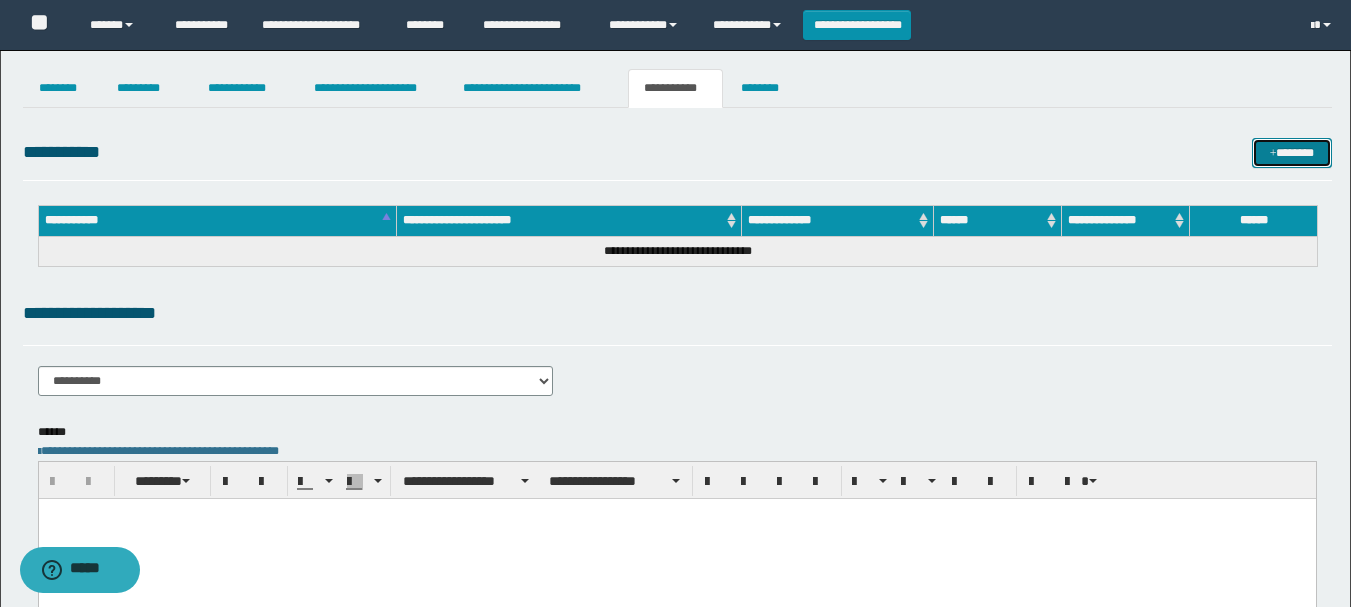 click on "*******" at bounding box center [1292, 153] 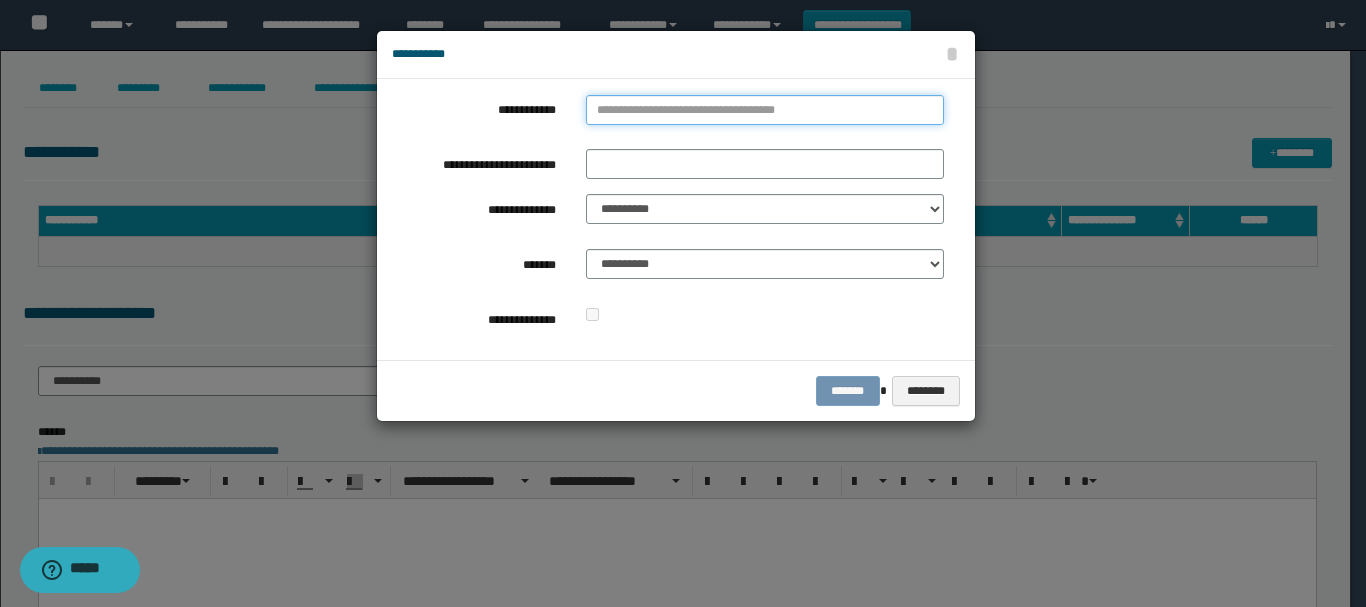 click on "**********" at bounding box center (765, 110) 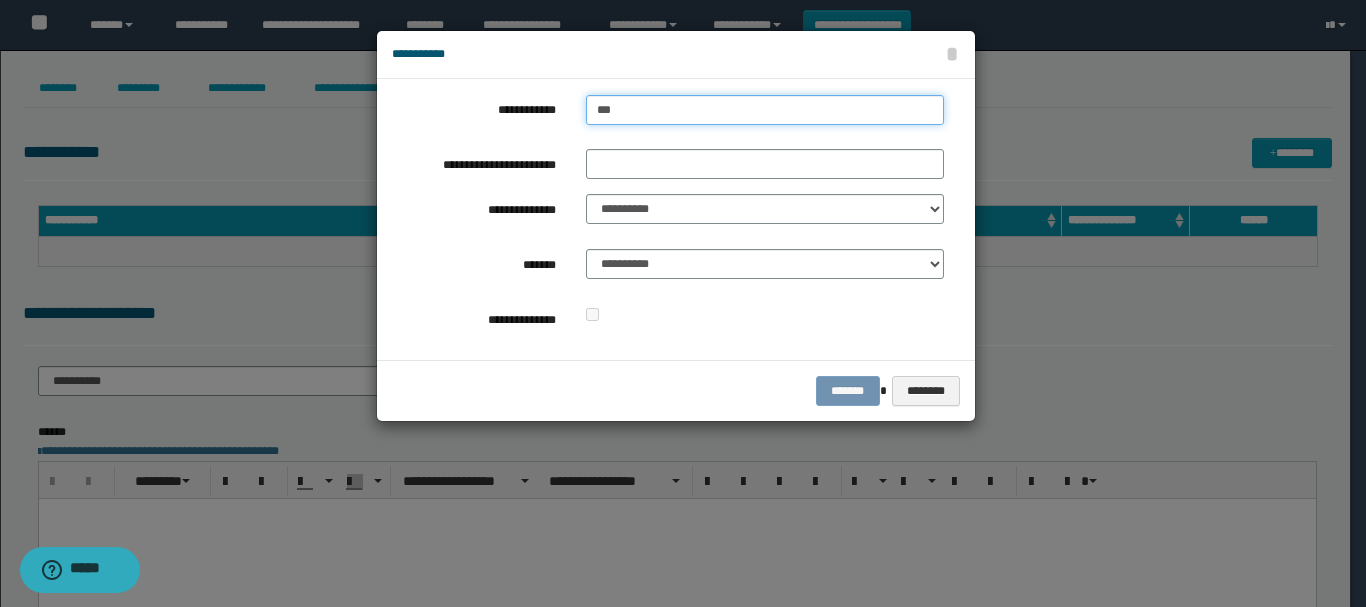 type on "****" 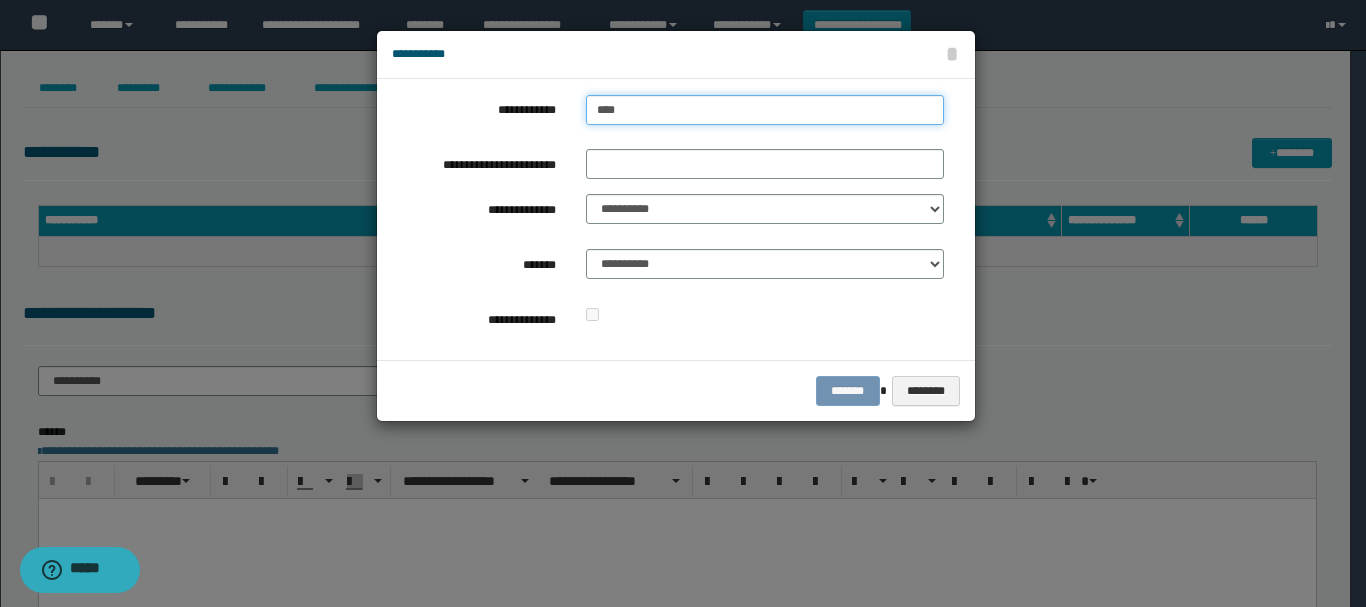 type on "****" 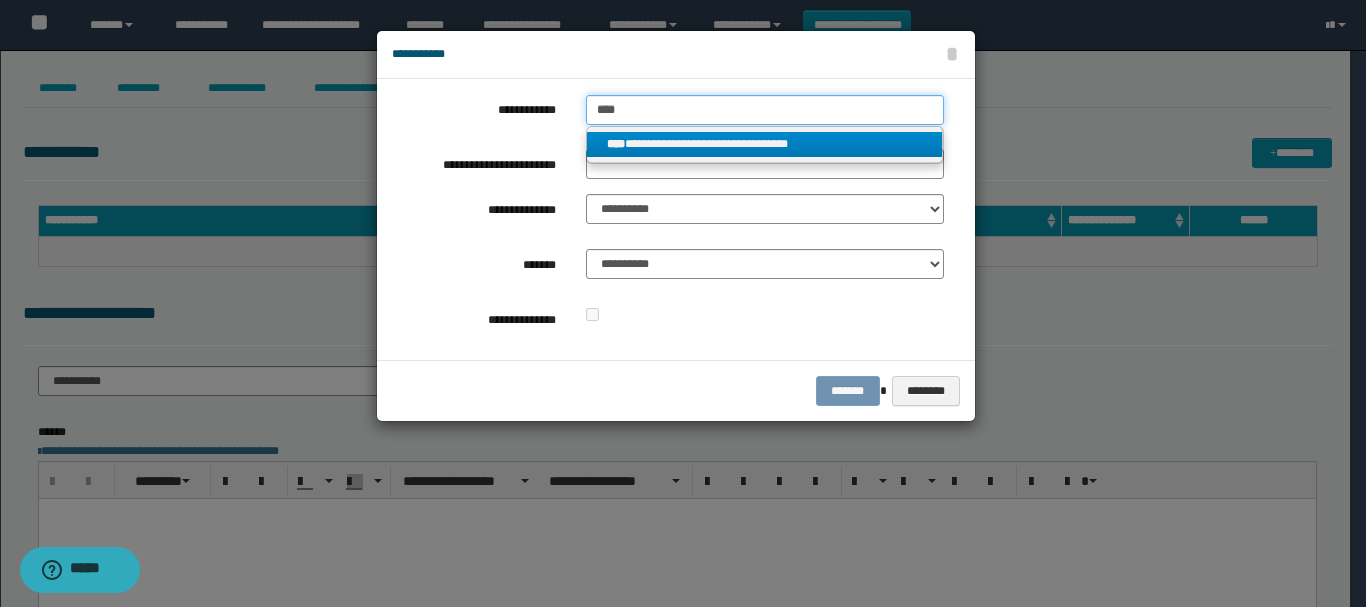 type on "****" 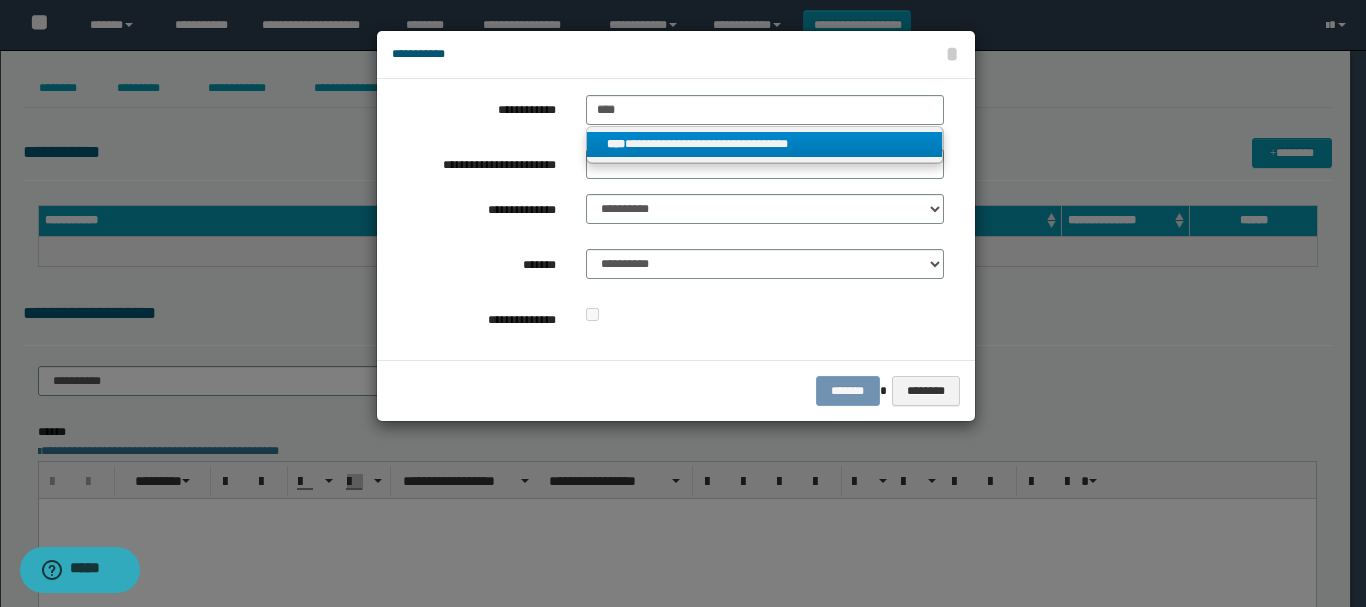click on "**********" at bounding box center (765, 144) 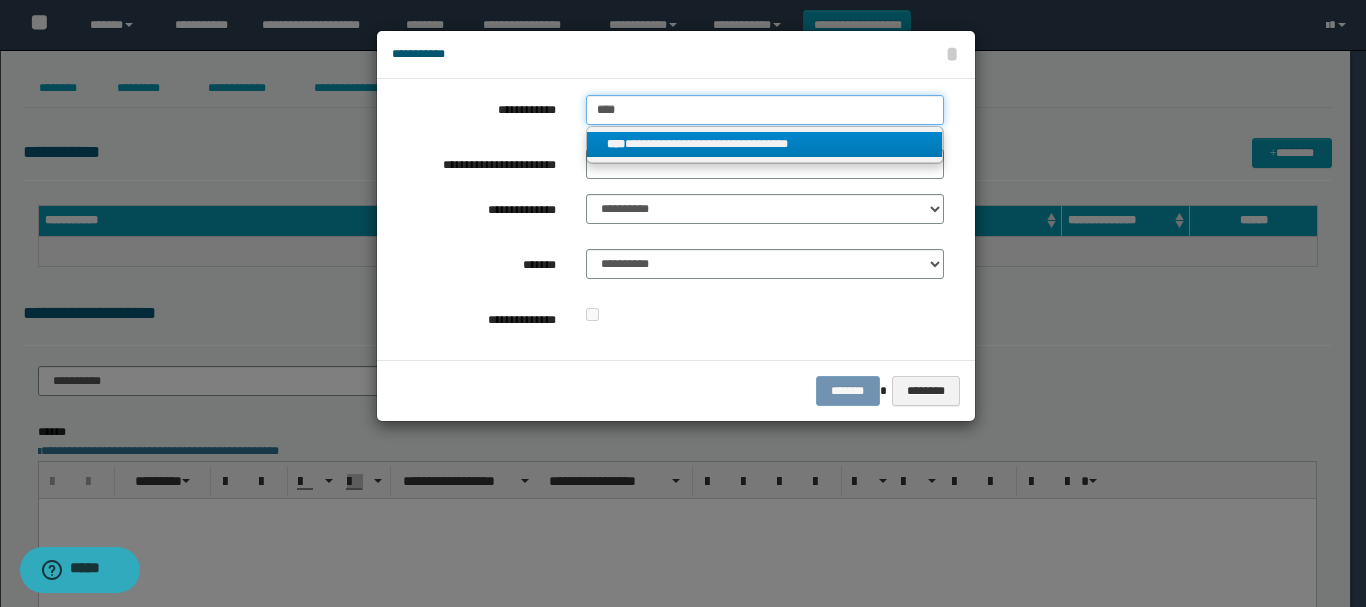 type 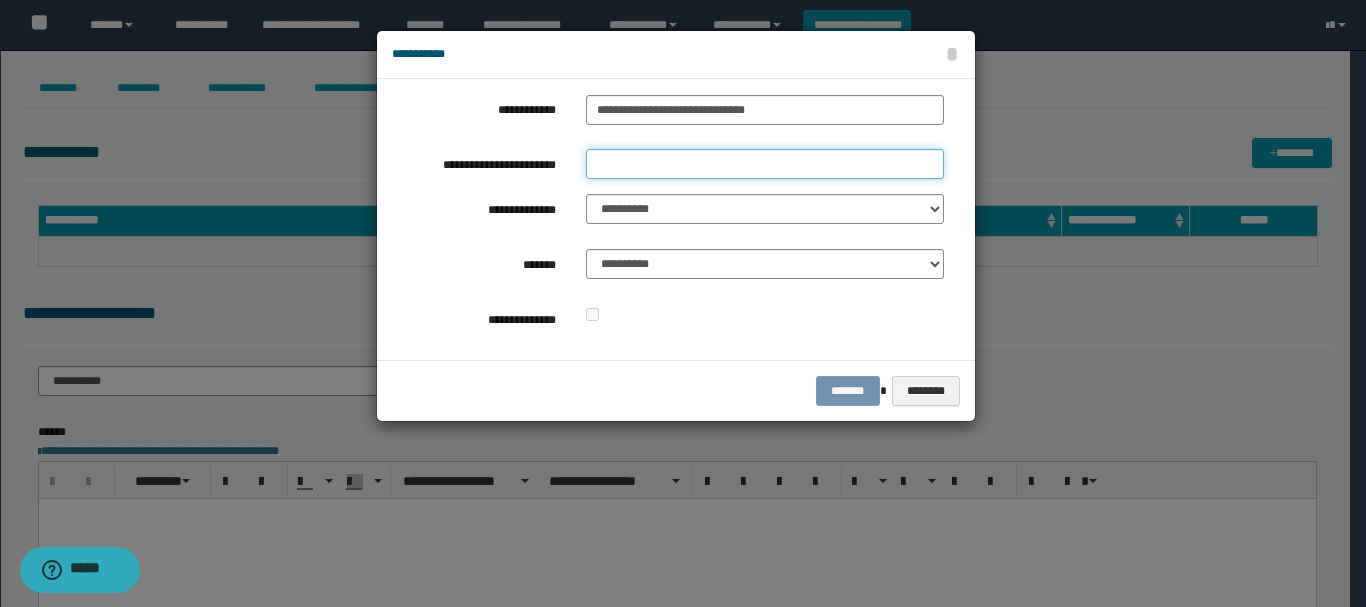 click on "**********" at bounding box center (765, 164) 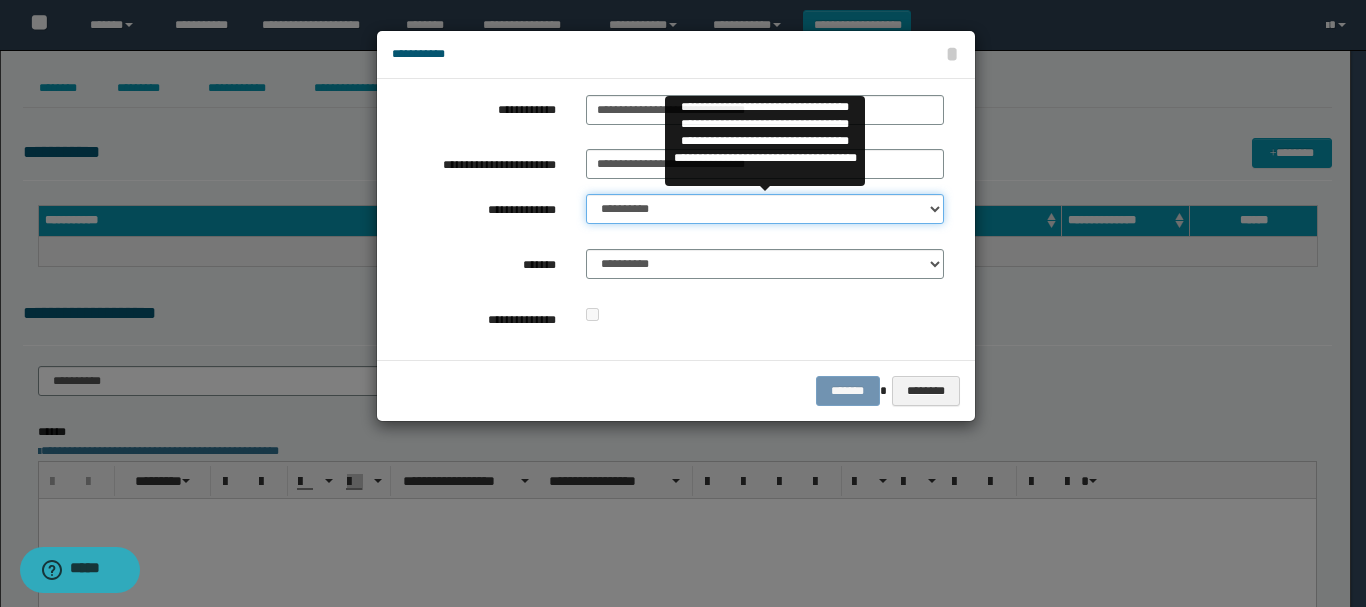click on "**********" at bounding box center (765, 209) 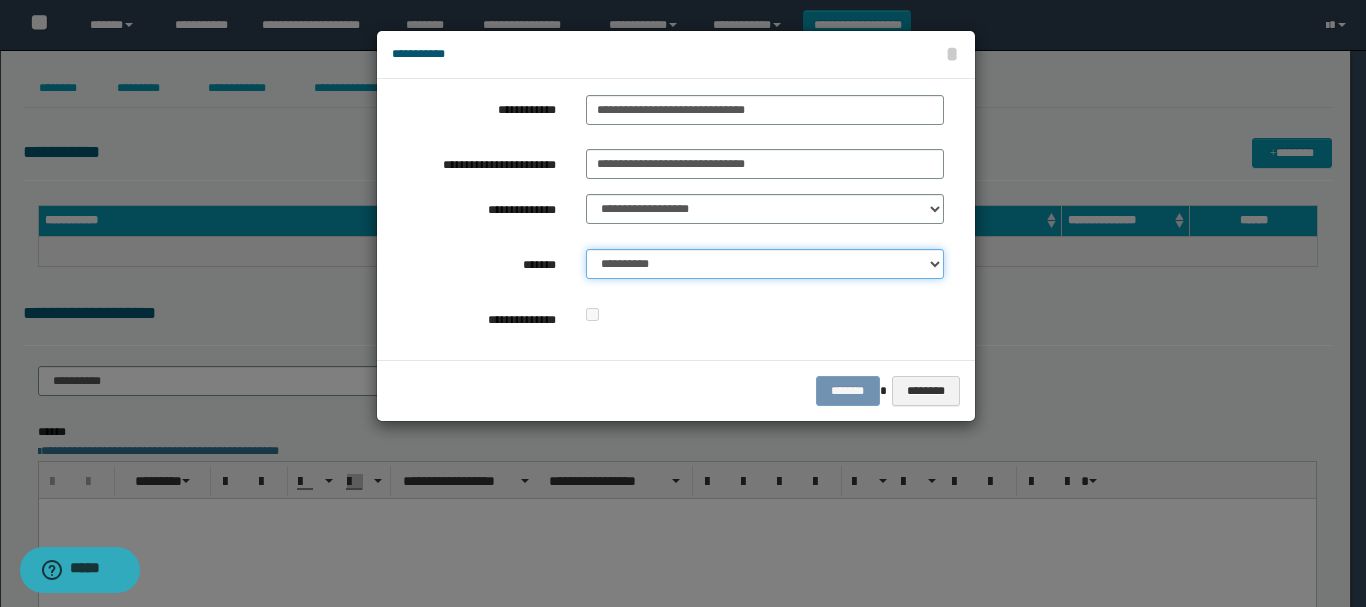 drag, startPoint x: 730, startPoint y: 258, endPoint x: 733, endPoint y: 274, distance: 16.27882 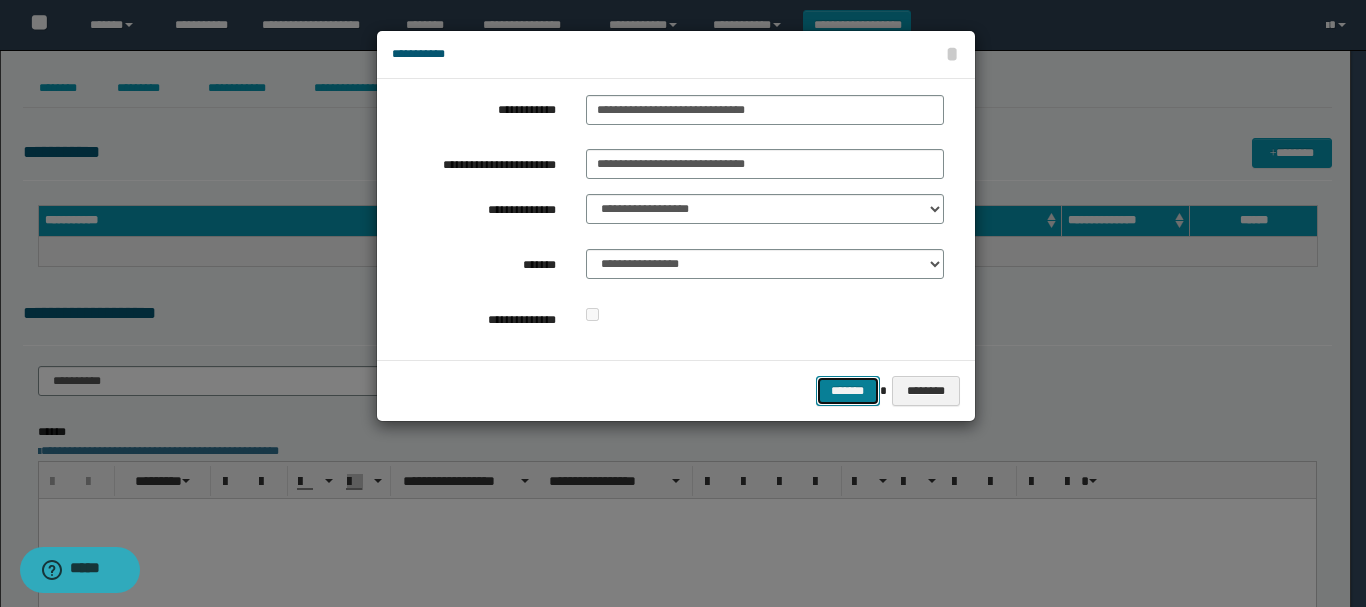 click on "*******" at bounding box center [848, 391] 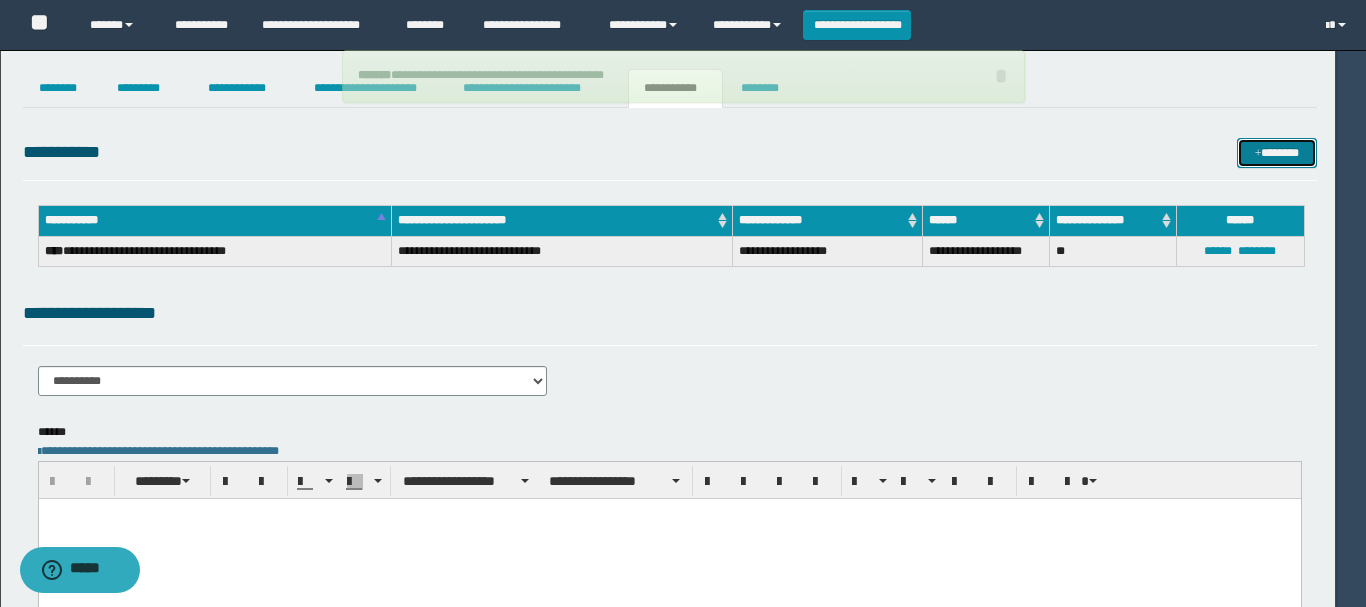type 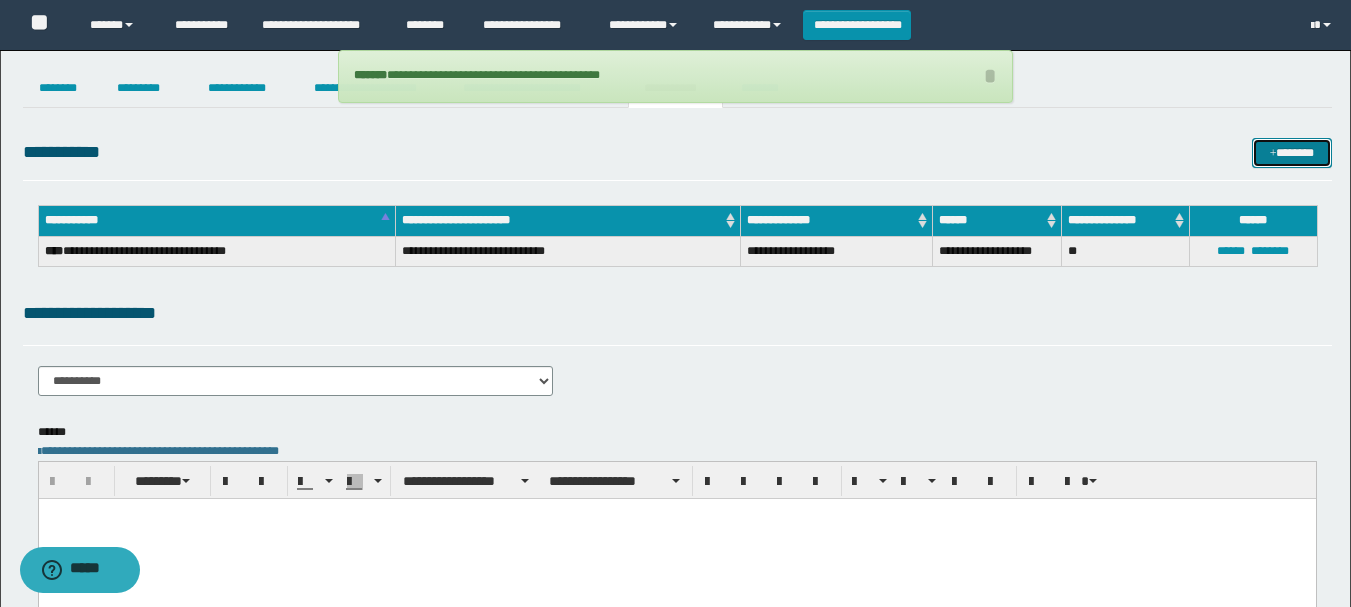 click on "*******" at bounding box center (1292, 153) 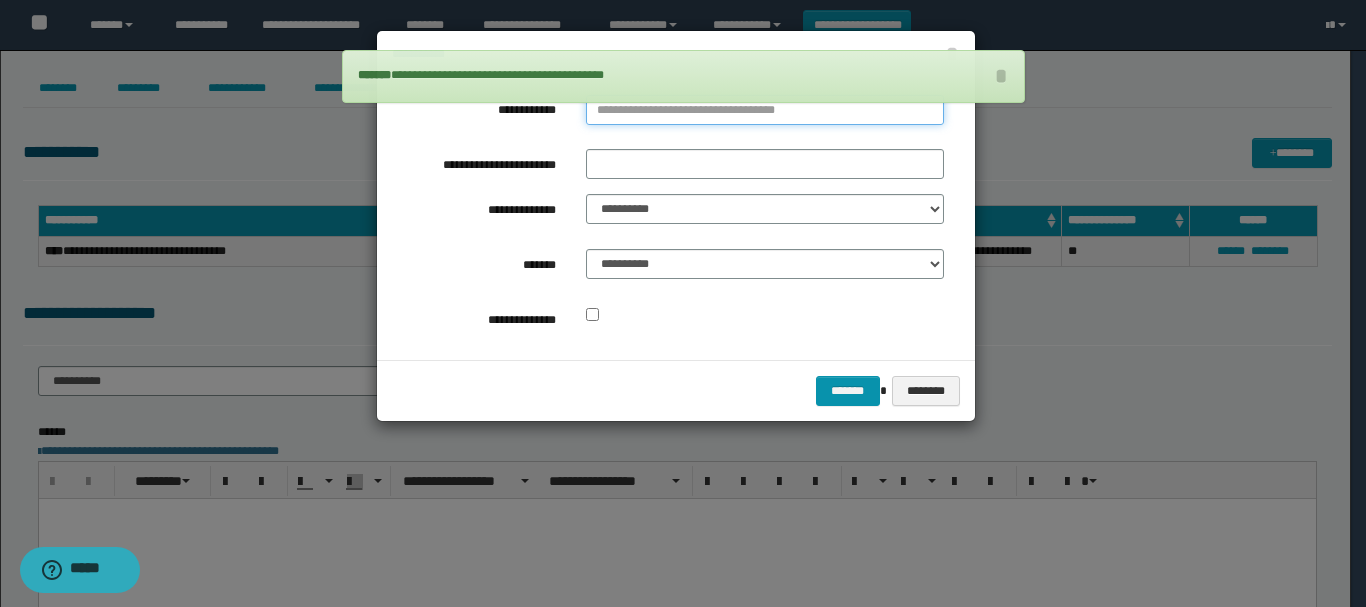 type on "**********" 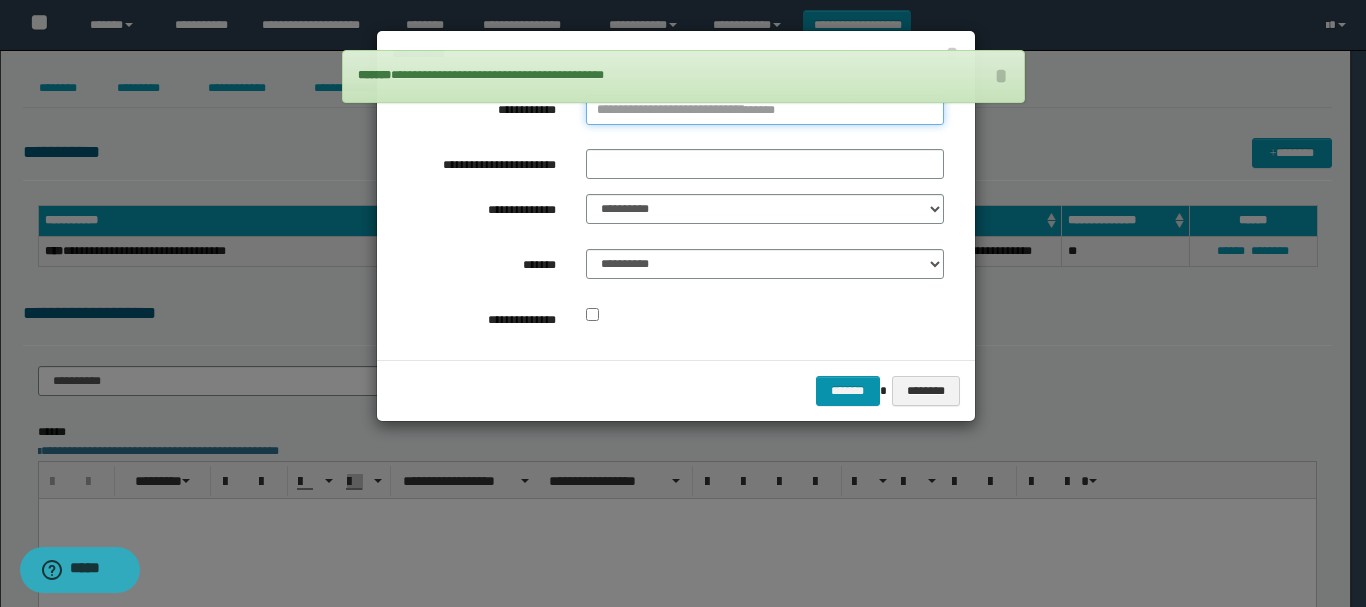 click on "**********" at bounding box center [765, 110] 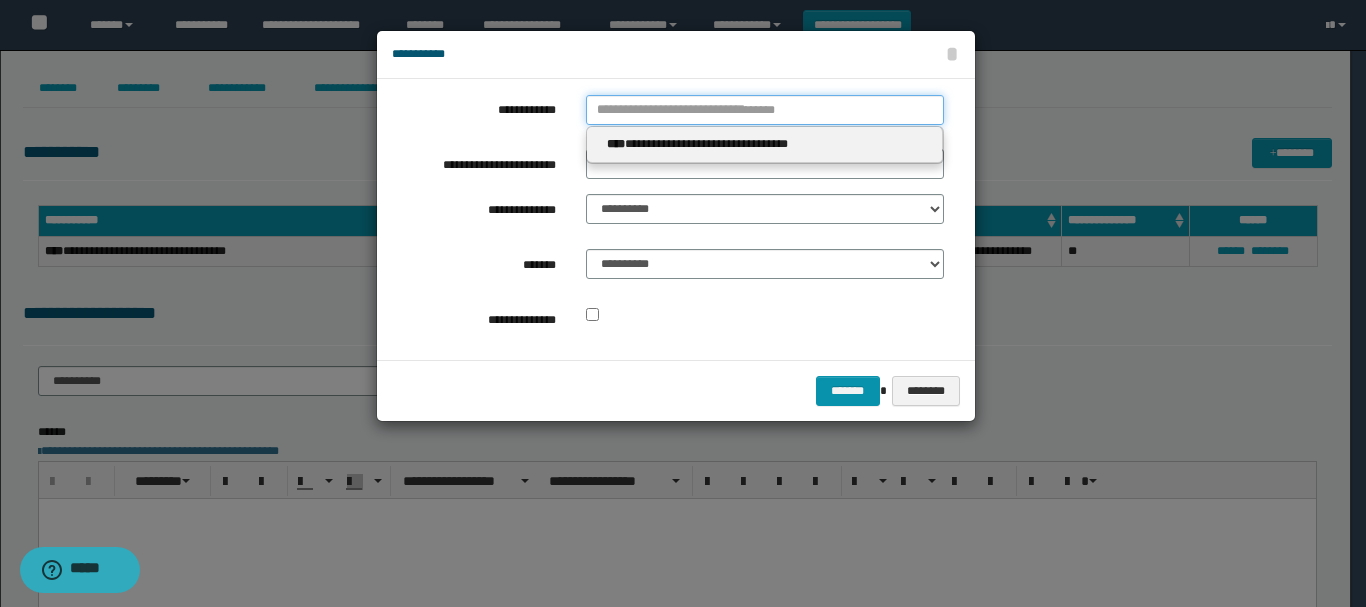 type 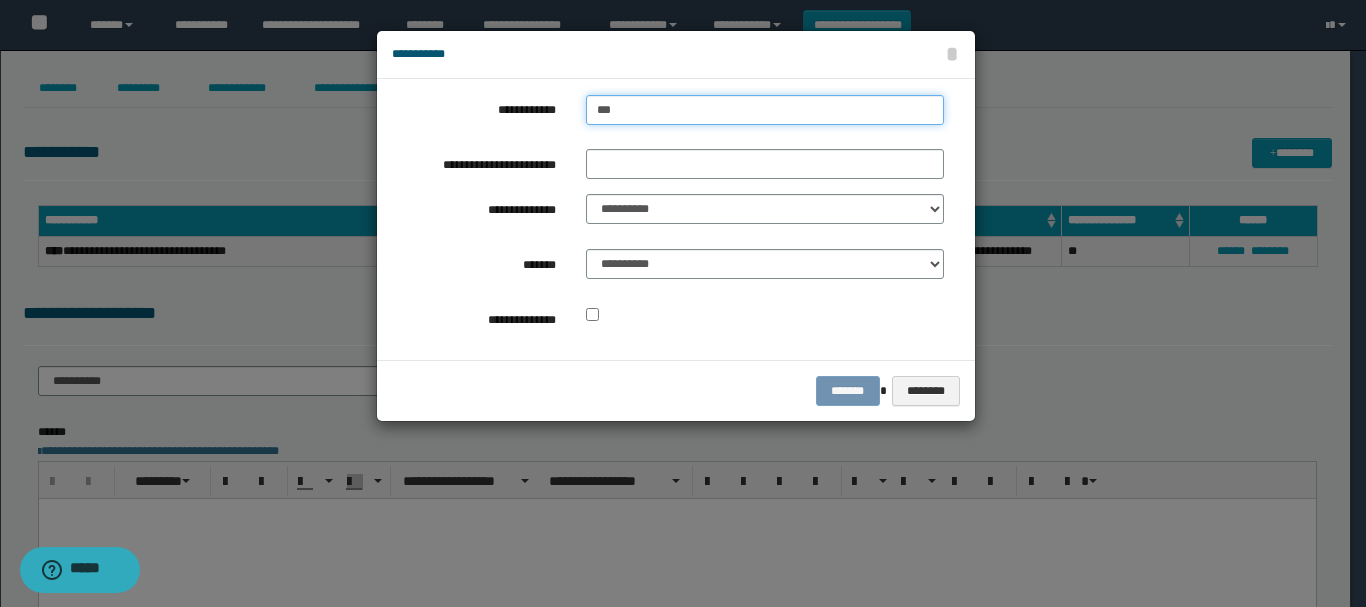 type on "****" 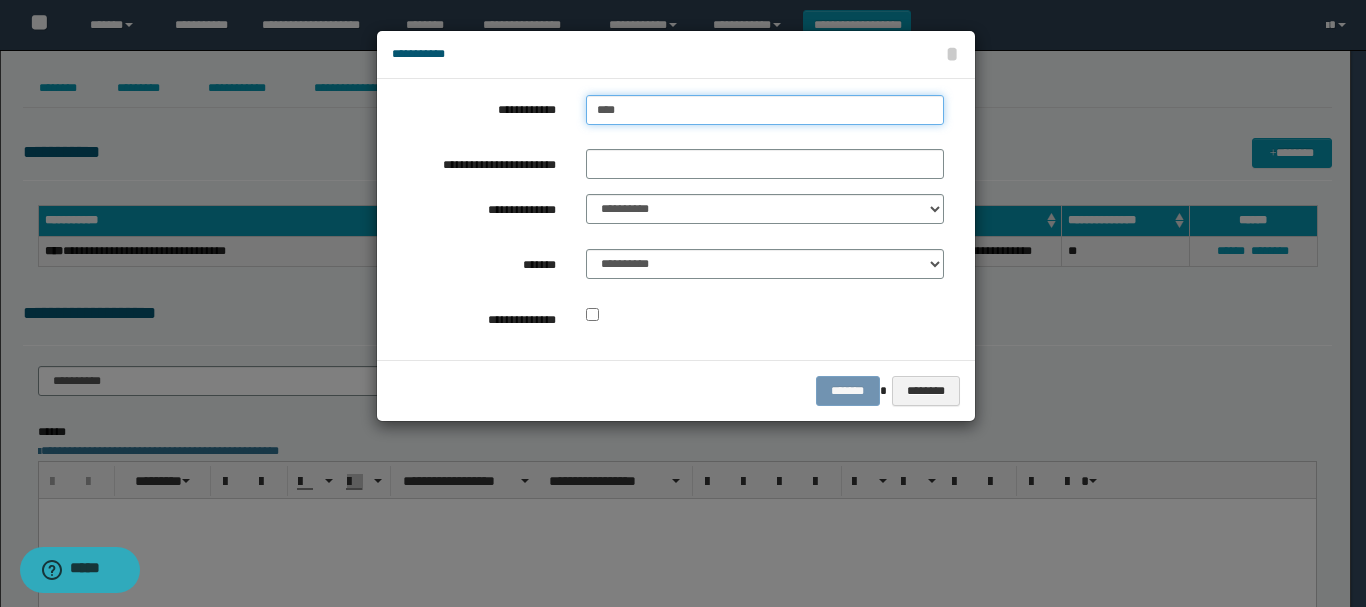 type on "****" 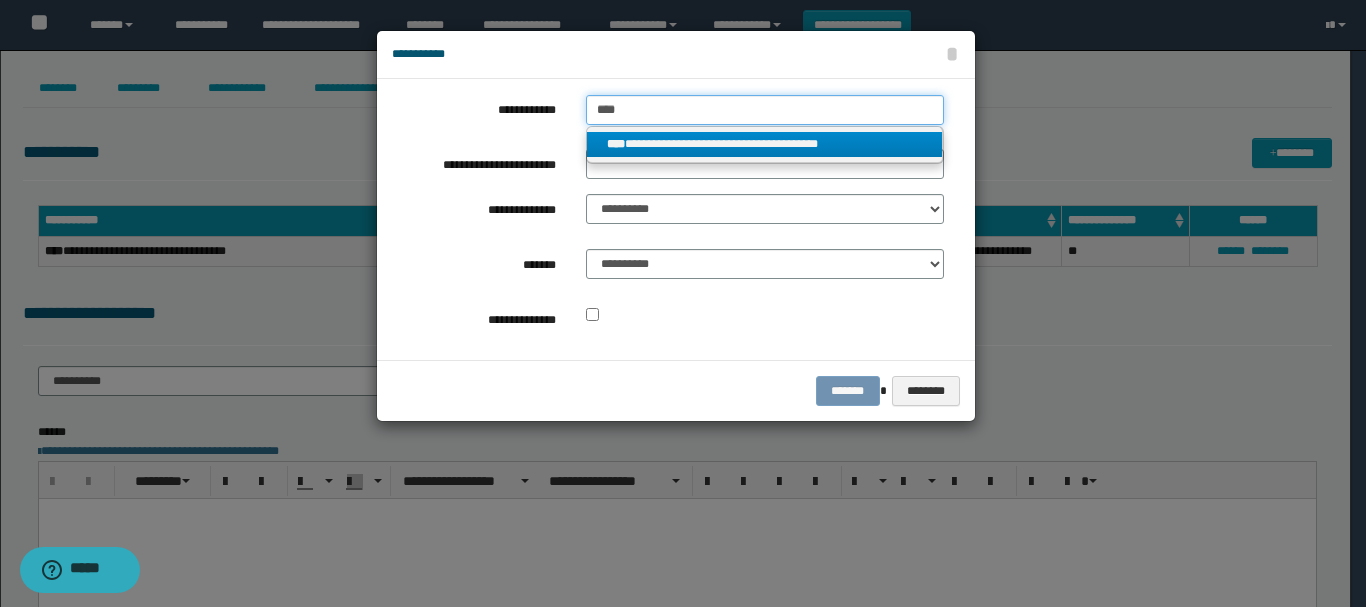 type on "****" 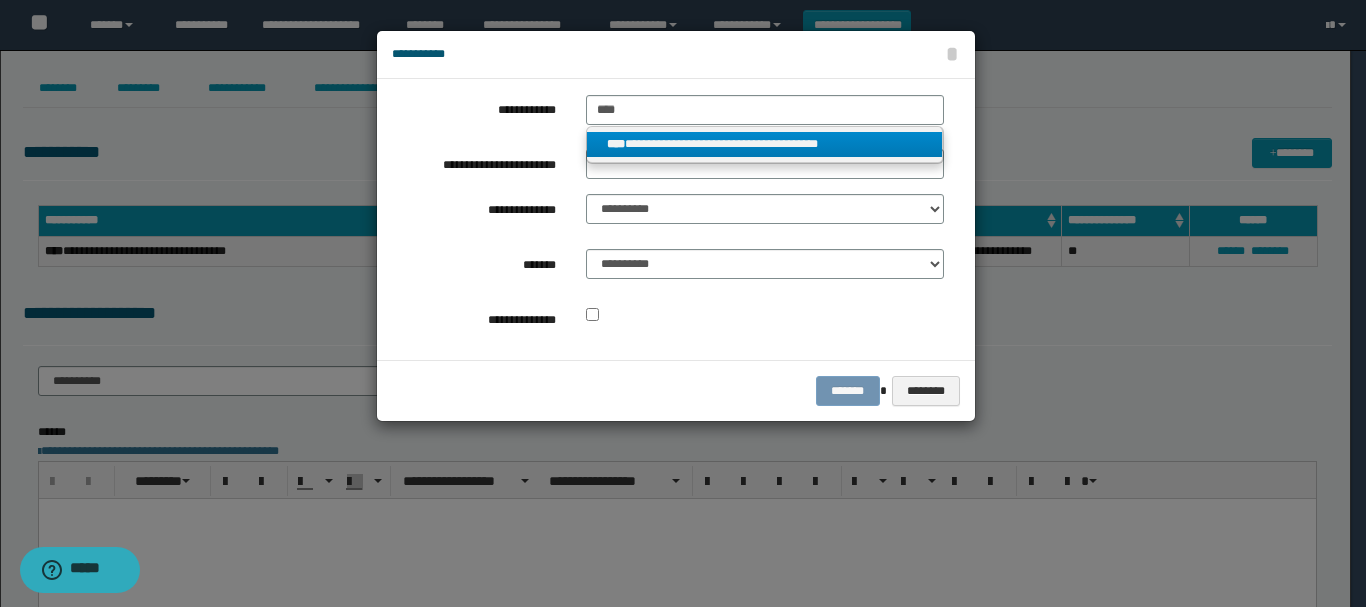click on "**********" at bounding box center (765, 144) 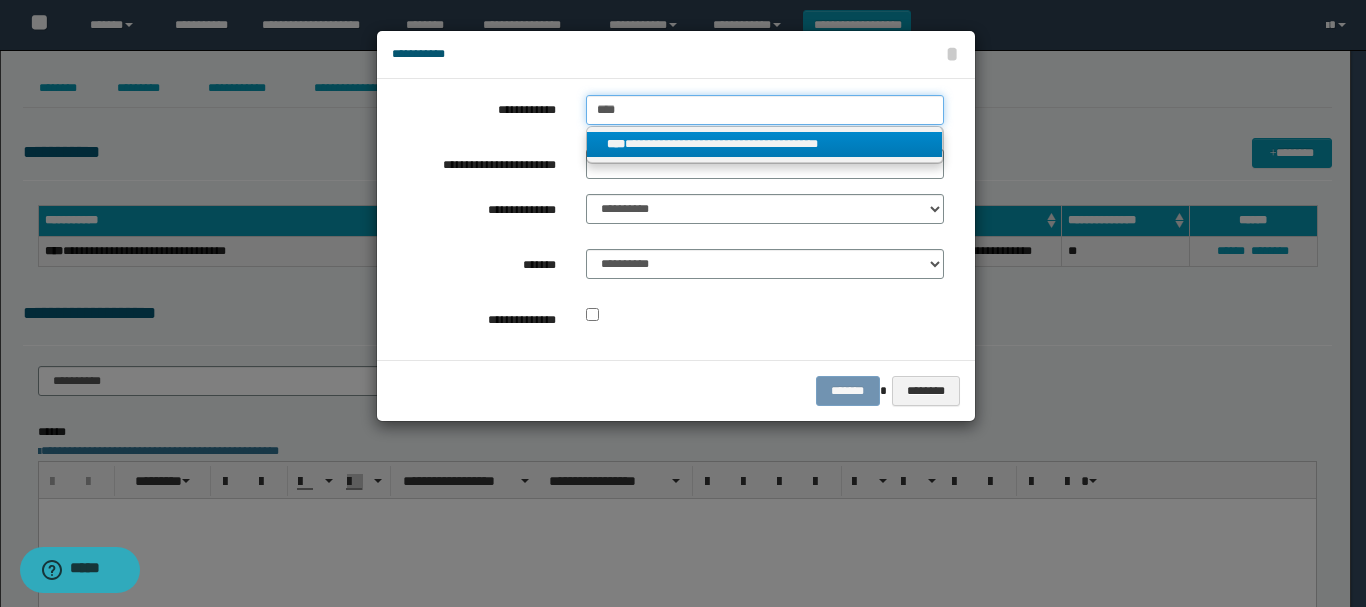 type 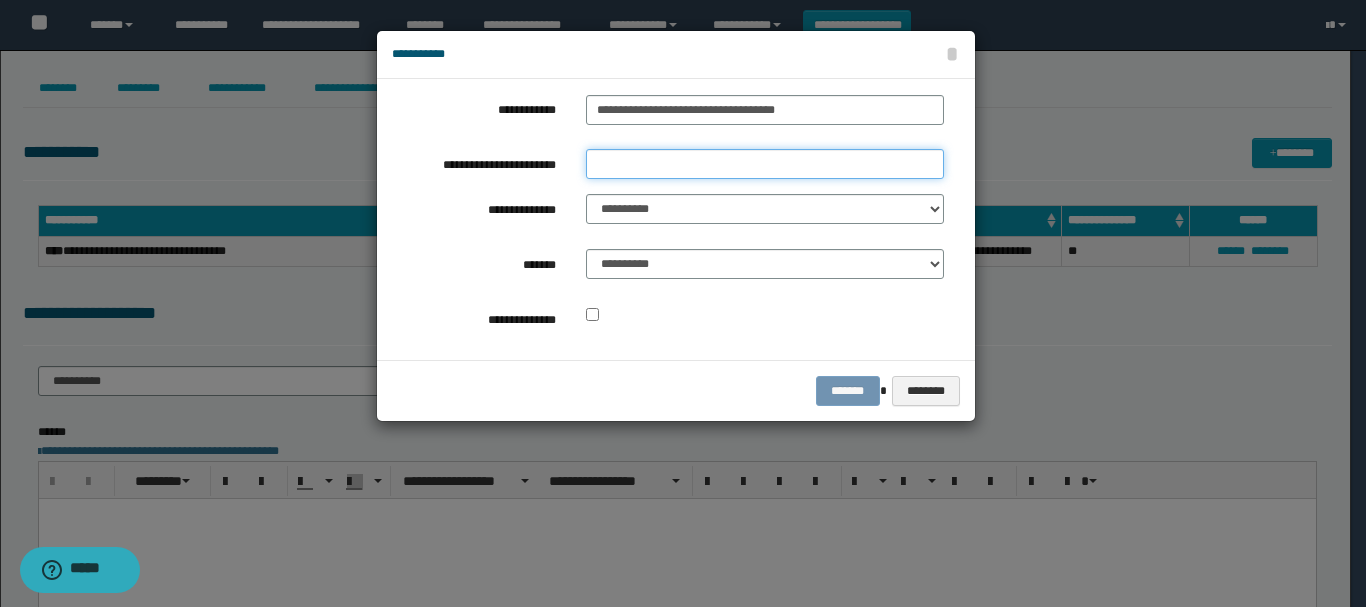 click on "**********" at bounding box center (765, 164) 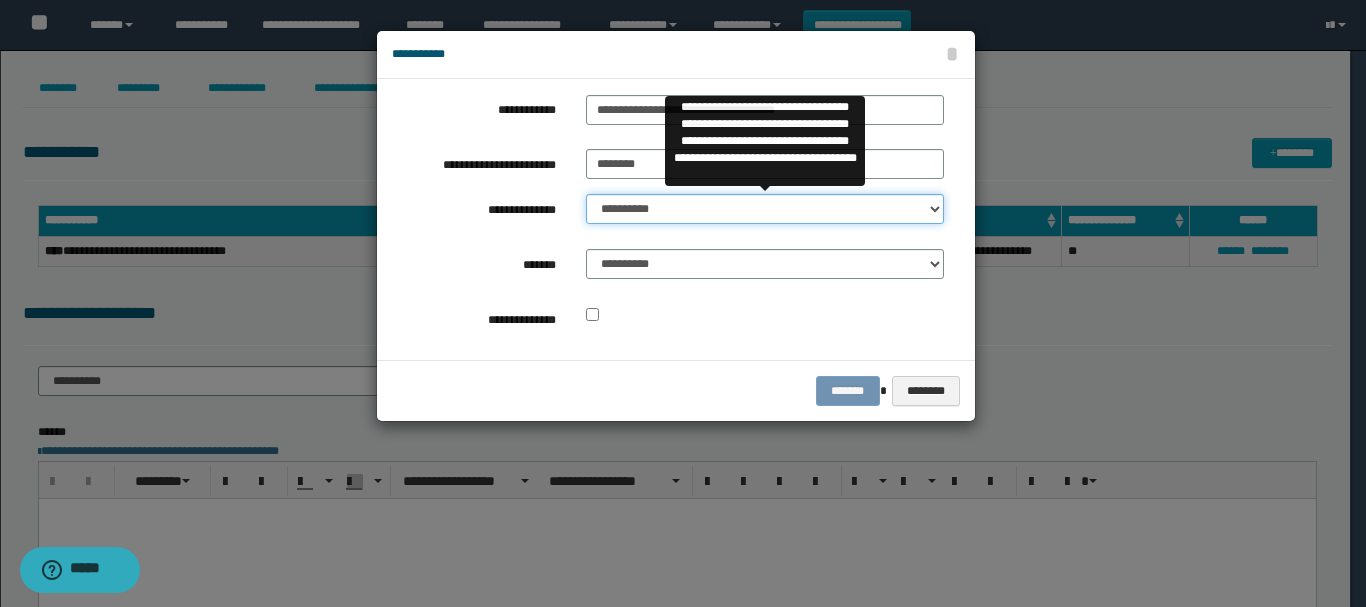click on "**********" at bounding box center (765, 209) 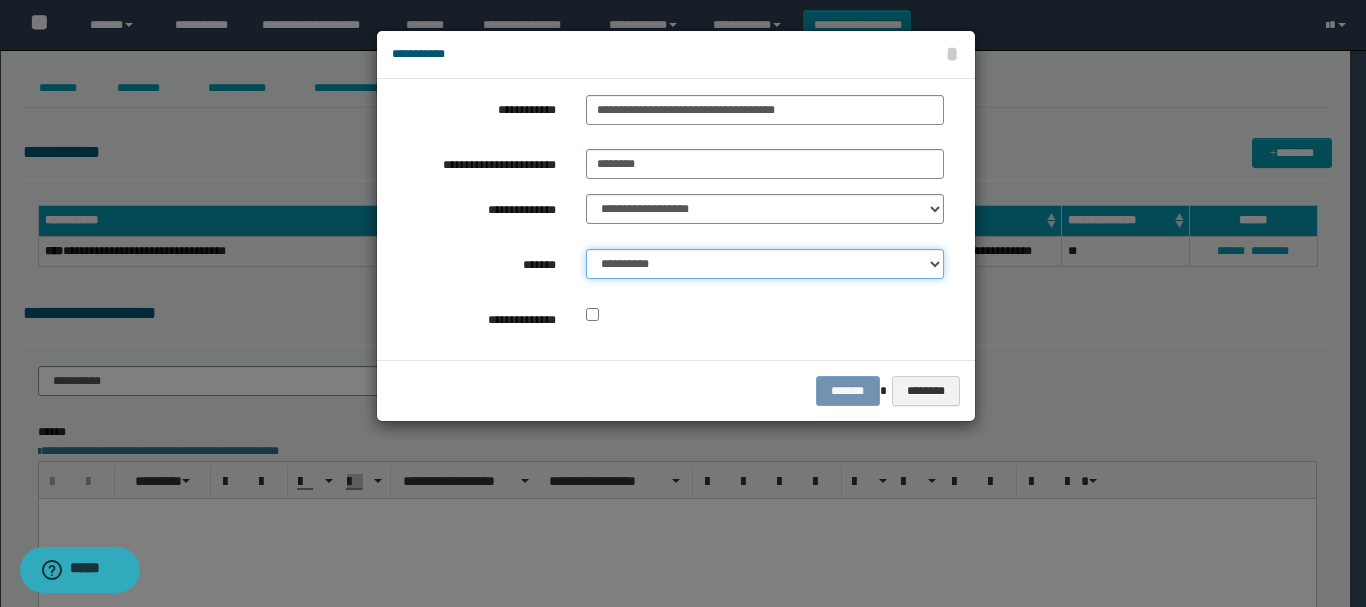 click on "**********" at bounding box center (765, 264) 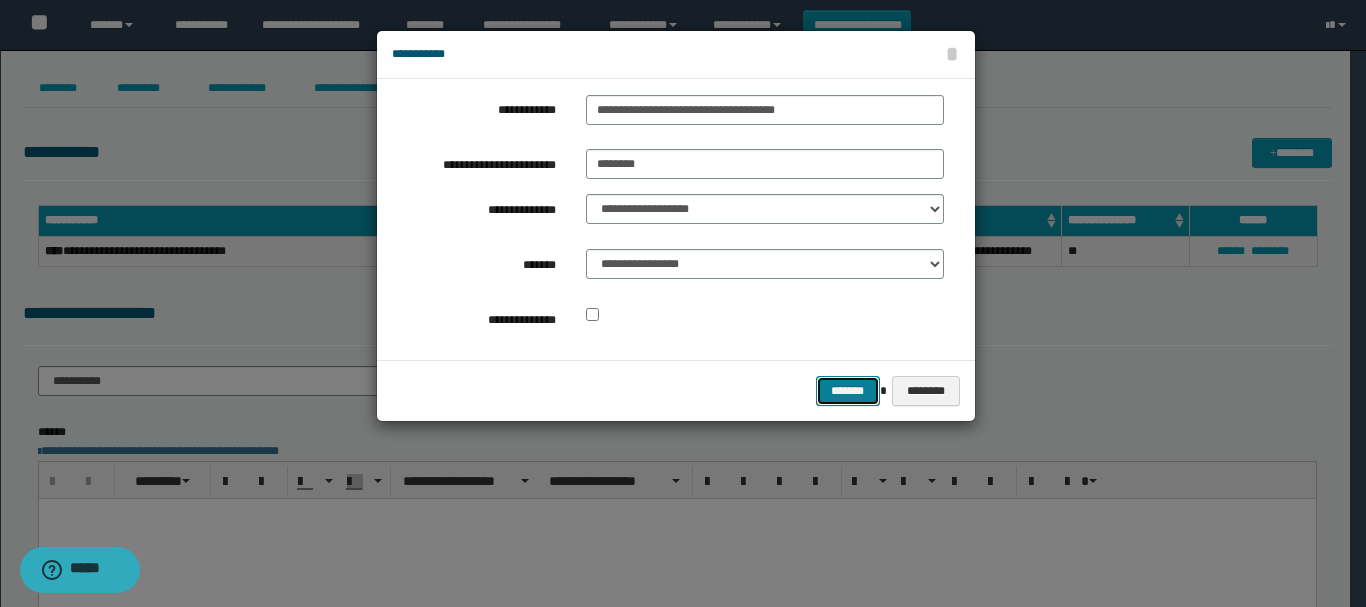click on "*******" at bounding box center [848, 391] 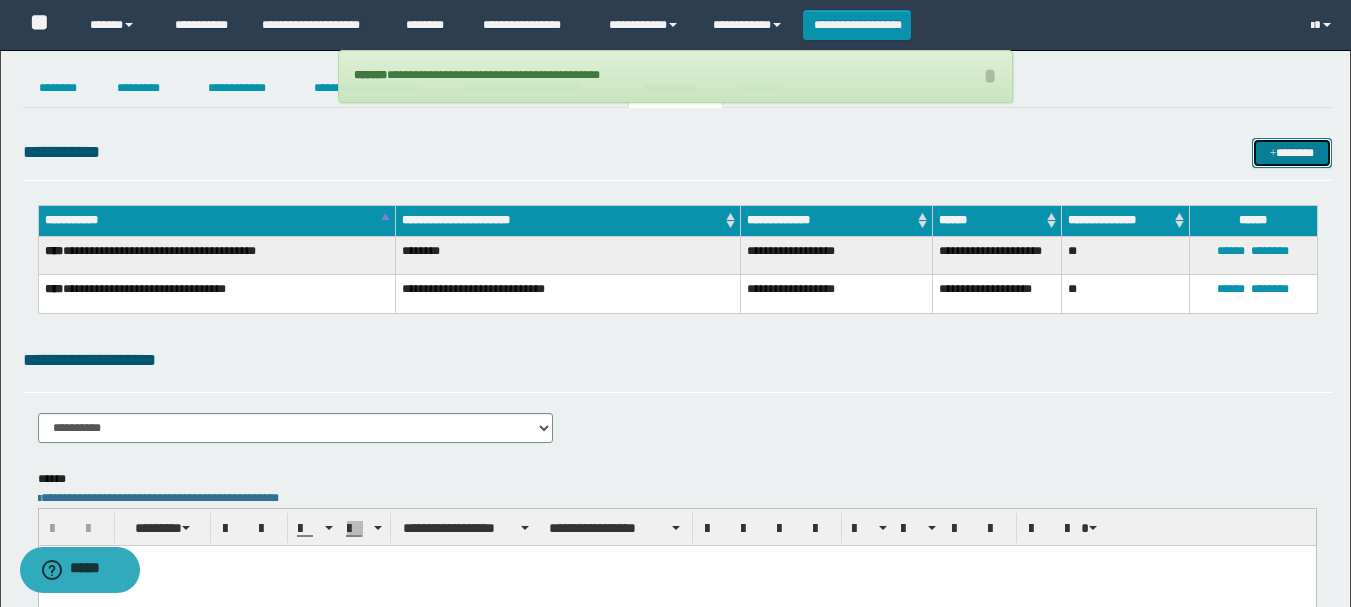 click on "*******" at bounding box center (1292, 153) 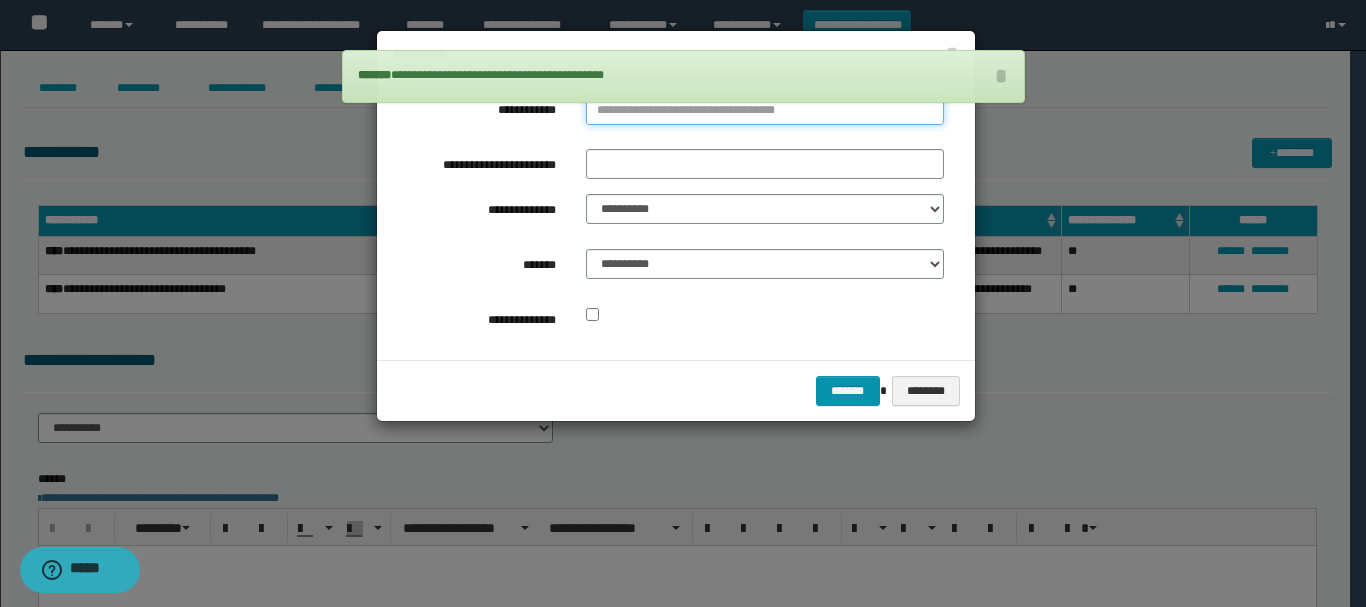 type on "**********" 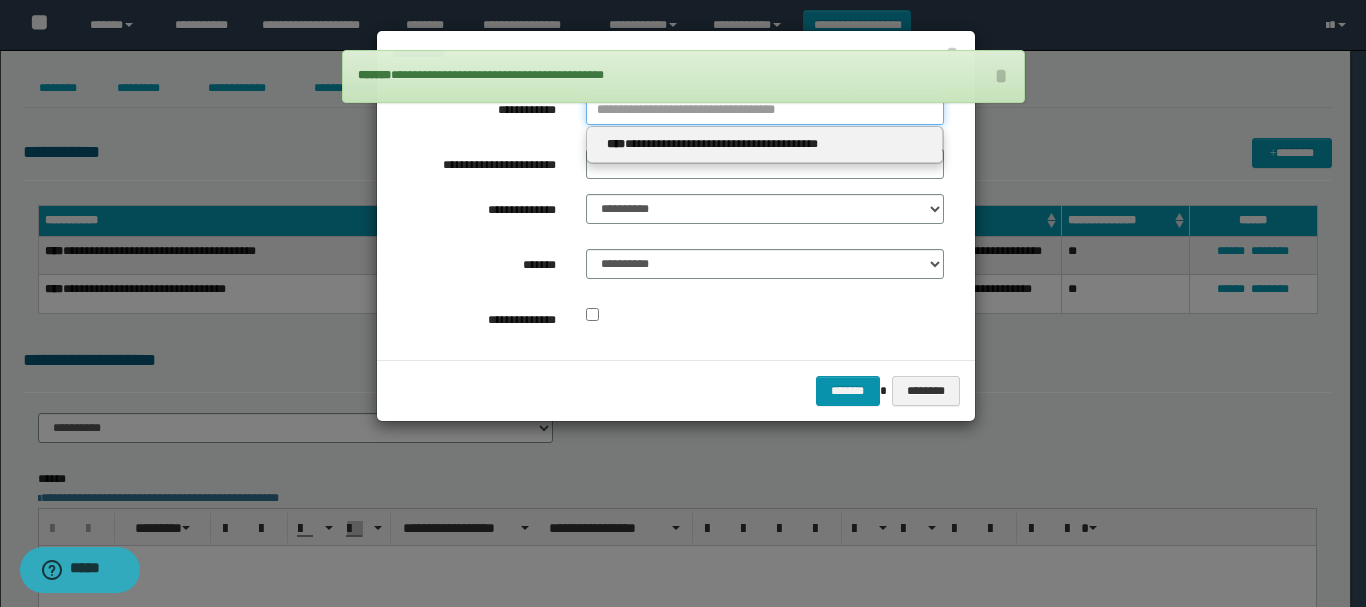 click on "**********" at bounding box center [765, 110] 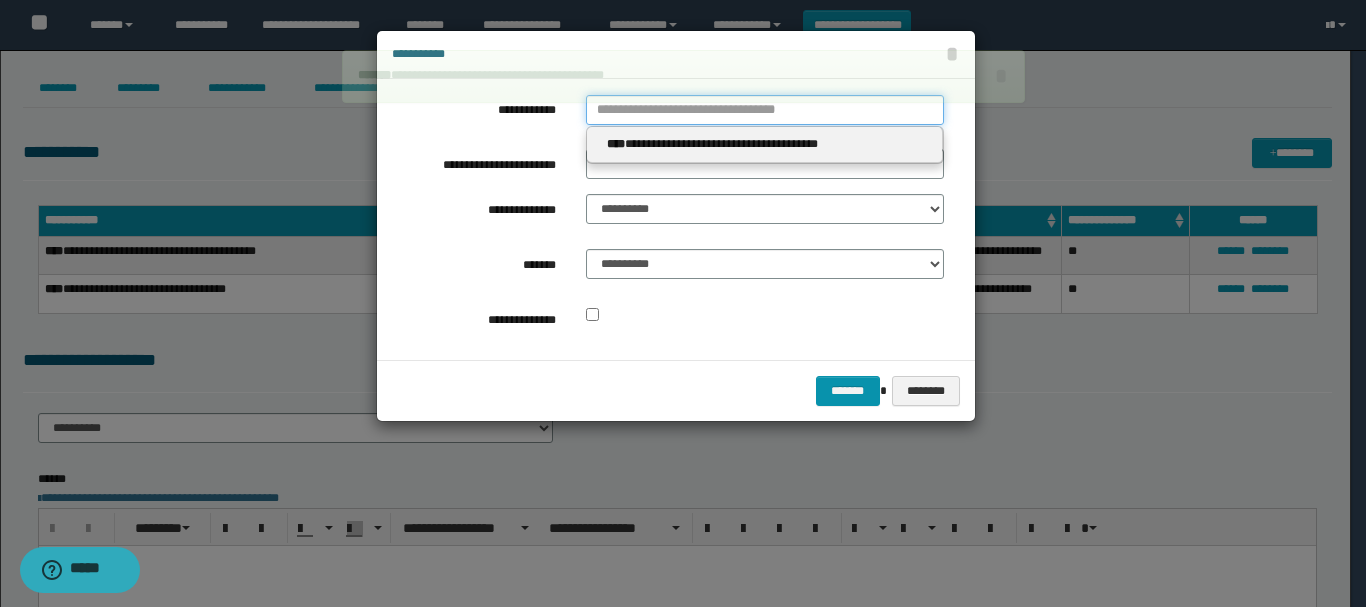 type 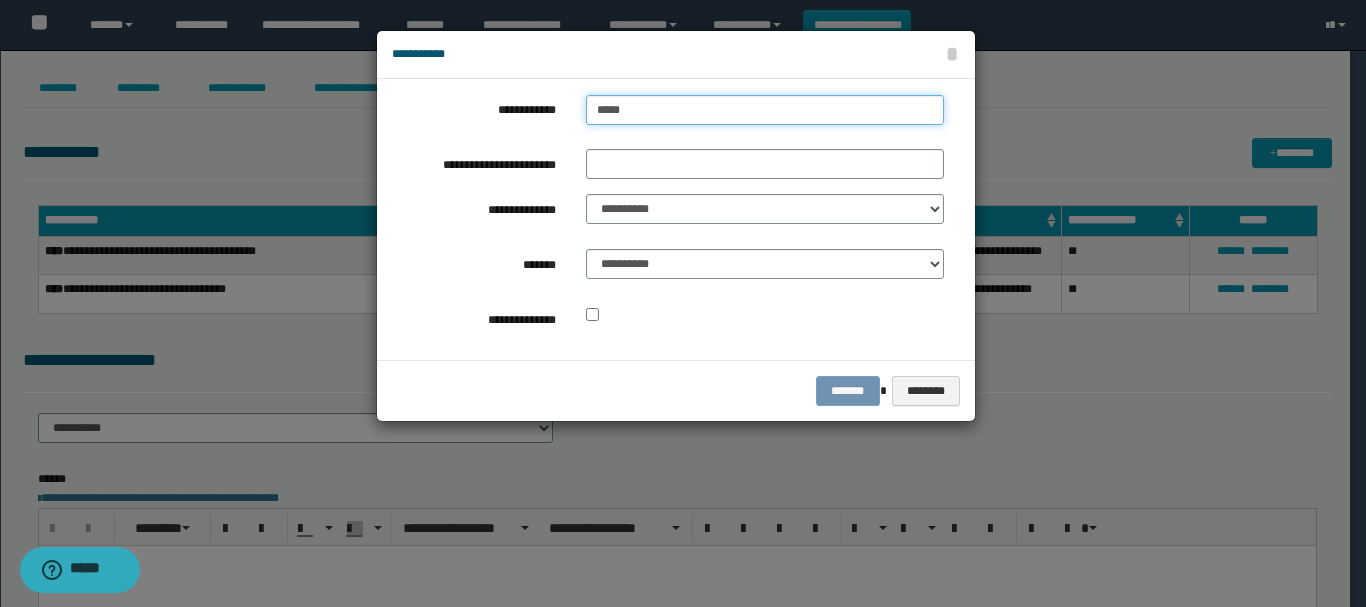 type on "******" 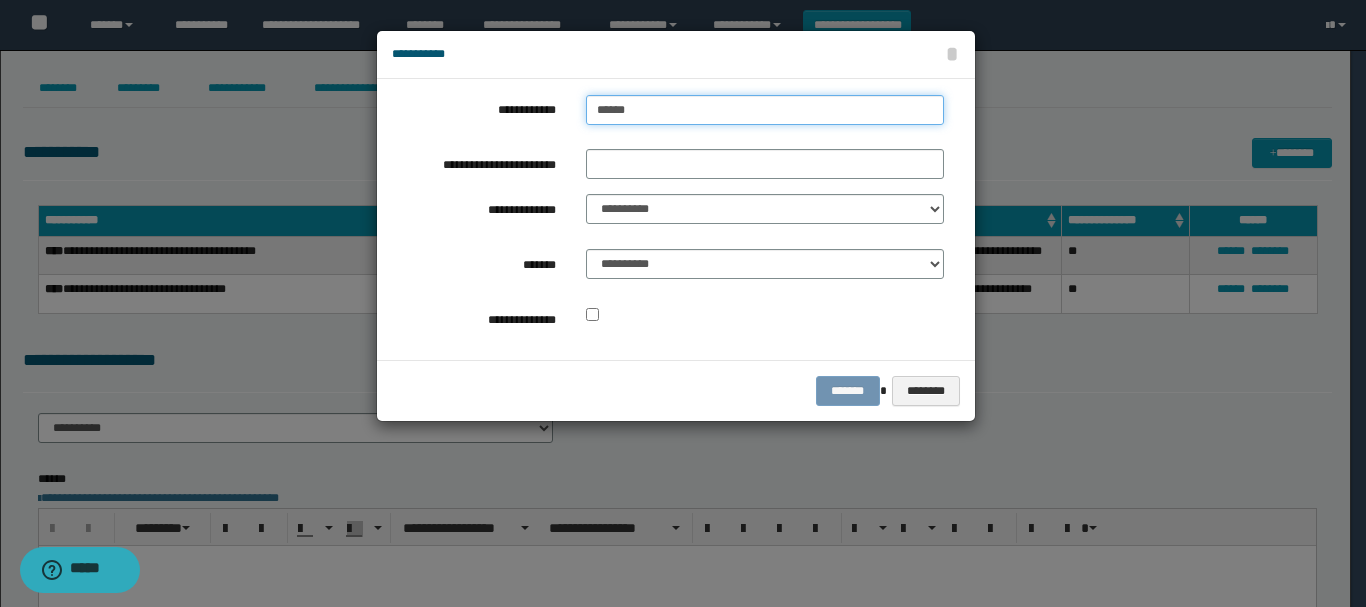 type on "******" 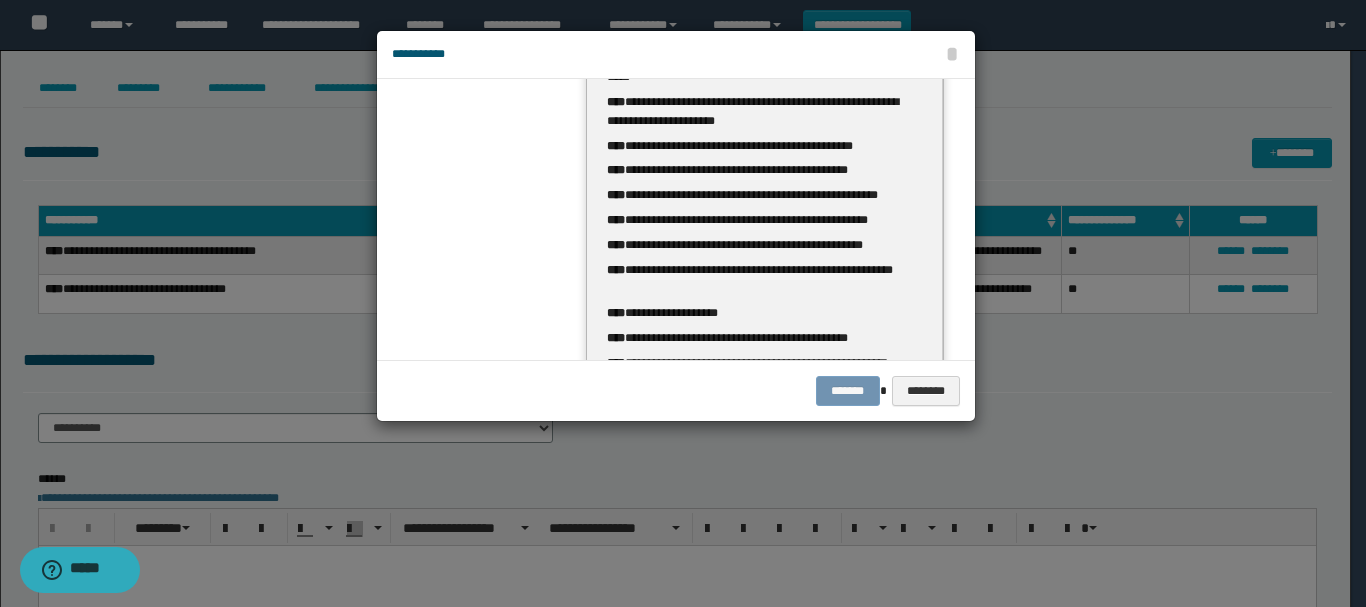 scroll, scrollTop: 400, scrollLeft: 0, axis: vertical 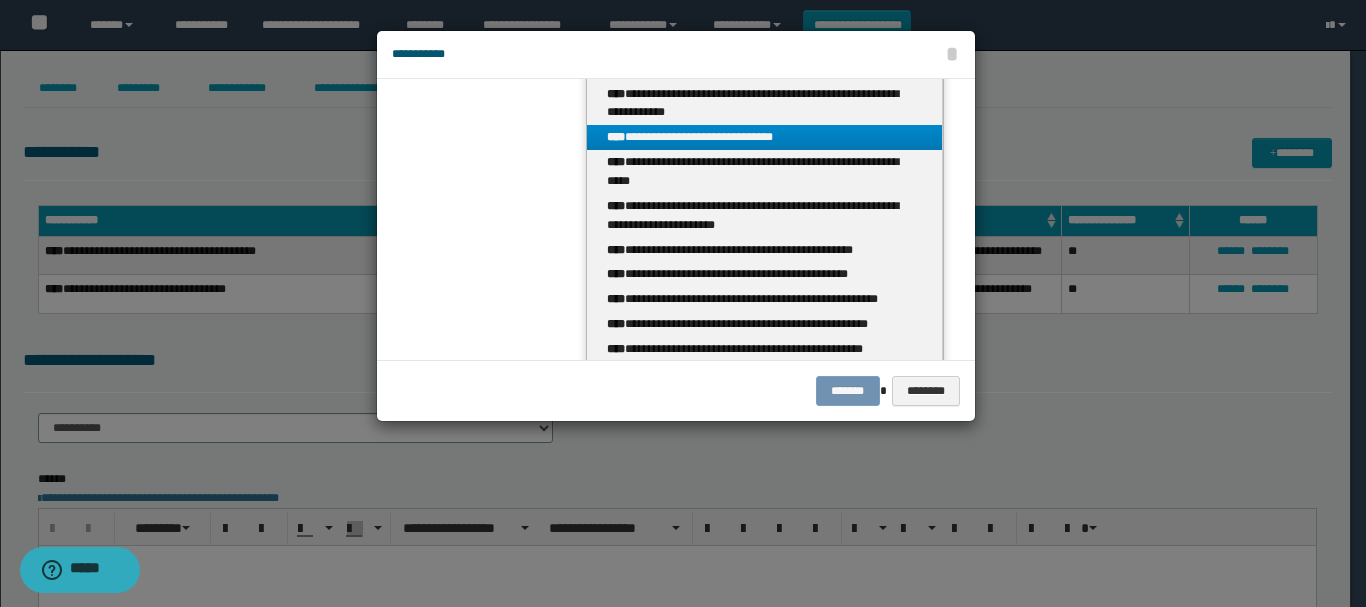 type on "******" 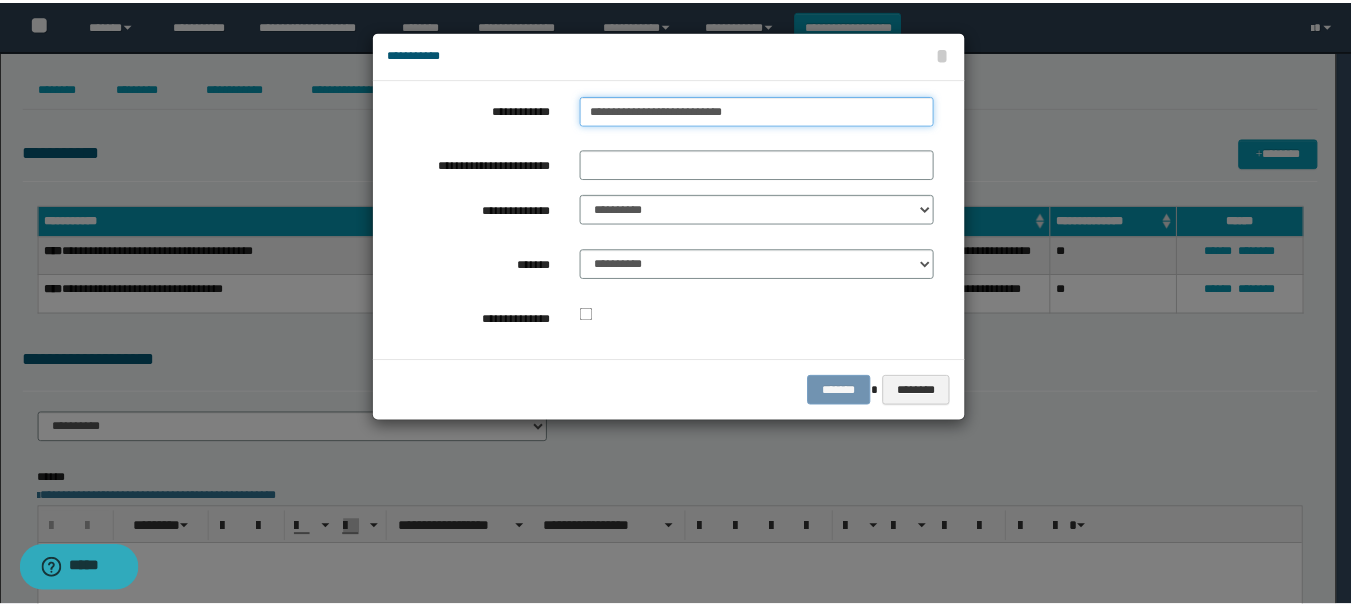 scroll, scrollTop: 0, scrollLeft: 0, axis: both 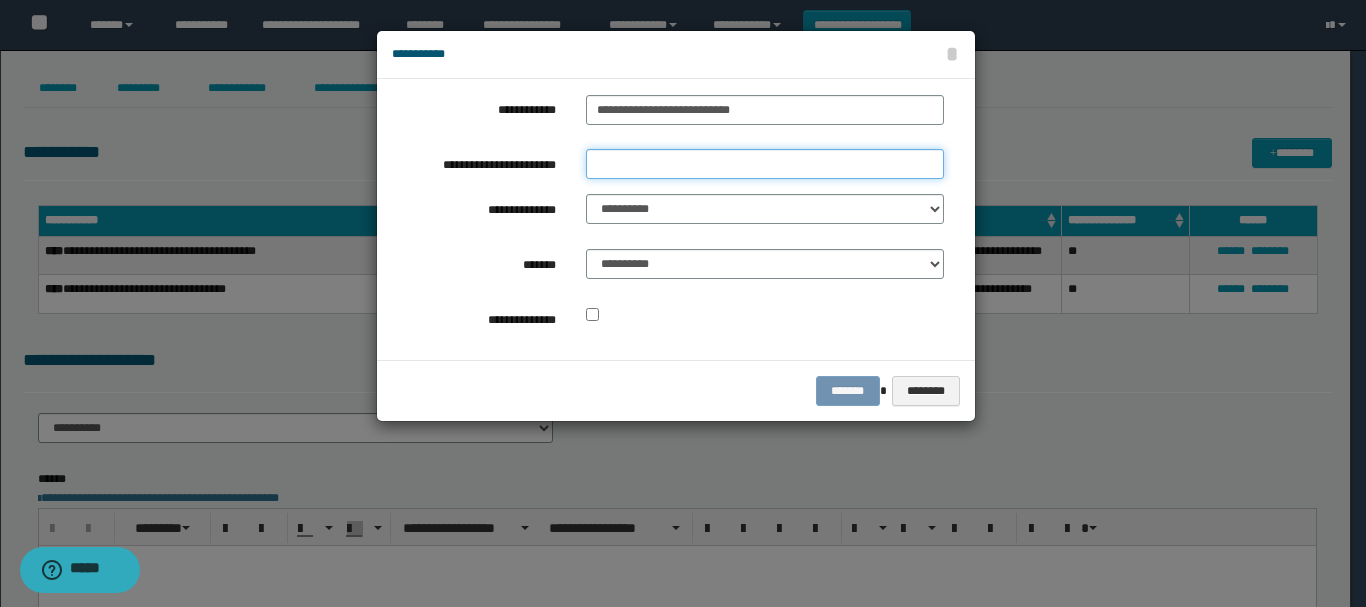 click on "**********" at bounding box center [765, 164] 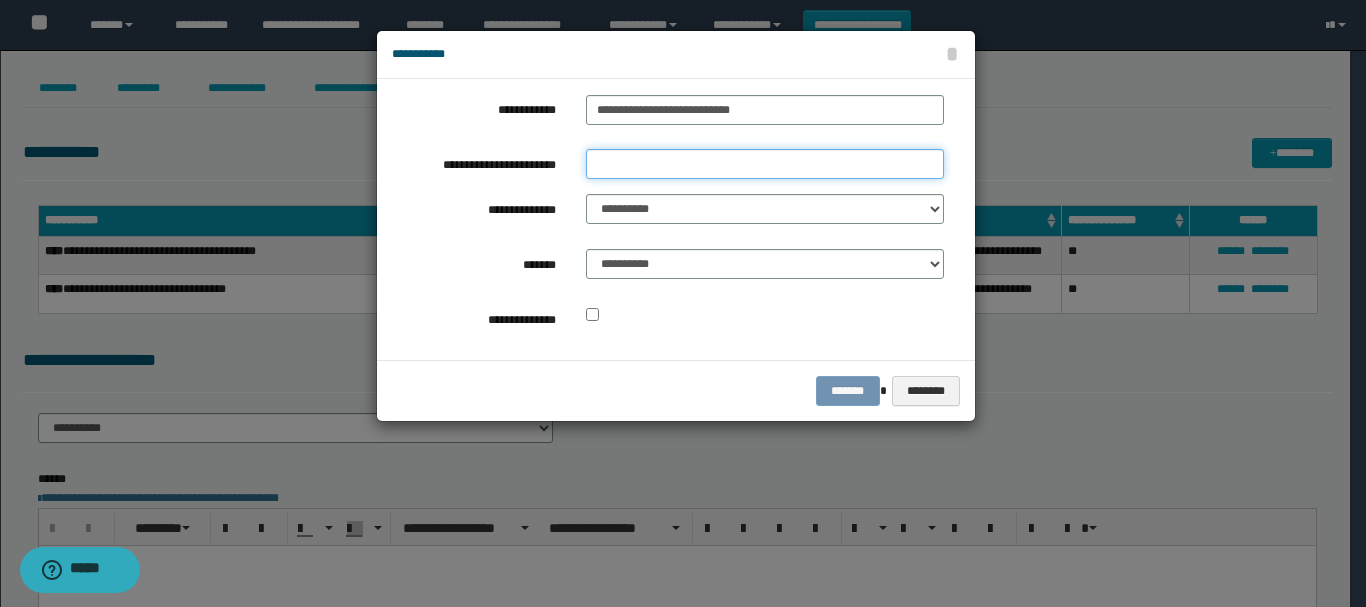 type on "**********" 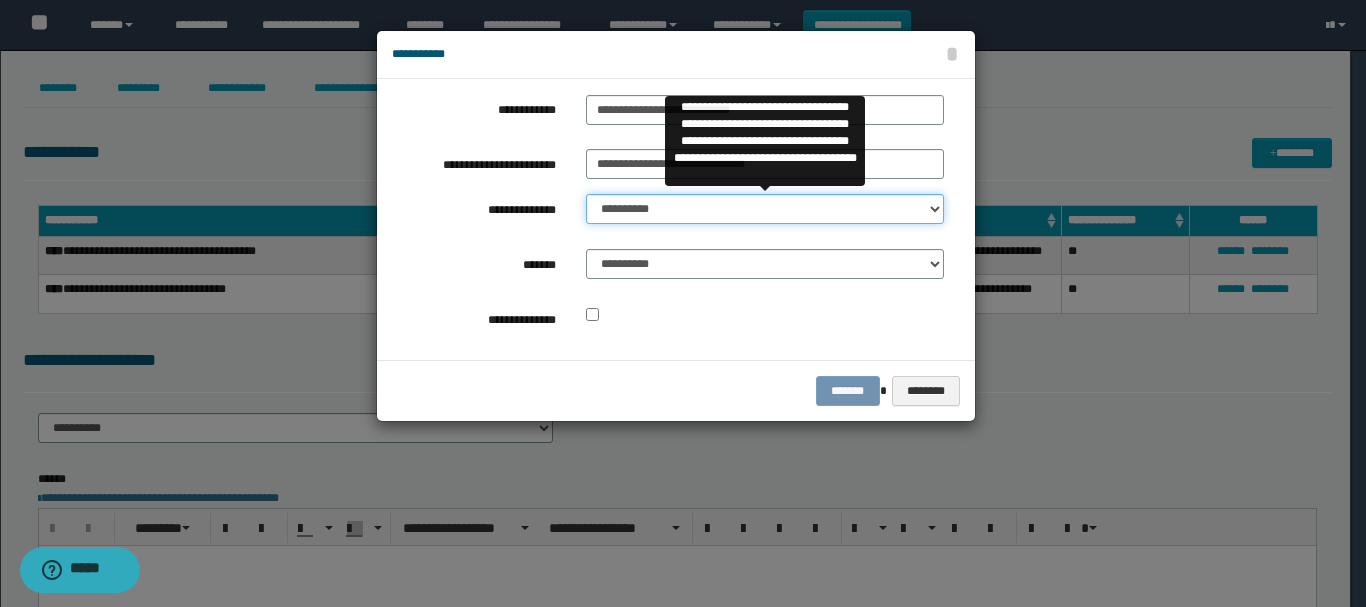 click on "**********" at bounding box center (765, 209) 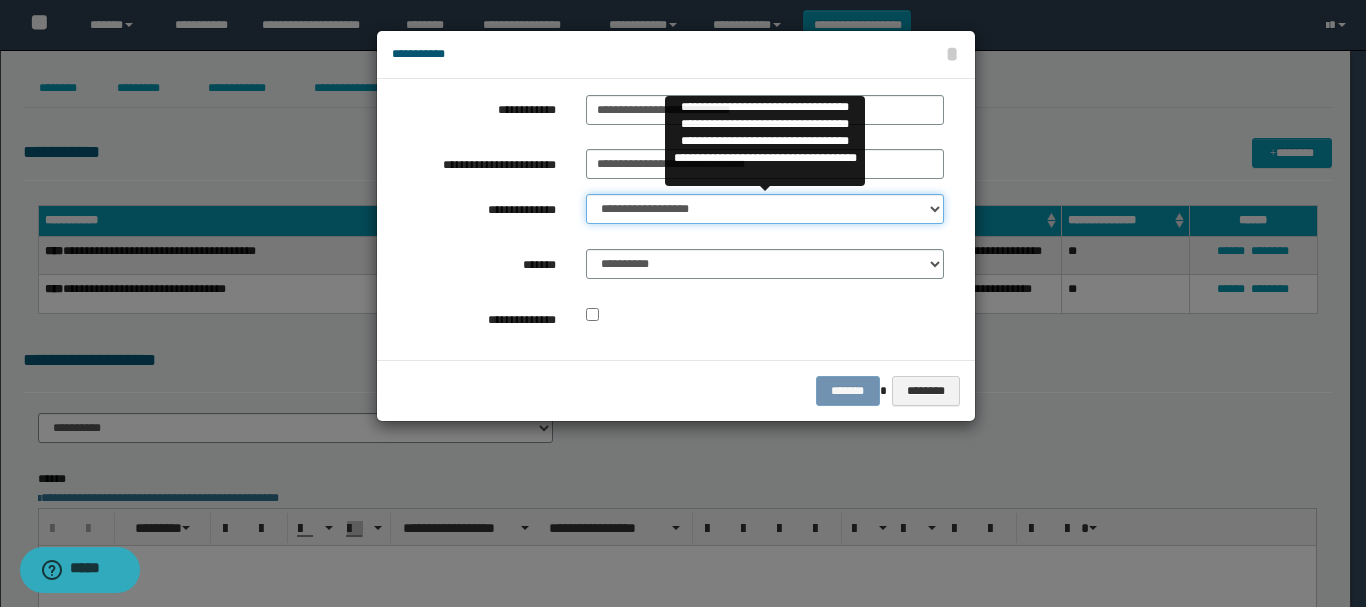 click on "**********" at bounding box center (765, 209) 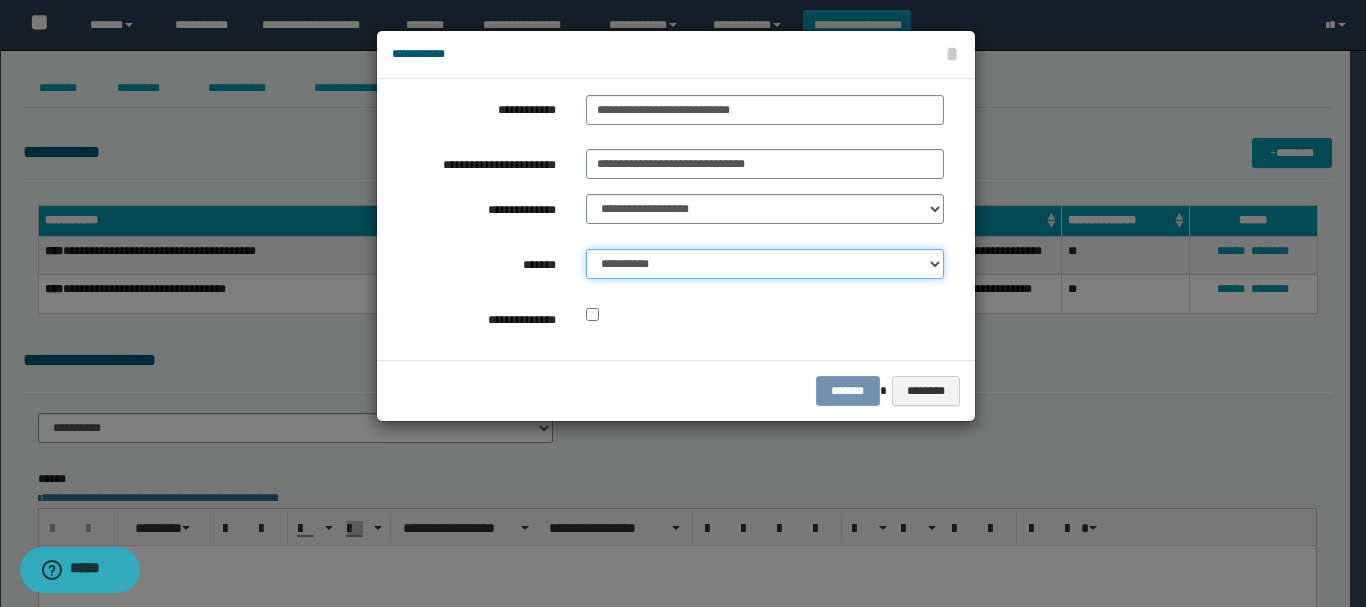 click on "**********" at bounding box center [765, 264] 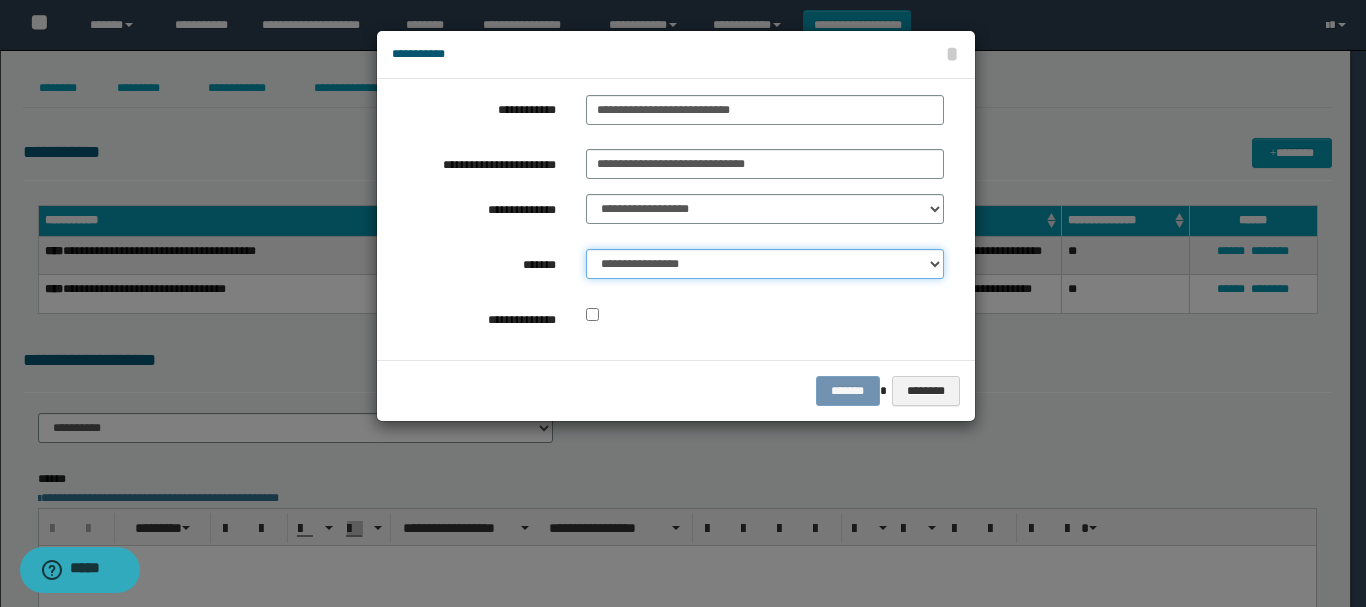 click on "**********" at bounding box center [765, 264] 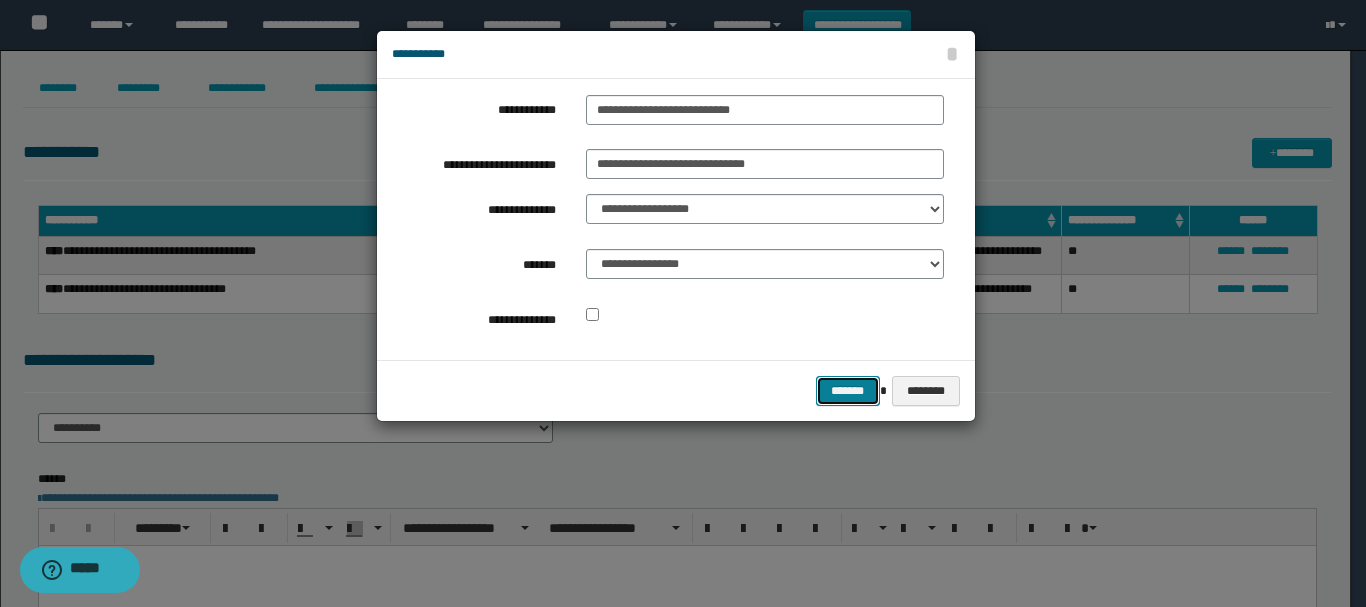 click on "*******" at bounding box center [848, 391] 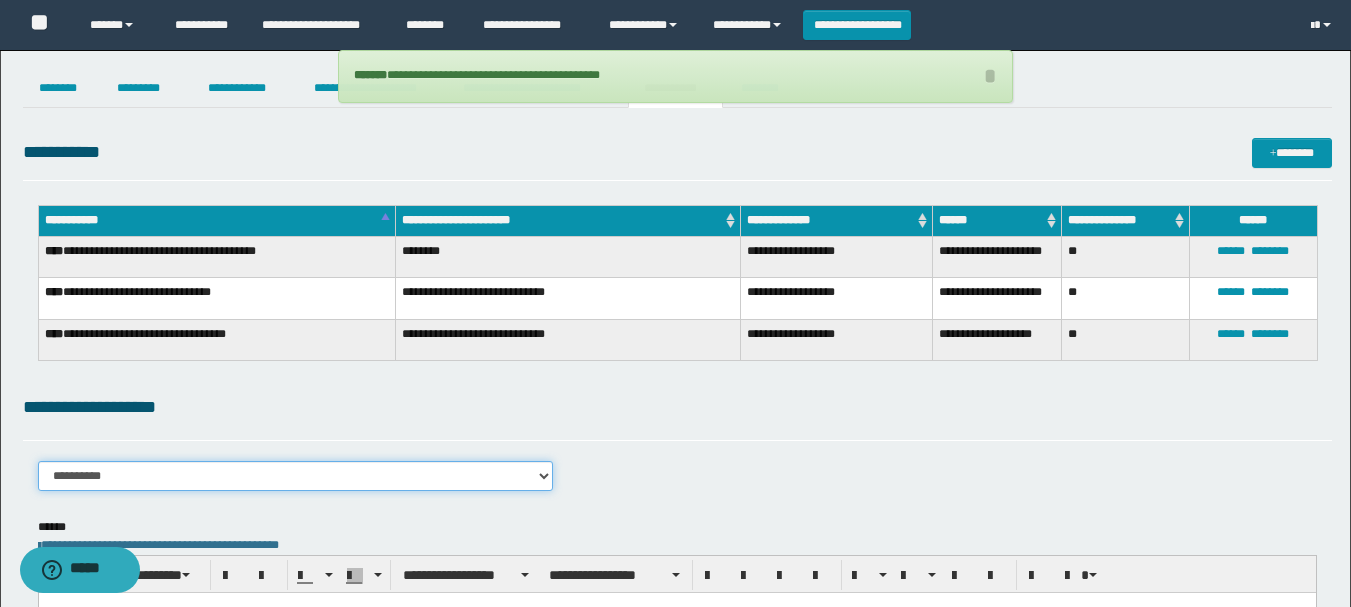 click on "[NUMBER] [STREET], [CITY], [STATE], [POSTAL_CODE], [COUNTRY], [COUNTRY], [COUNTRY], [COUNTRY]" at bounding box center (296, 476) 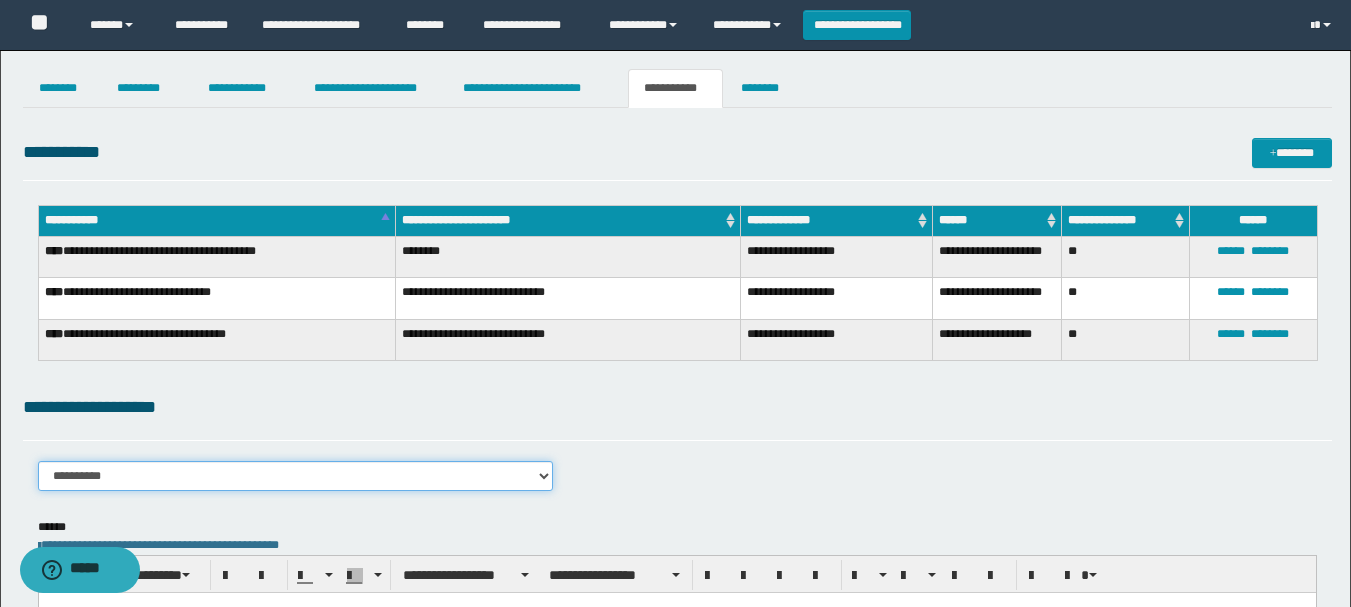 select on "****" 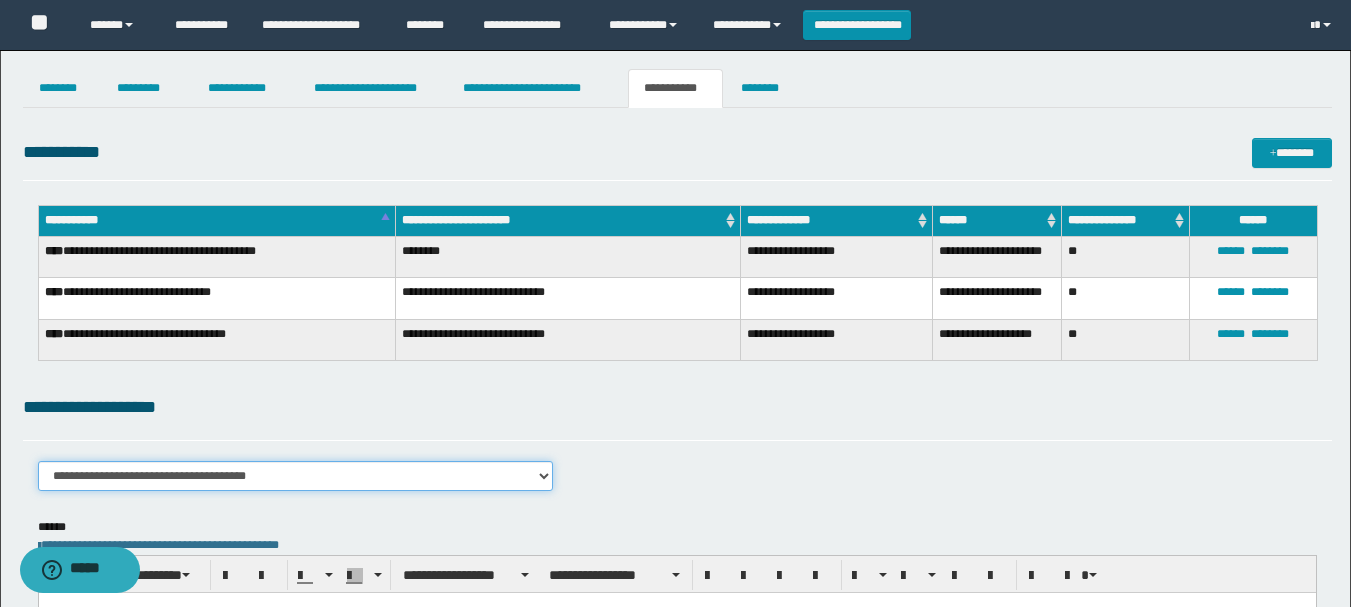click on "[NUMBER] [STREET], [CITY], [STATE], [POSTAL_CODE], [COUNTRY], [COUNTRY], [COUNTRY], [COUNTRY]" at bounding box center (296, 476) 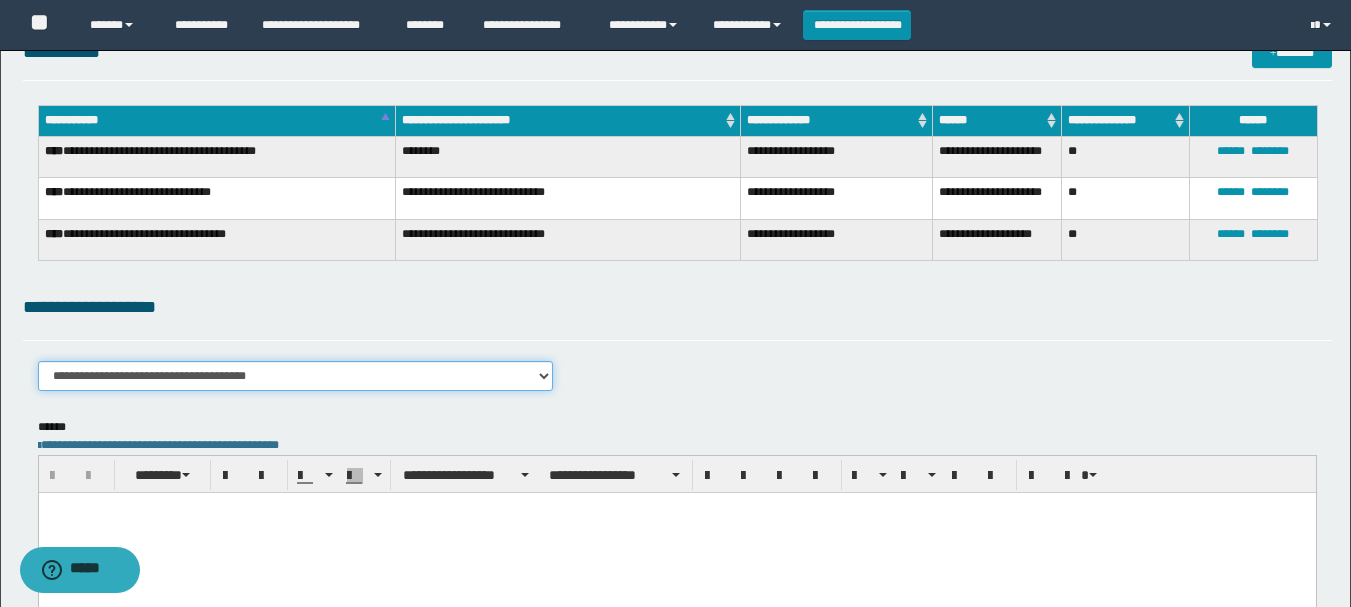 scroll, scrollTop: 200, scrollLeft: 0, axis: vertical 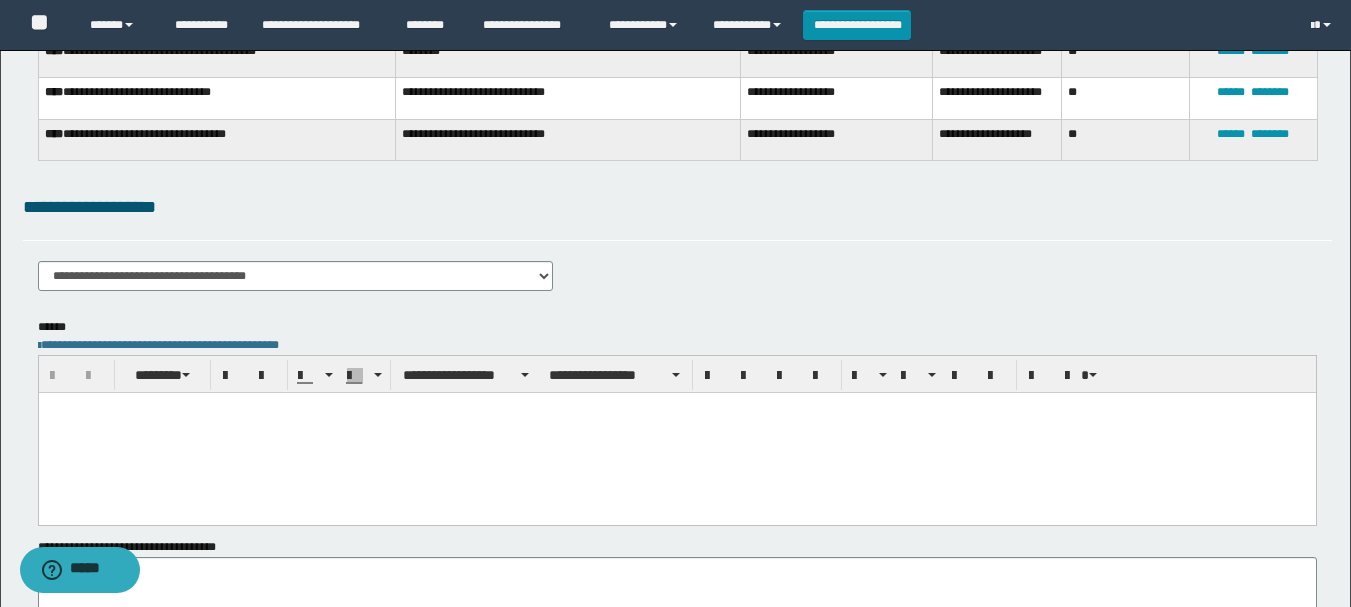 click at bounding box center [676, 433] 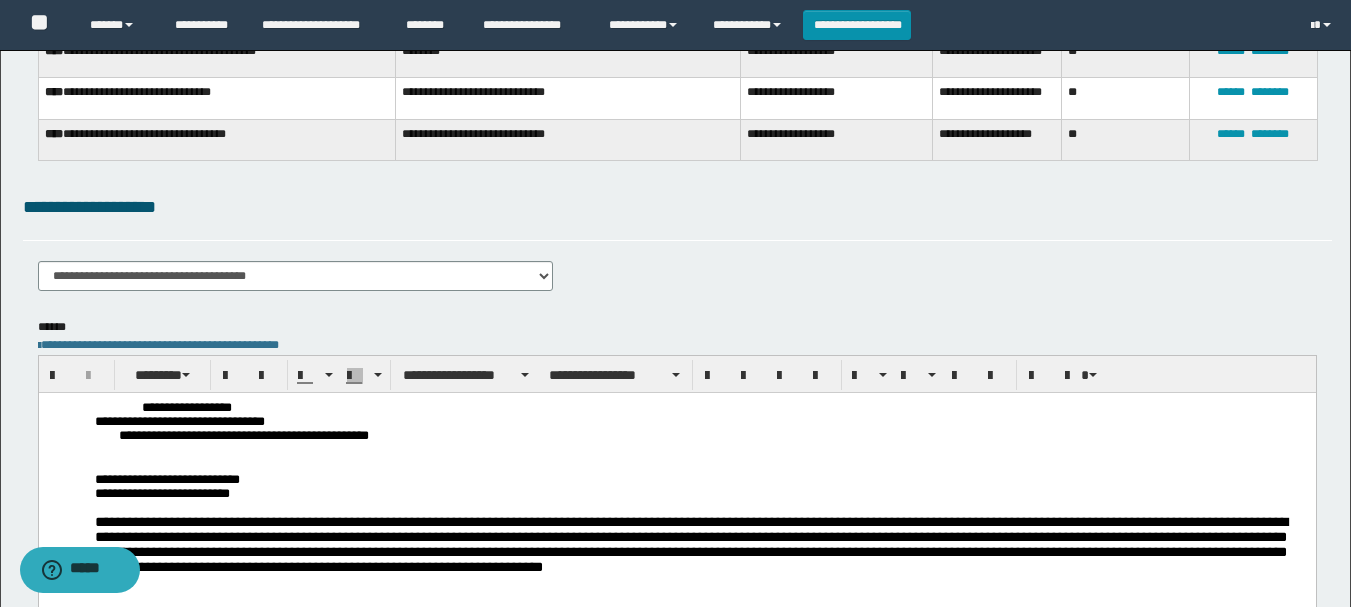 click on "**********" at bounding box center [723, 408] 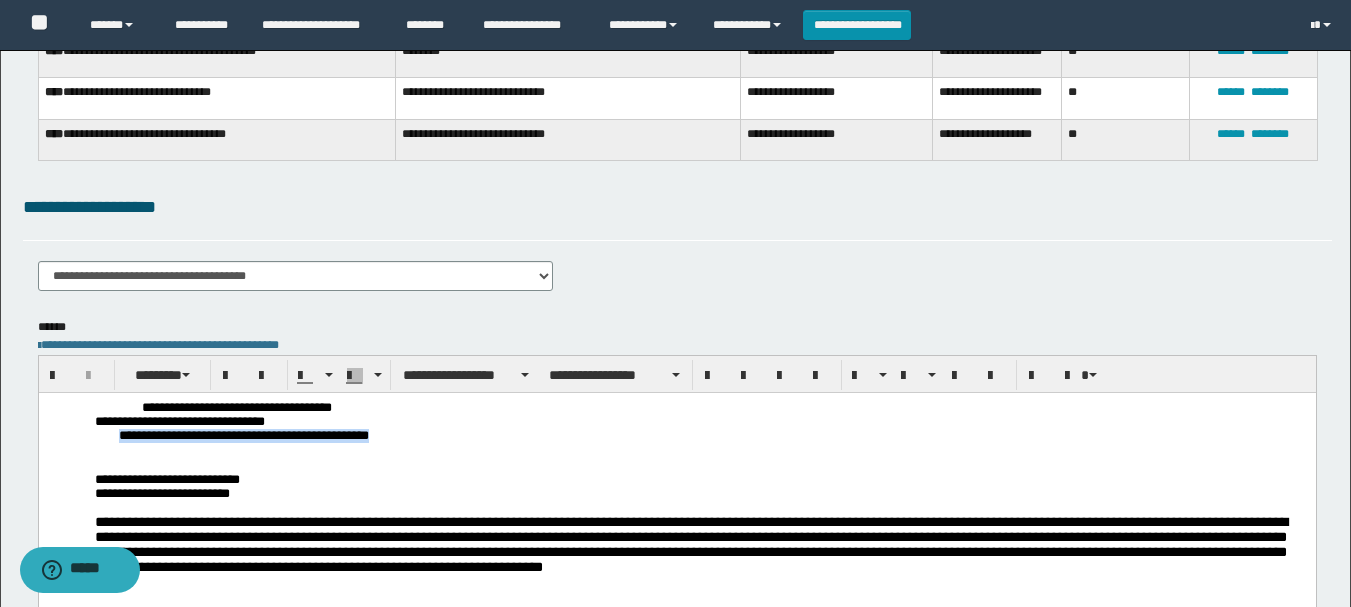 drag, startPoint x: 493, startPoint y: 443, endPoint x: 110, endPoint y: 436, distance: 383.06396 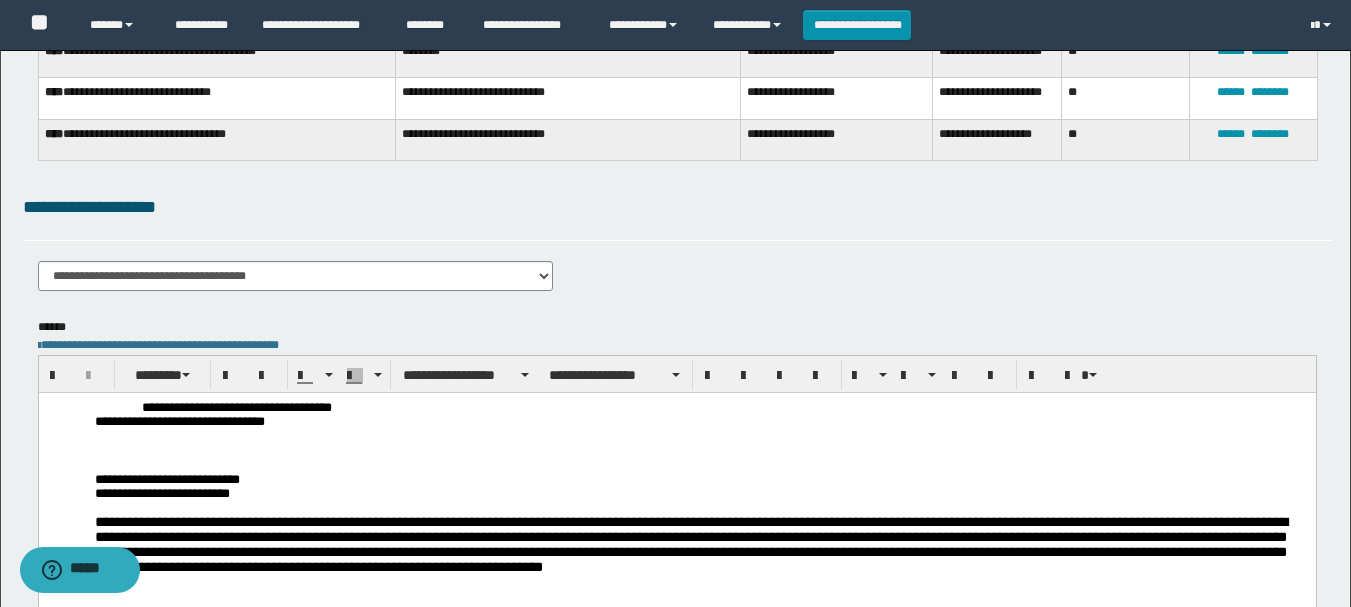click on "**********" at bounding box center (166, 479) 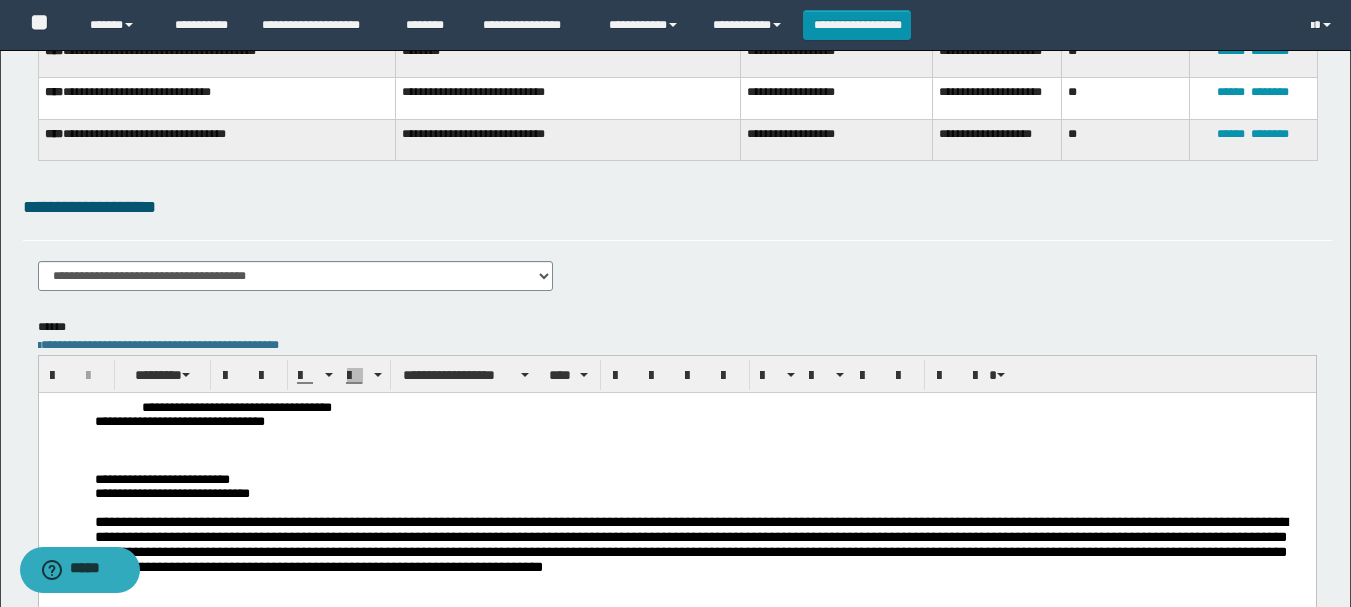 click on "**********" at bounding box center (690, 544) 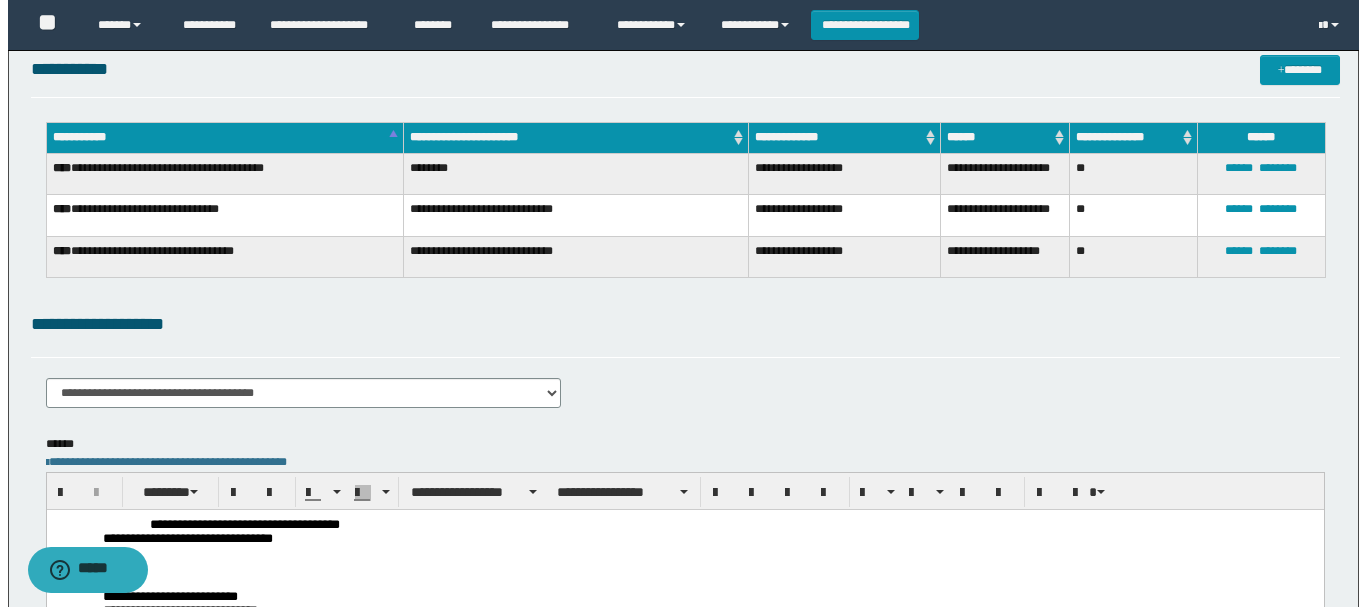 scroll, scrollTop: 0, scrollLeft: 0, axis: both 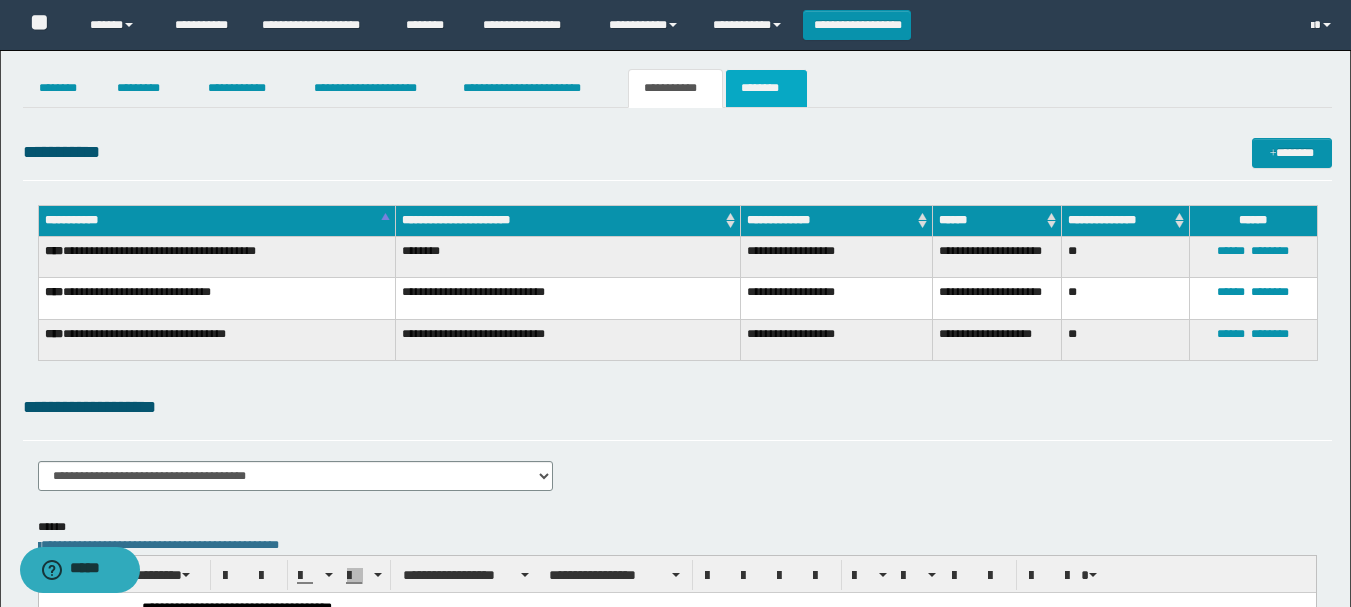 click on "********" at bounding box center [766, 88] 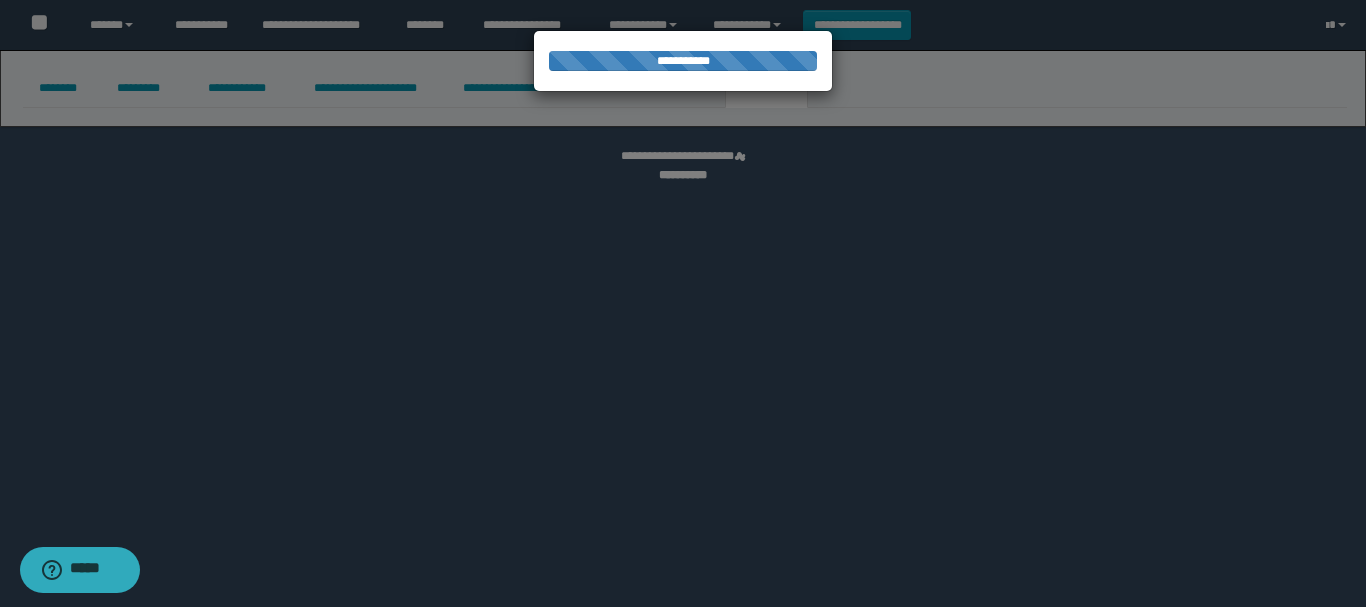 select 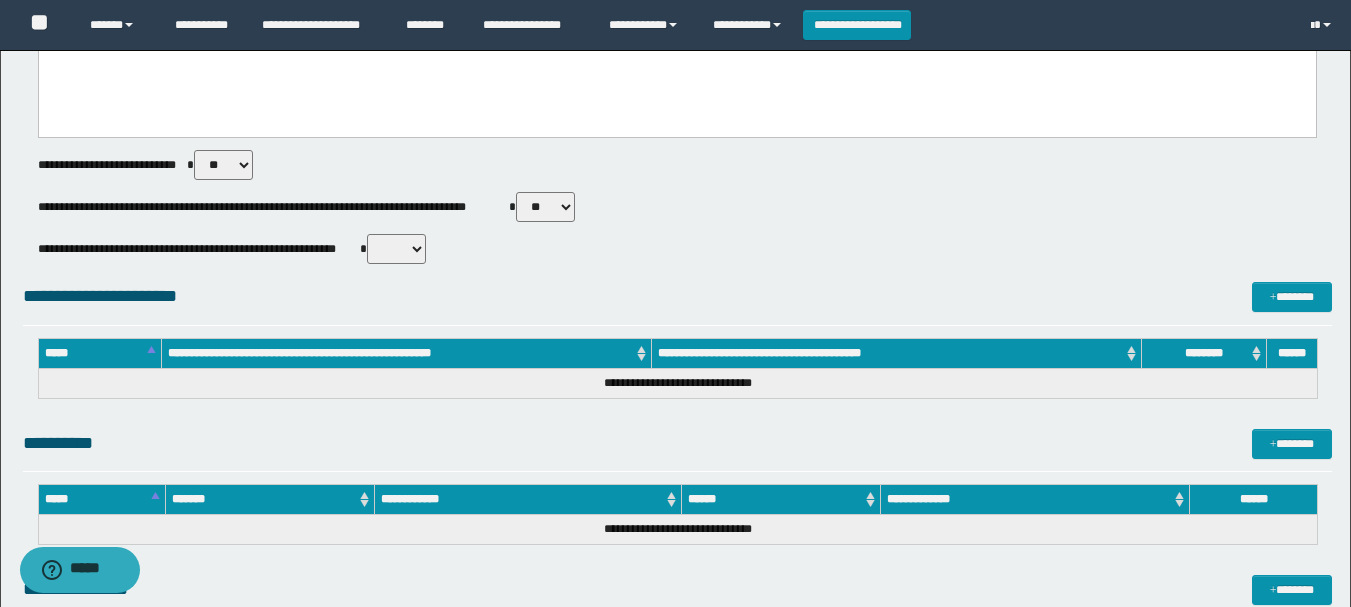 scroll, scrollTop: 0, scrollLeft: 0, axis: both 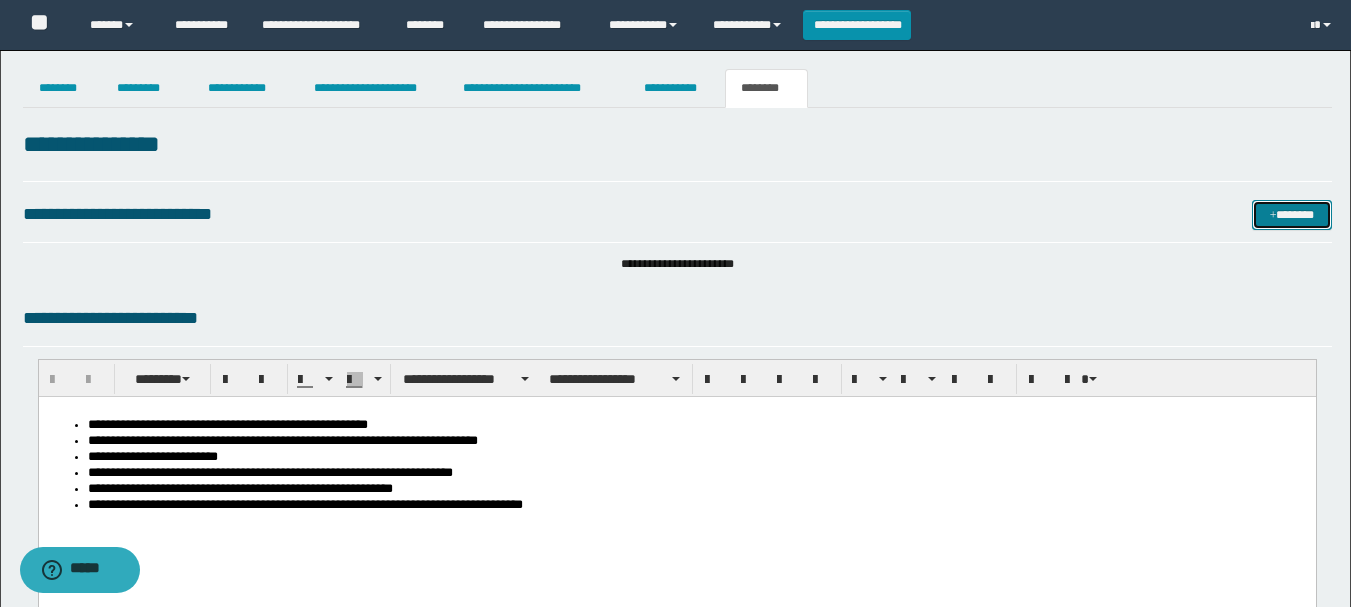 click on "*******" at bounding box center (1292, 215) 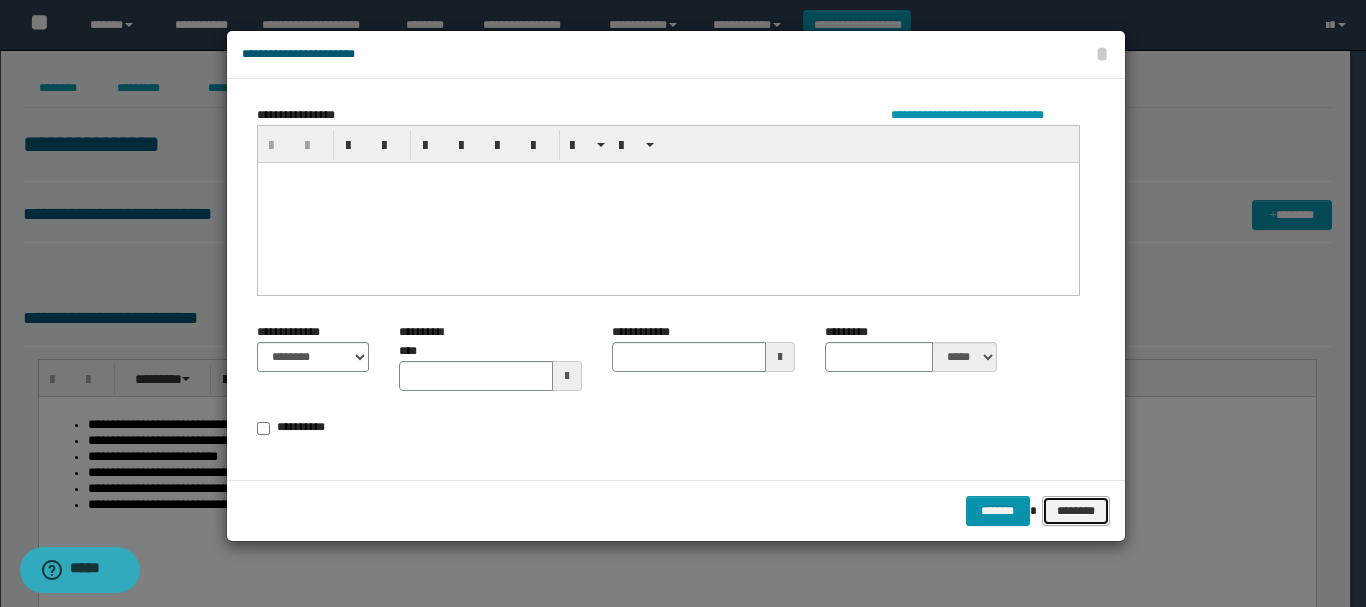click on "********" at bounding box center (1075, 511) 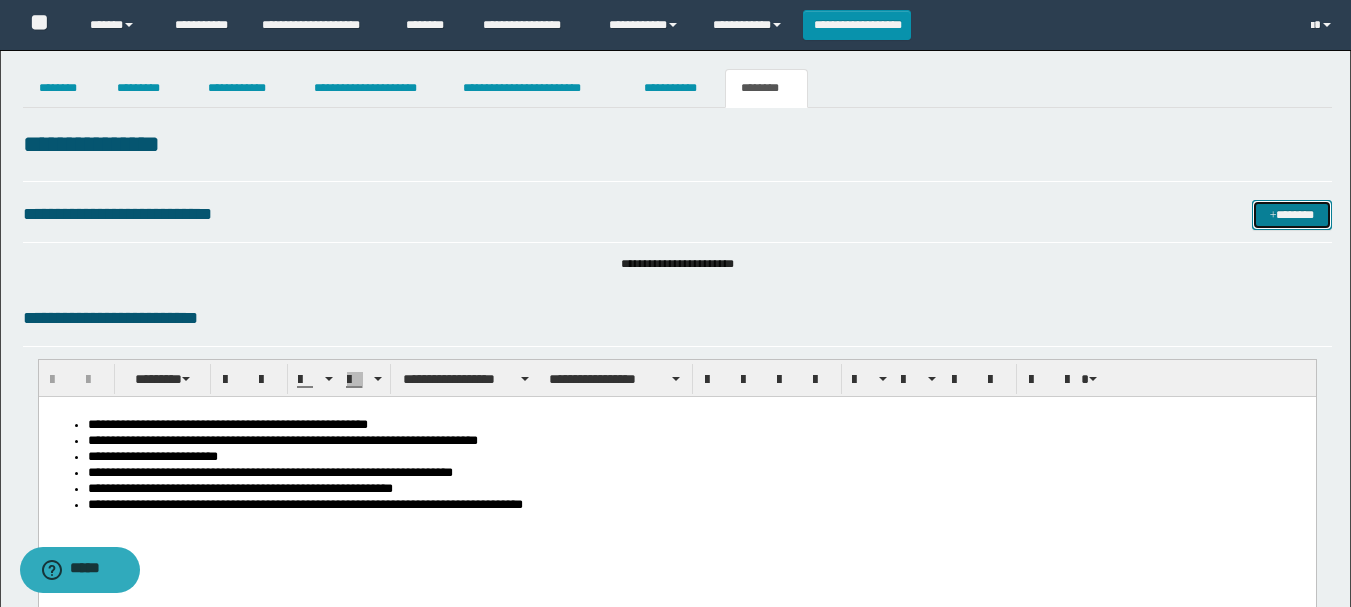 click on "*******" at bounding box center (1292, 215) 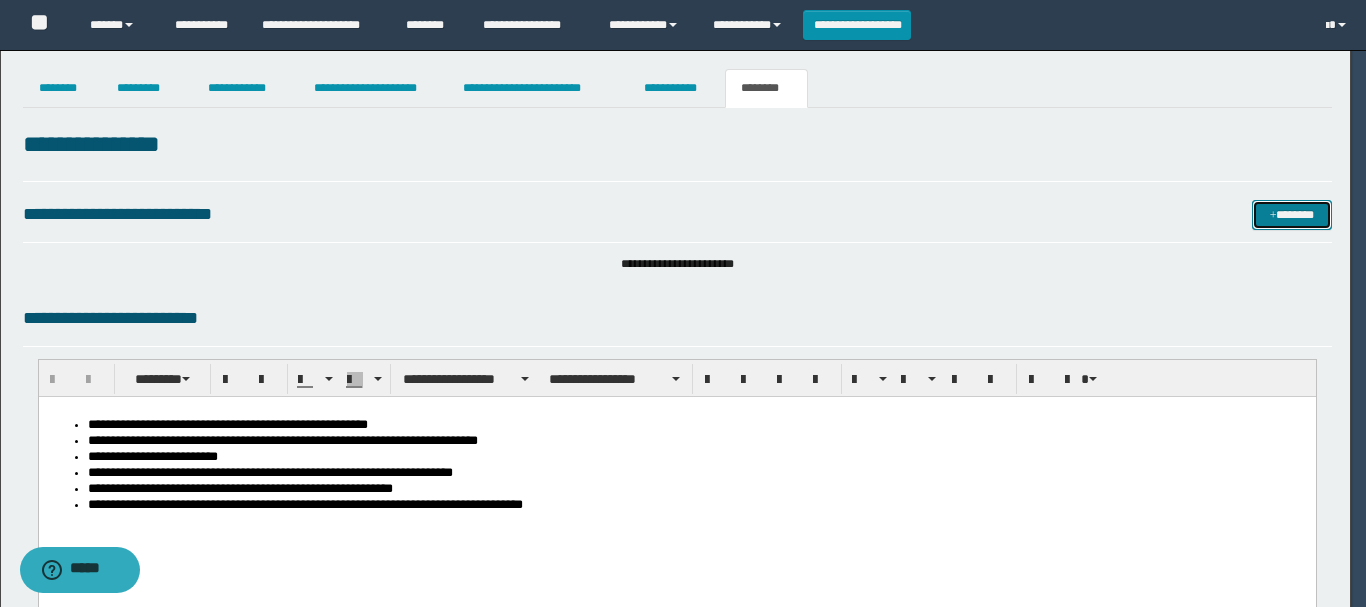 type 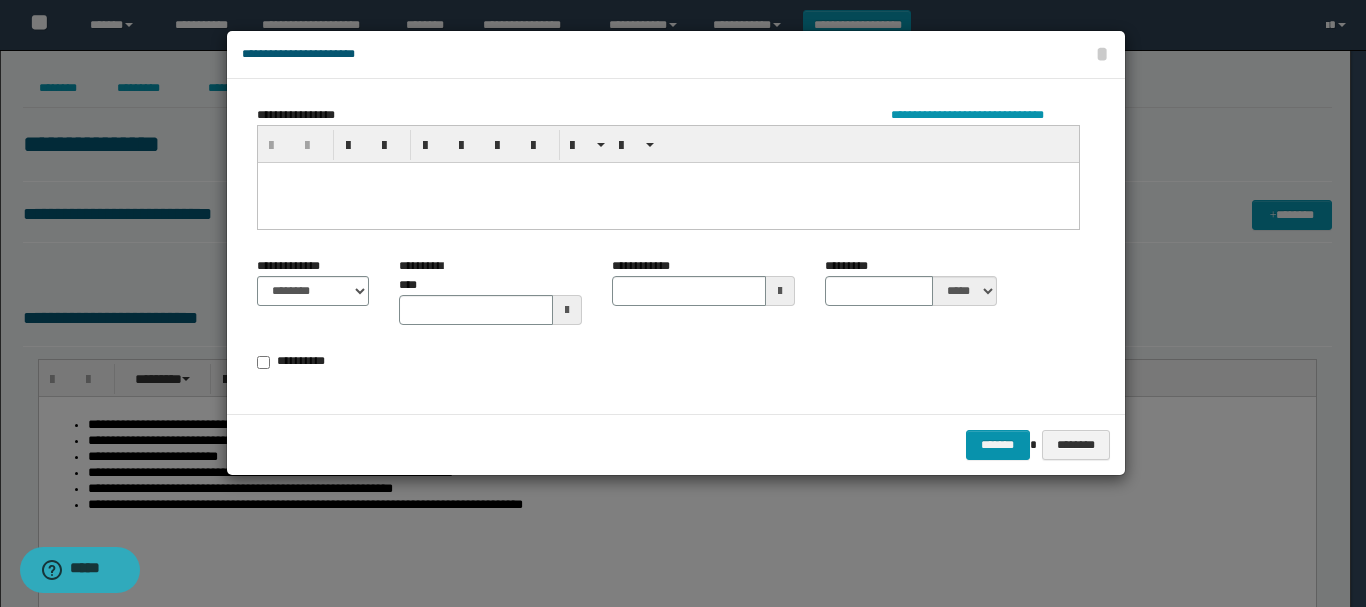 click at bounding box center [667, 202] 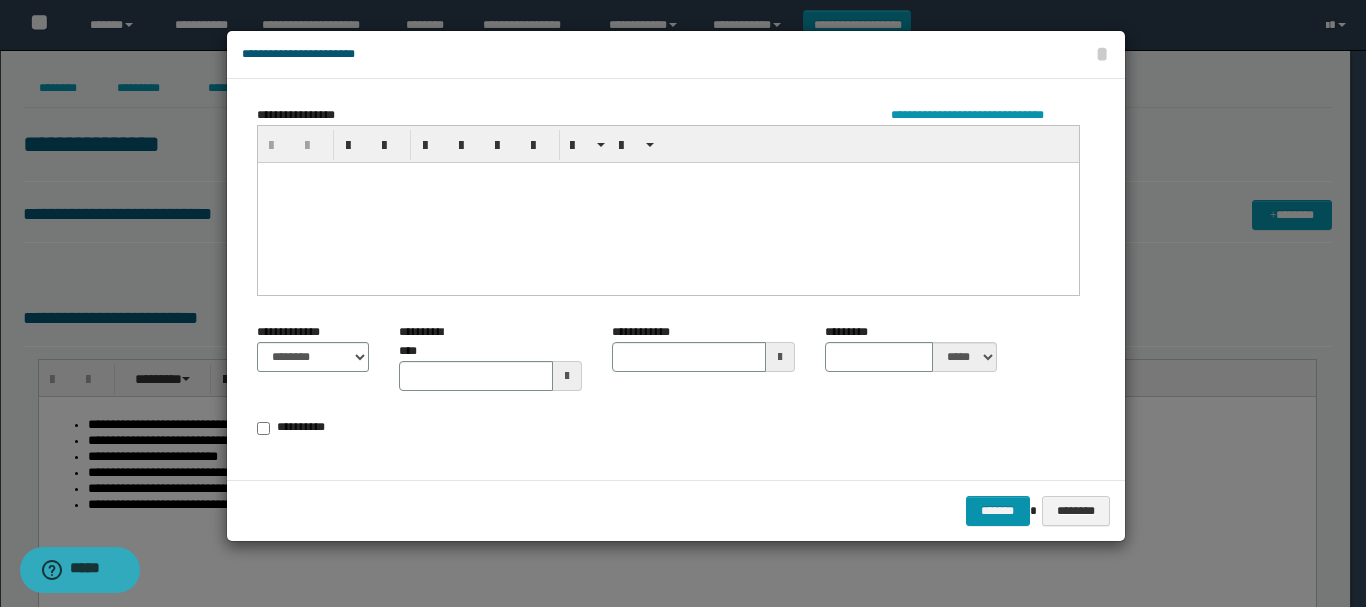 type 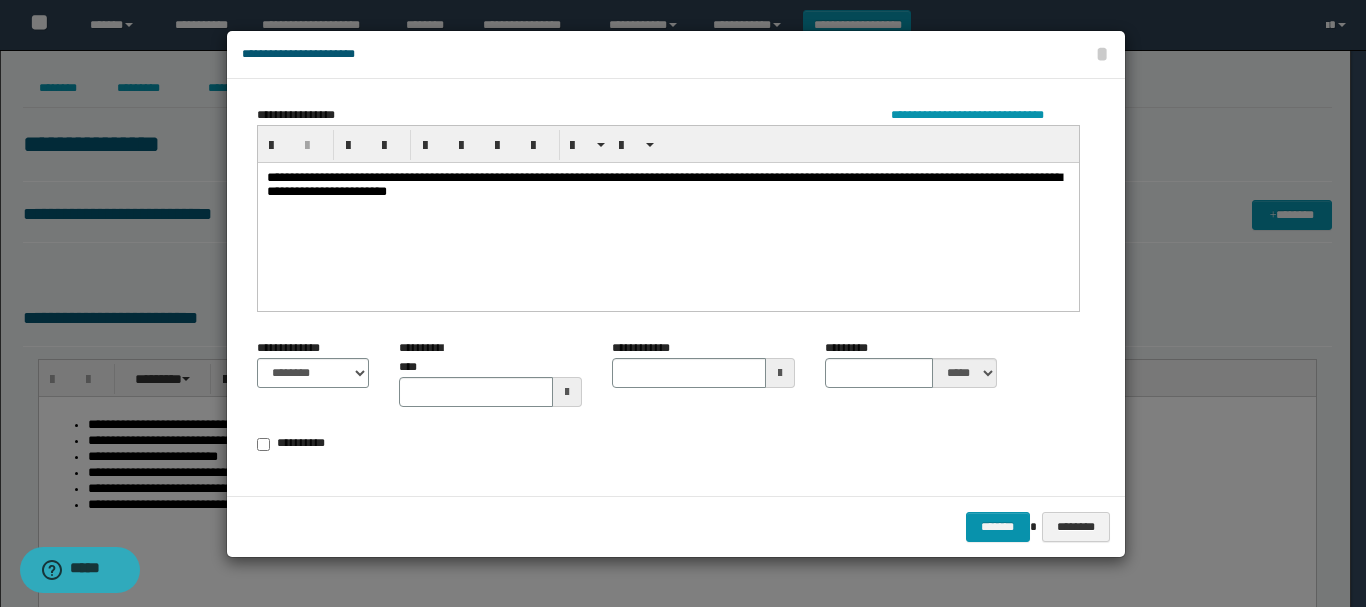 drag, startPoint x: 343, startPoint y: 367, endPoint x: 359, endPoint y: 385, distance: 24.083189 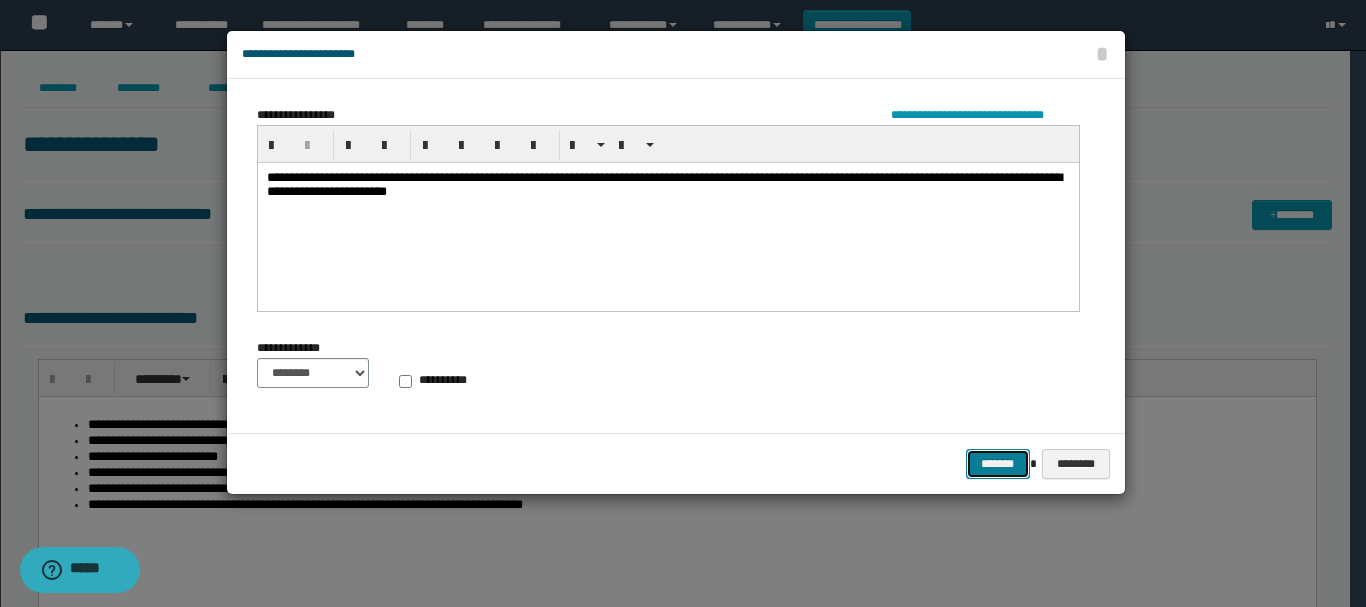 click on "*******" at bounding box center (998, 464) 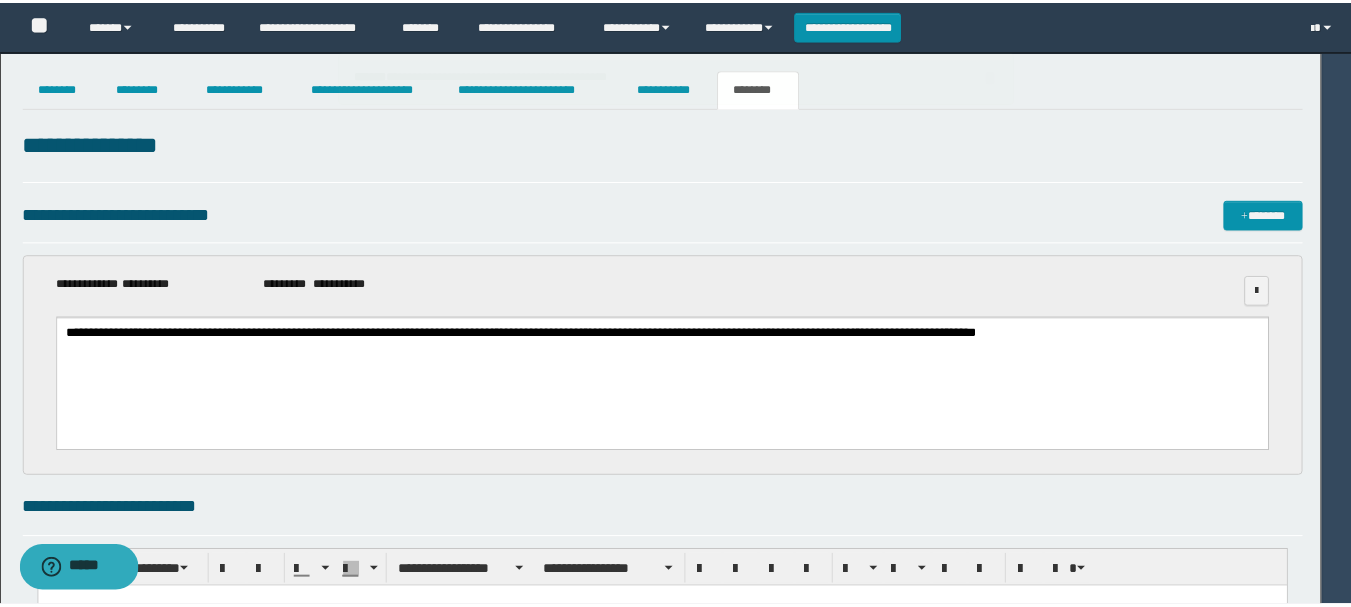scroll, scrollTop: 0, scrollLeft: 0, axis: both 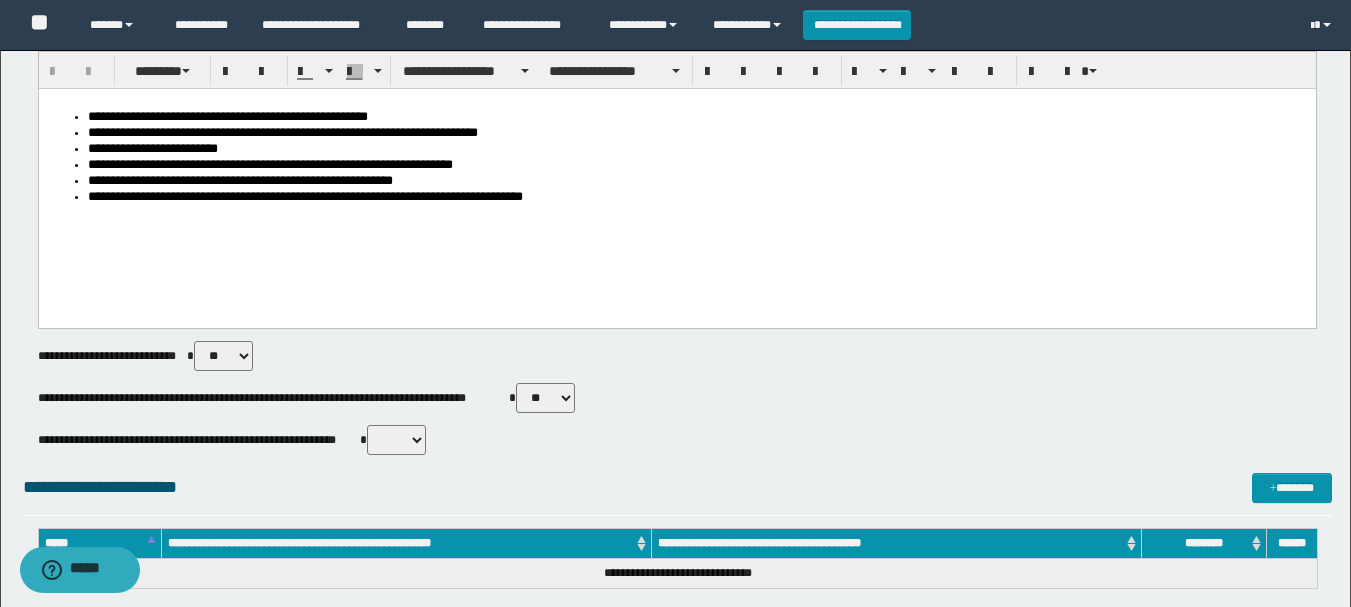 click on "**
**" at bounding box center (545, 398) 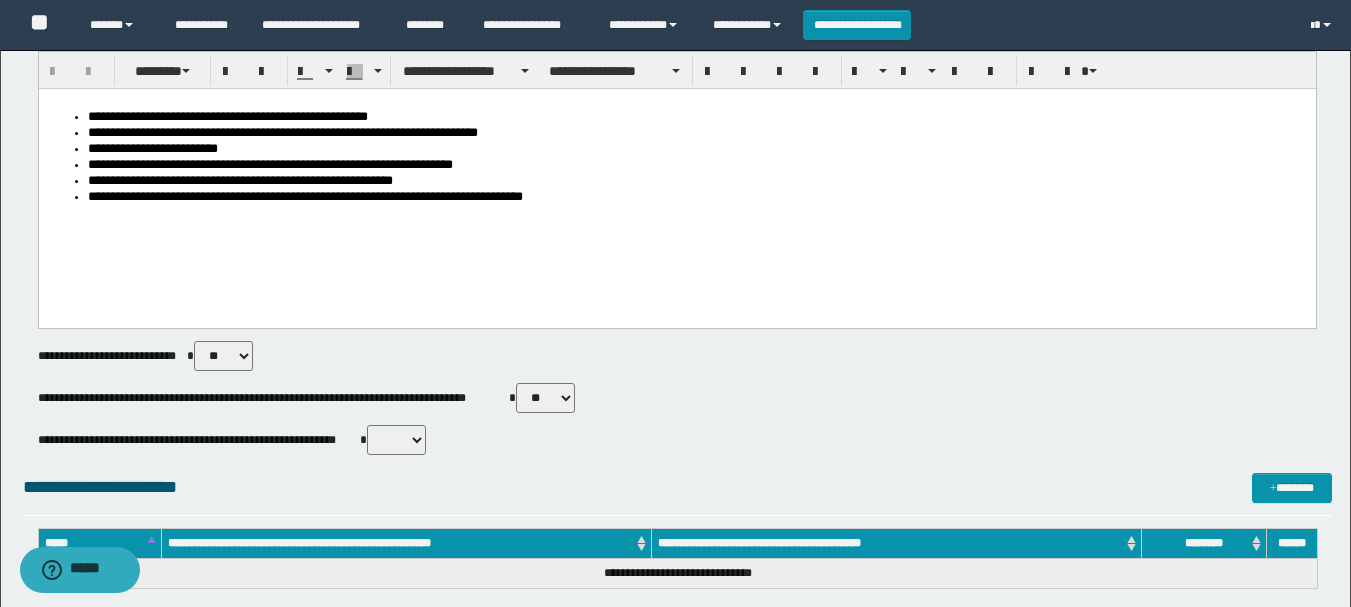 select on "****" 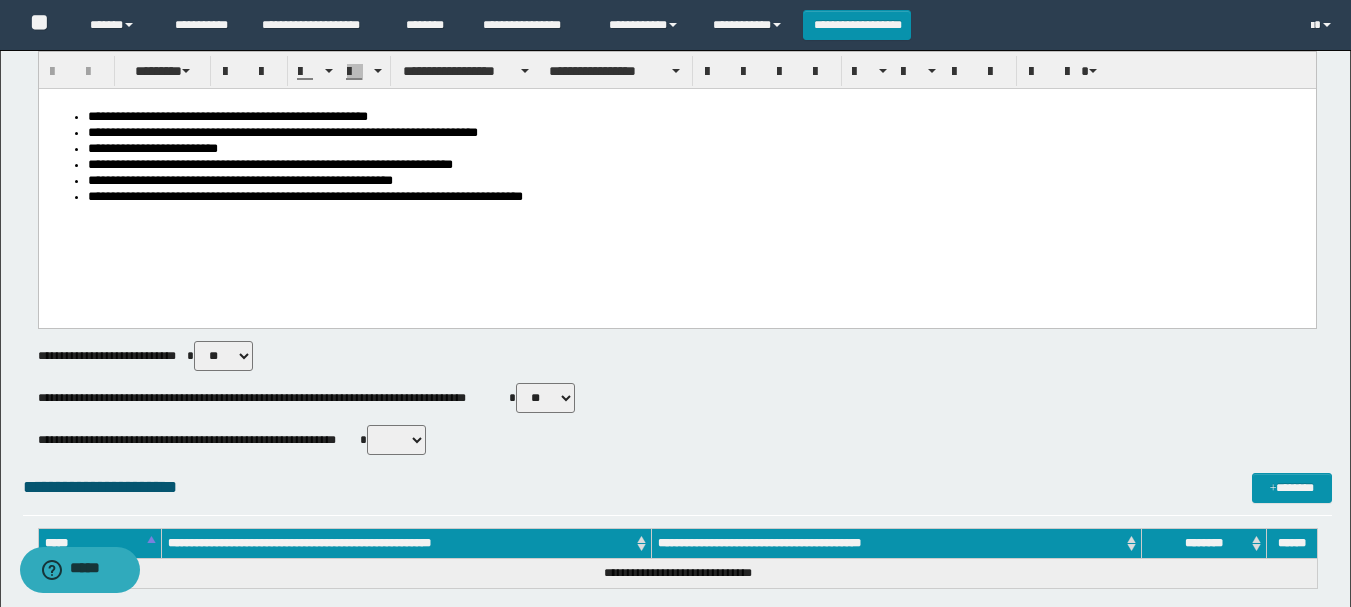 click on "**
**" at bounding box center (545, 398) 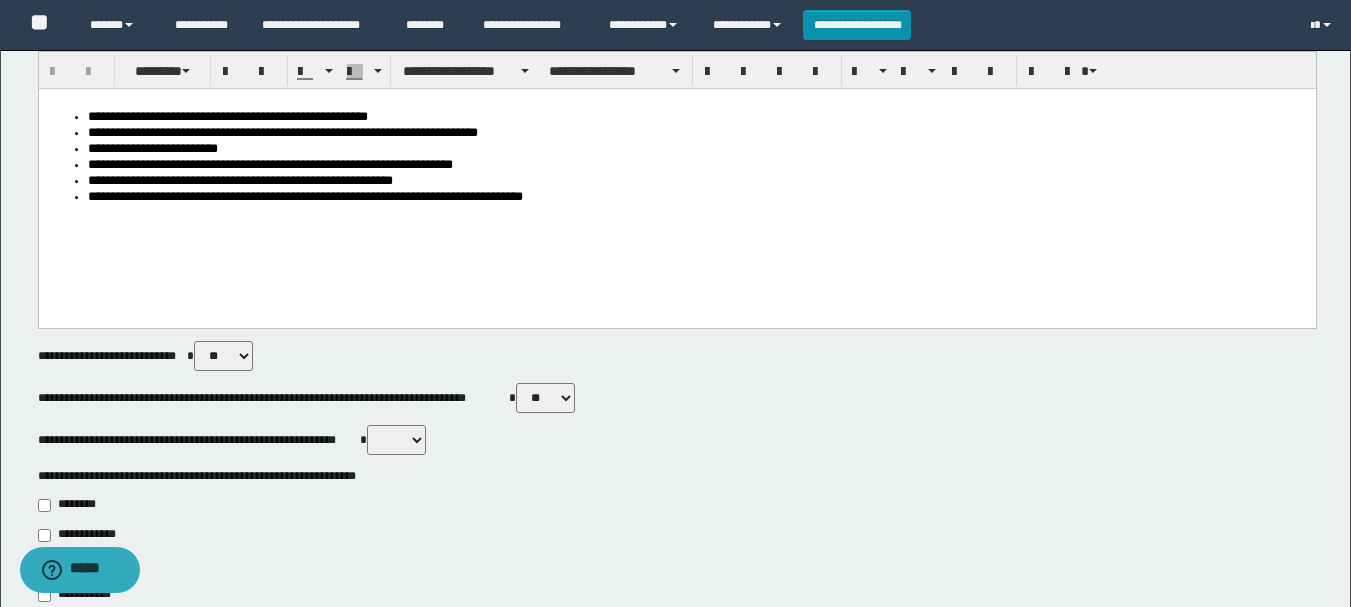 click on "**
**" at bounding box center [396, 440] 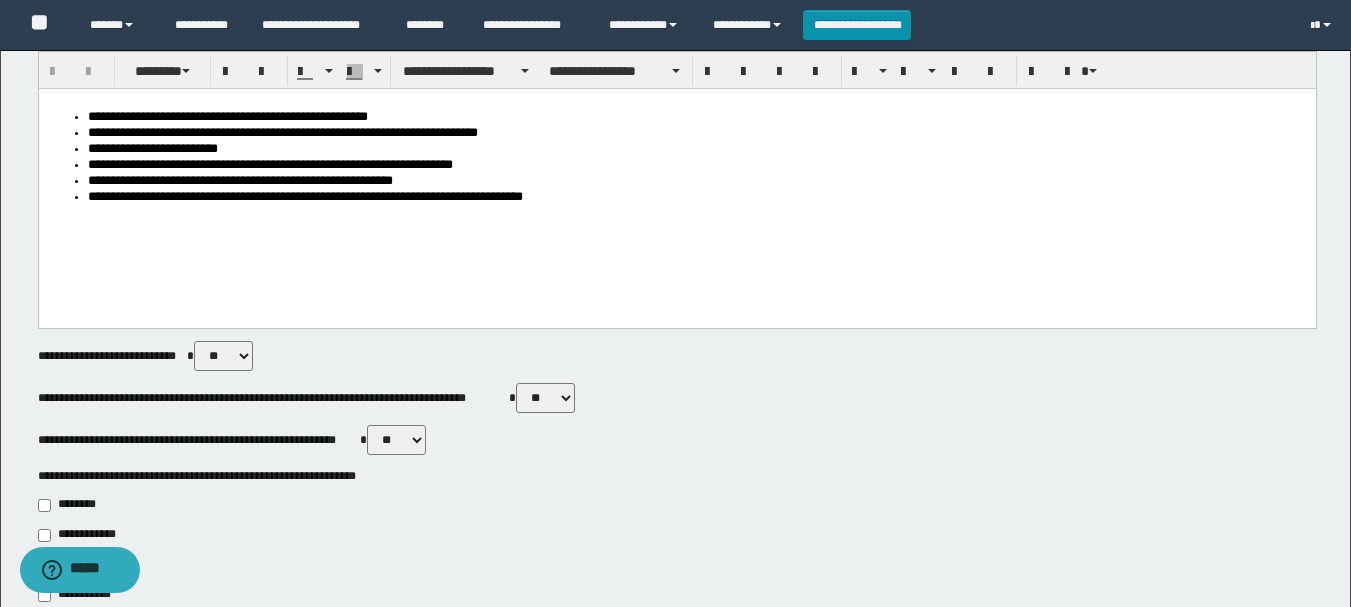 click on "**
**" at bounding box center [396, 440] 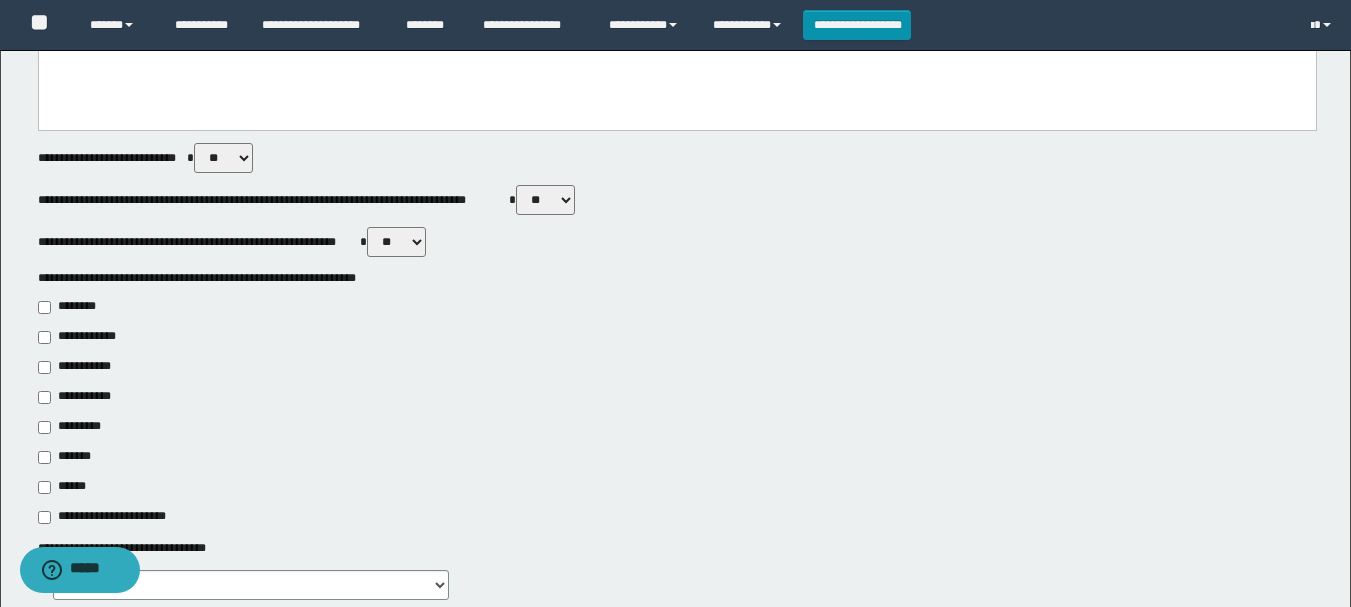 scroll, scrollTop: 700, scrollLeft: 0, axis: vertical 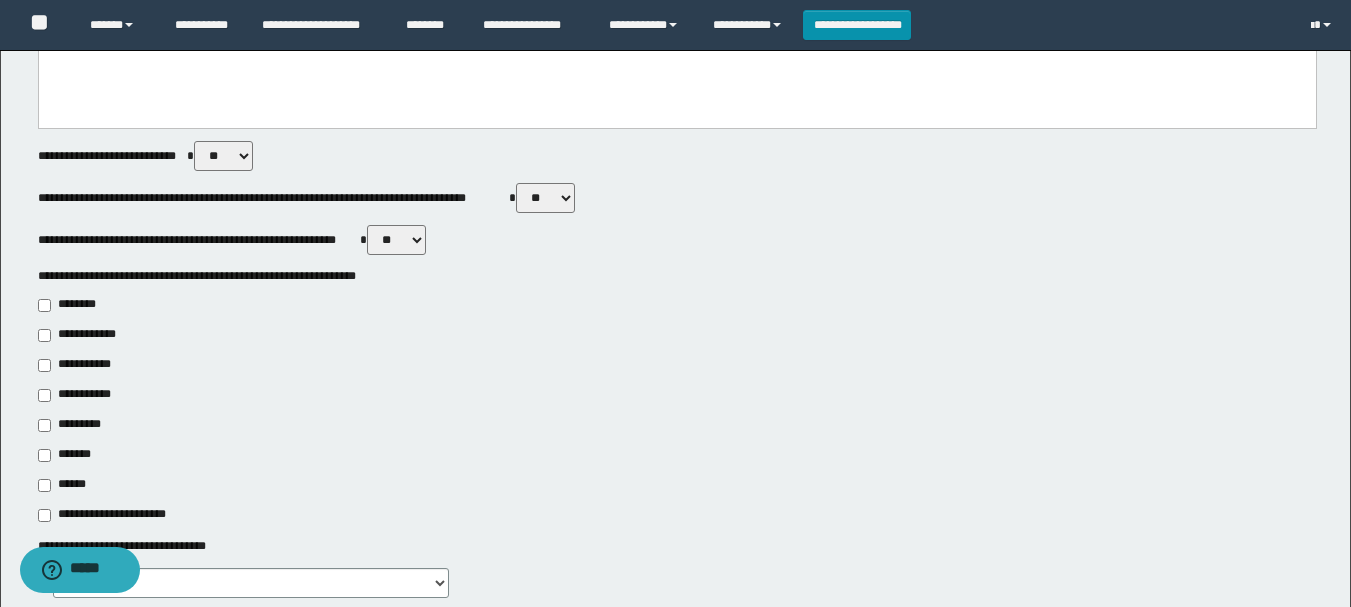click on "**********" at bounding box center (81, 365) 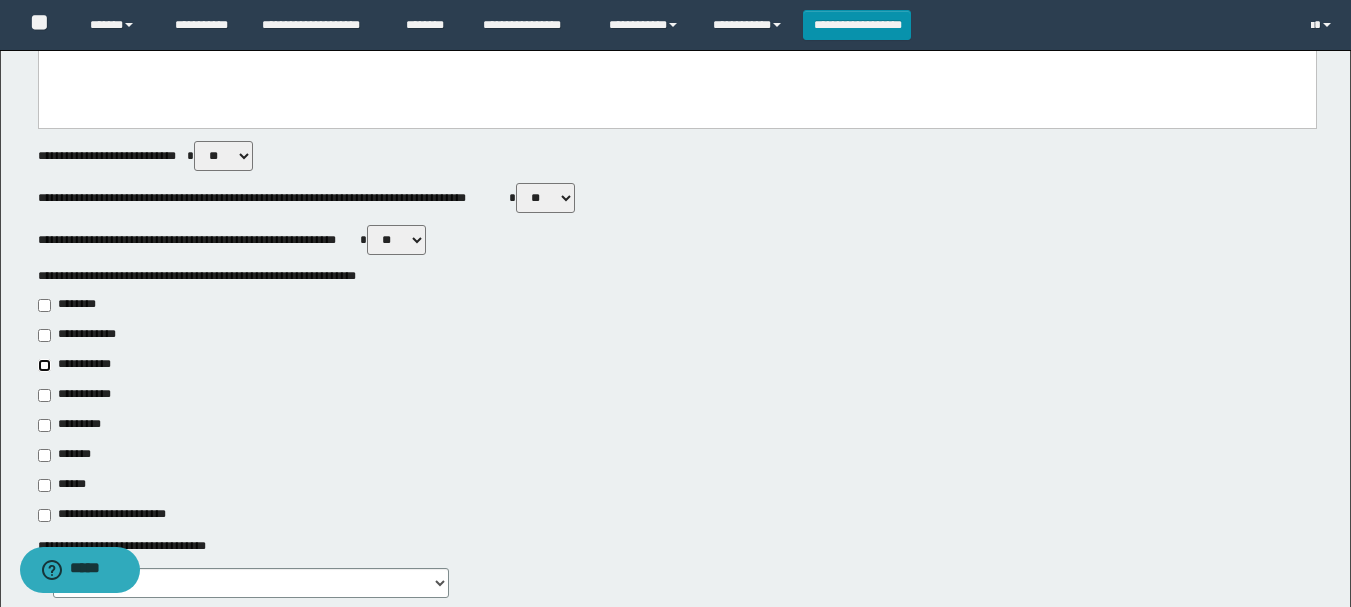 type on "**********" 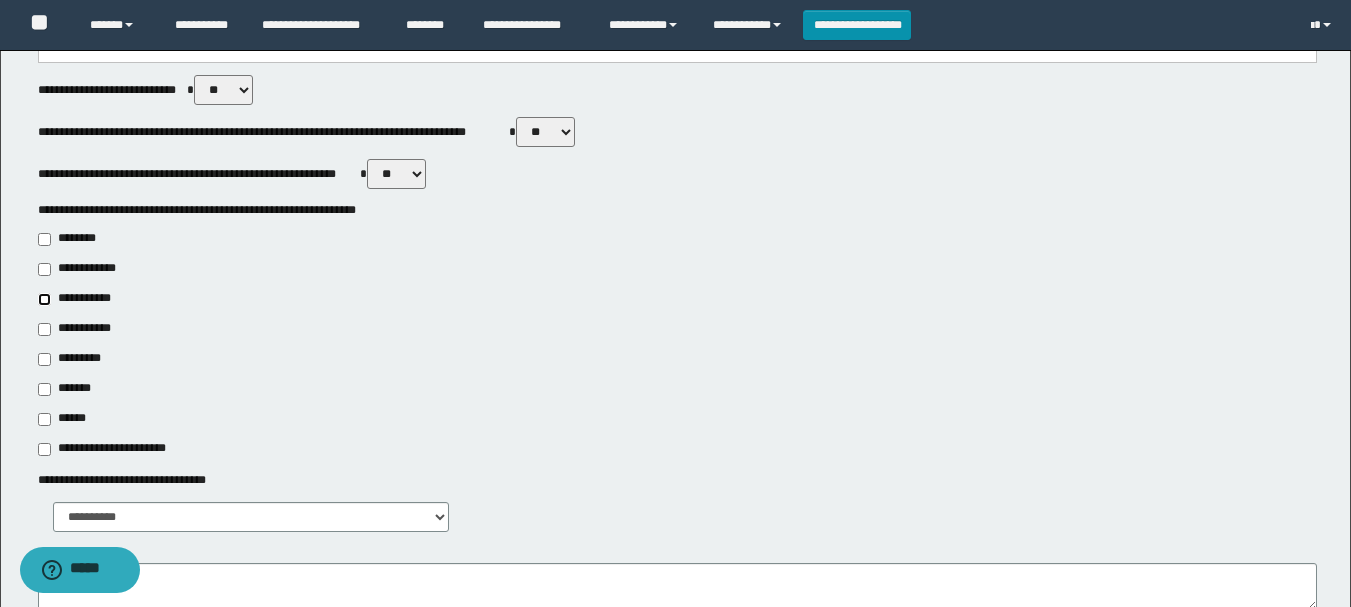 scroll, scrollTop: 1000, scrollLeft: 0, axis: vertical 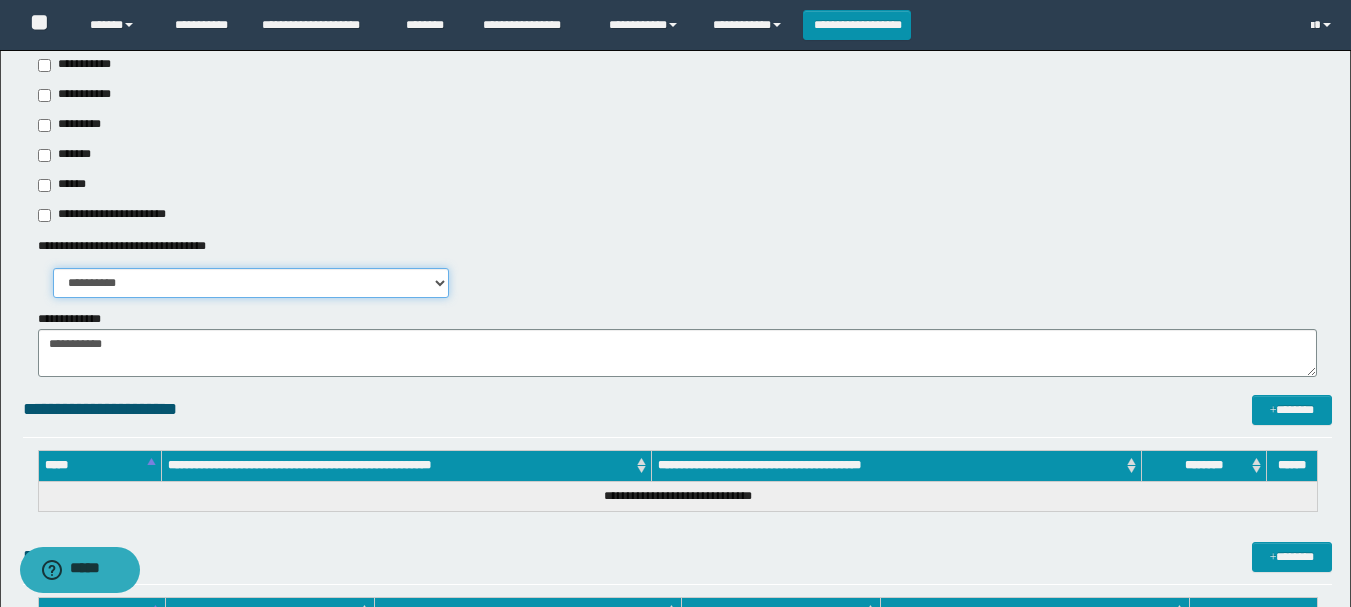 click on "**********" at bounding box center [251, 283] 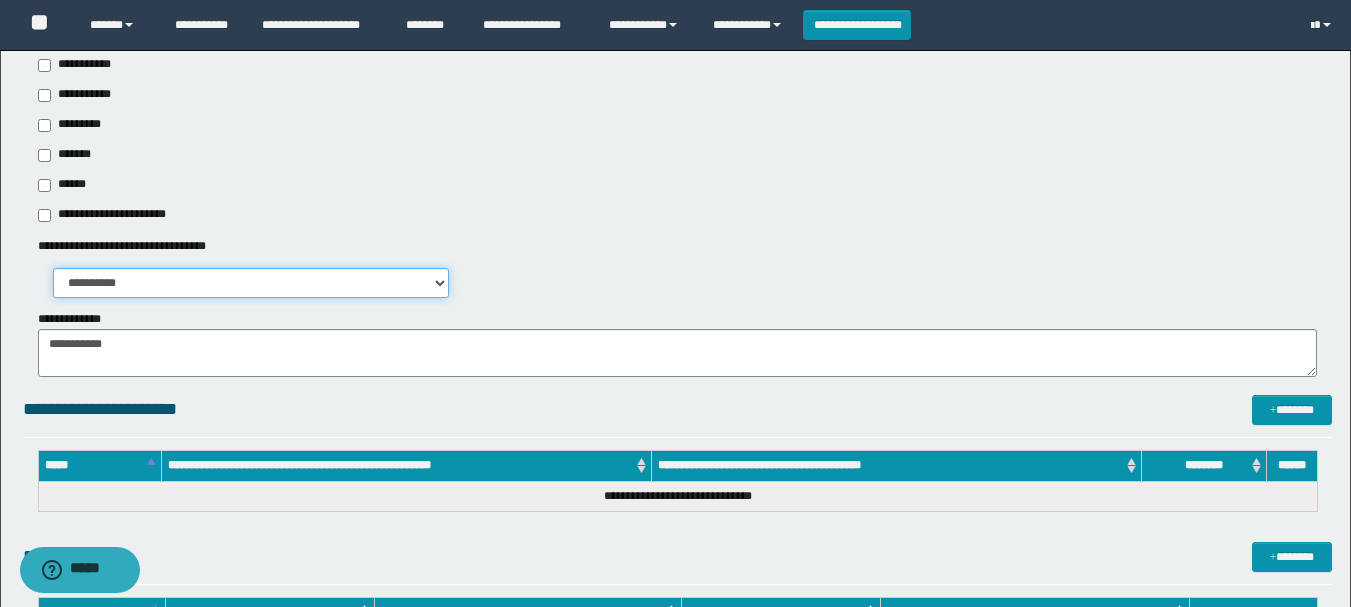 select on "*" 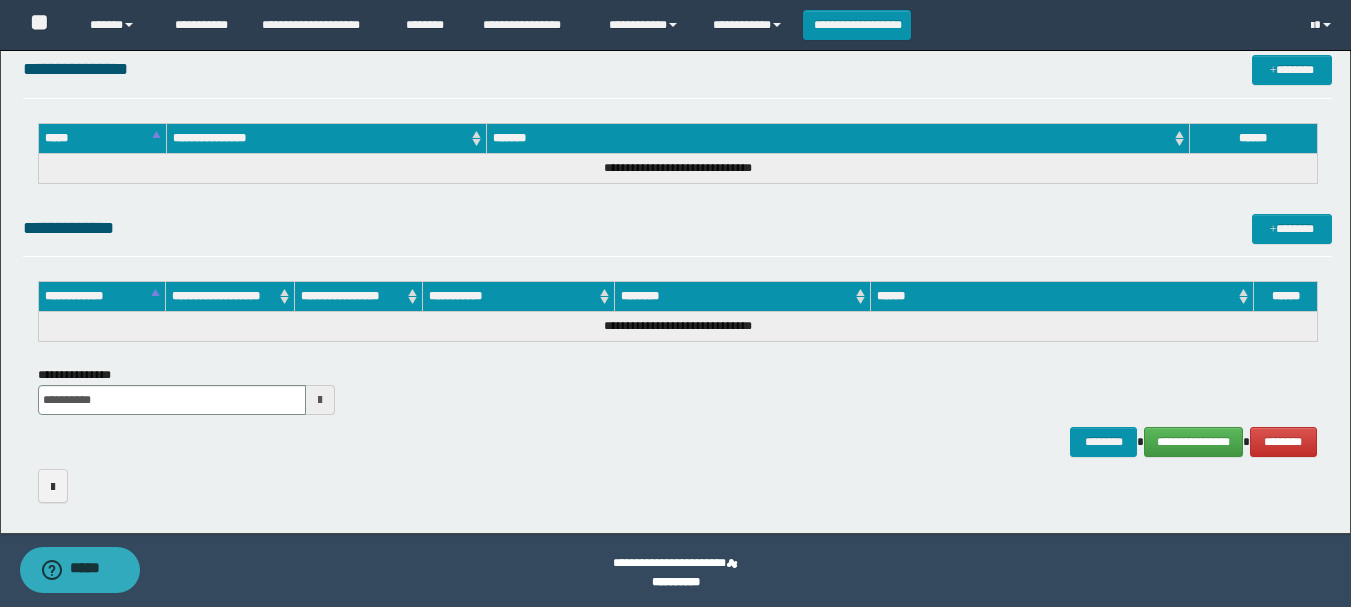 scroll, scrollTop: 1638, scrollLeft: 0, axis: vertical 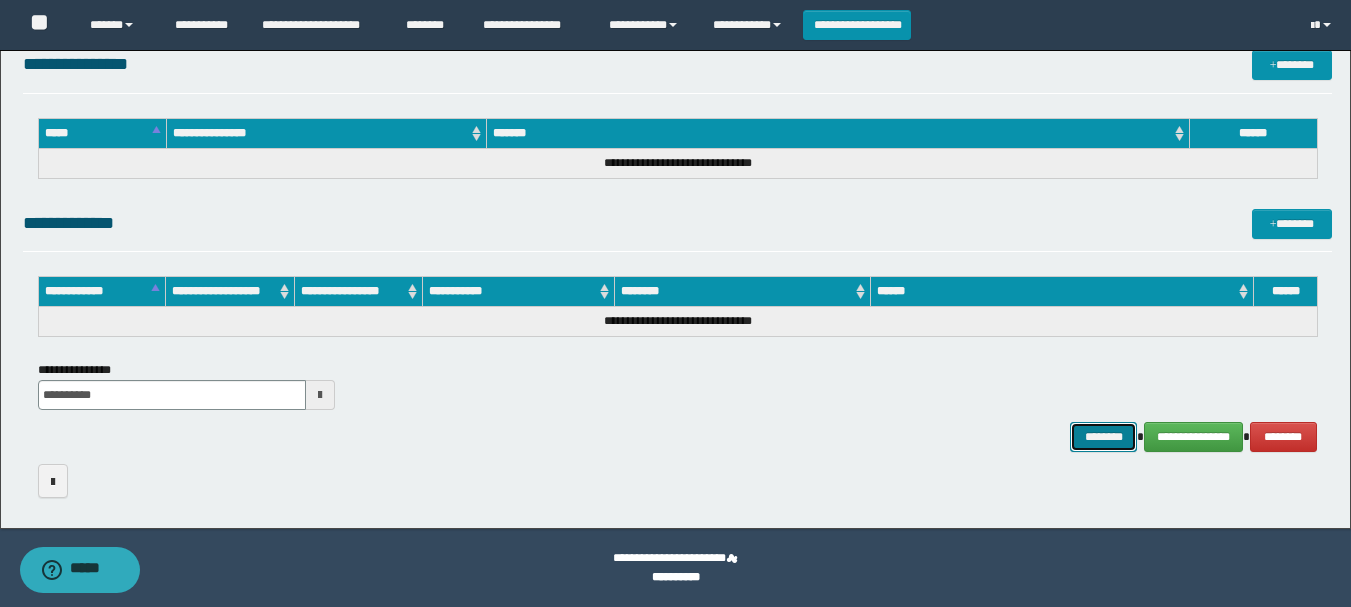 click on "********" at bounding box center [1104, 437] 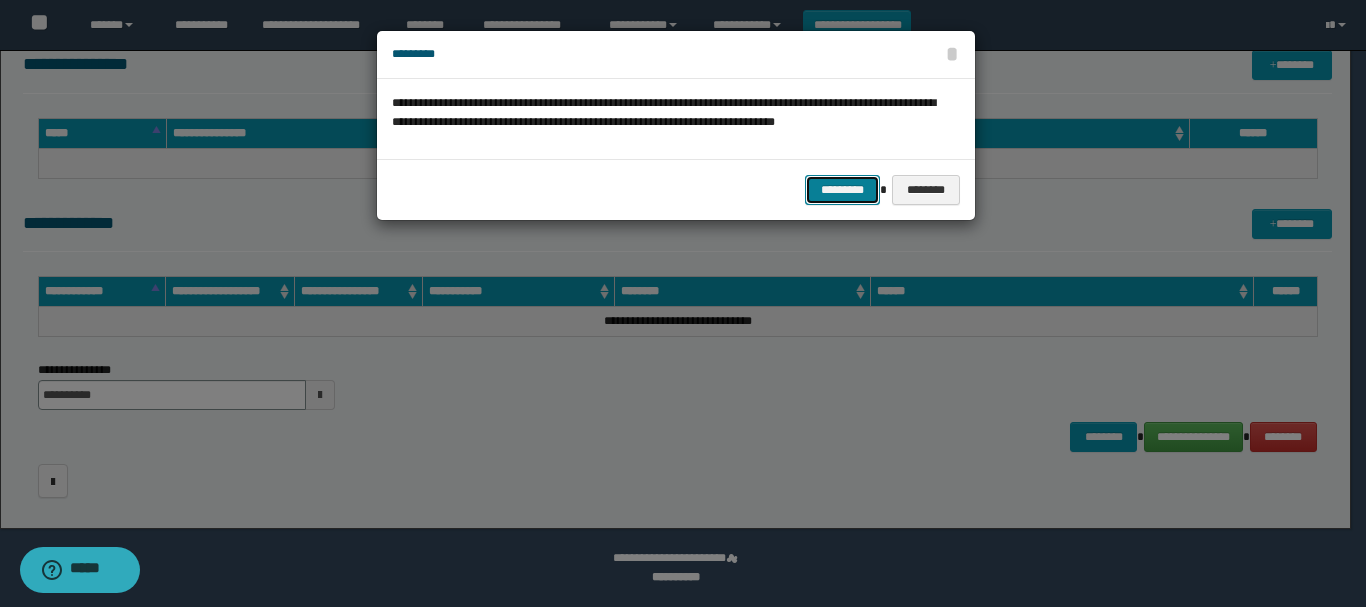 click on "*********" at bounding box center (842, 190) 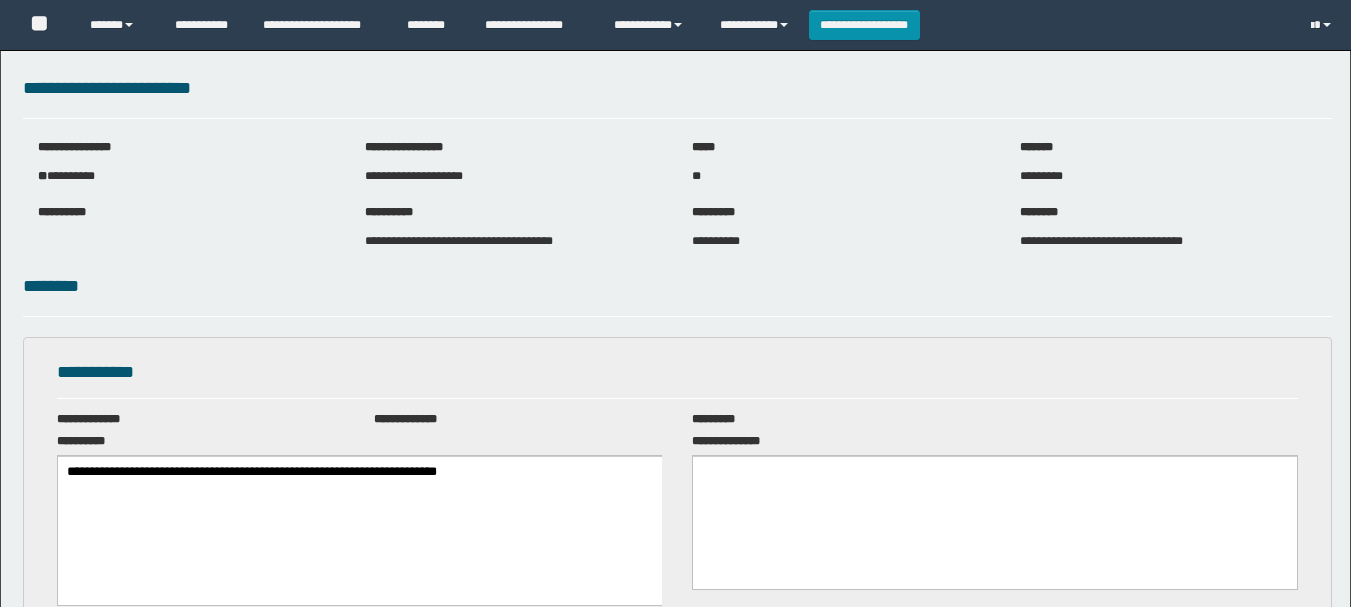 scroll, scrollTop: 0, scrollLeft: 0, axis: both 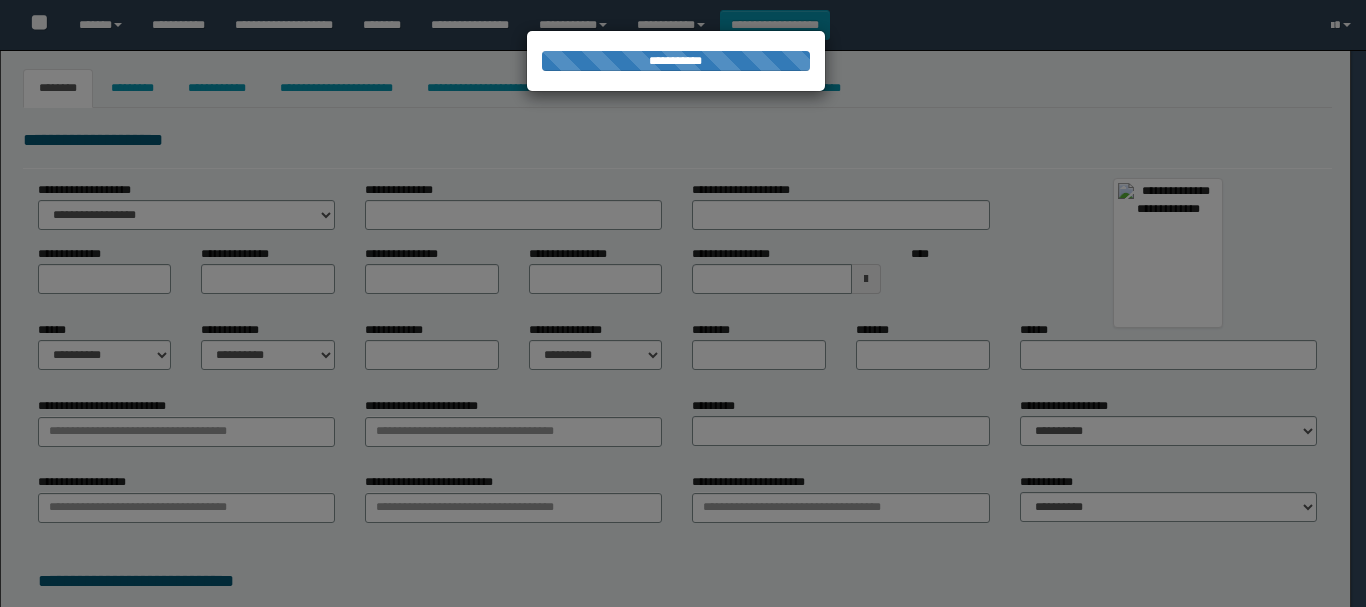 select on "***" 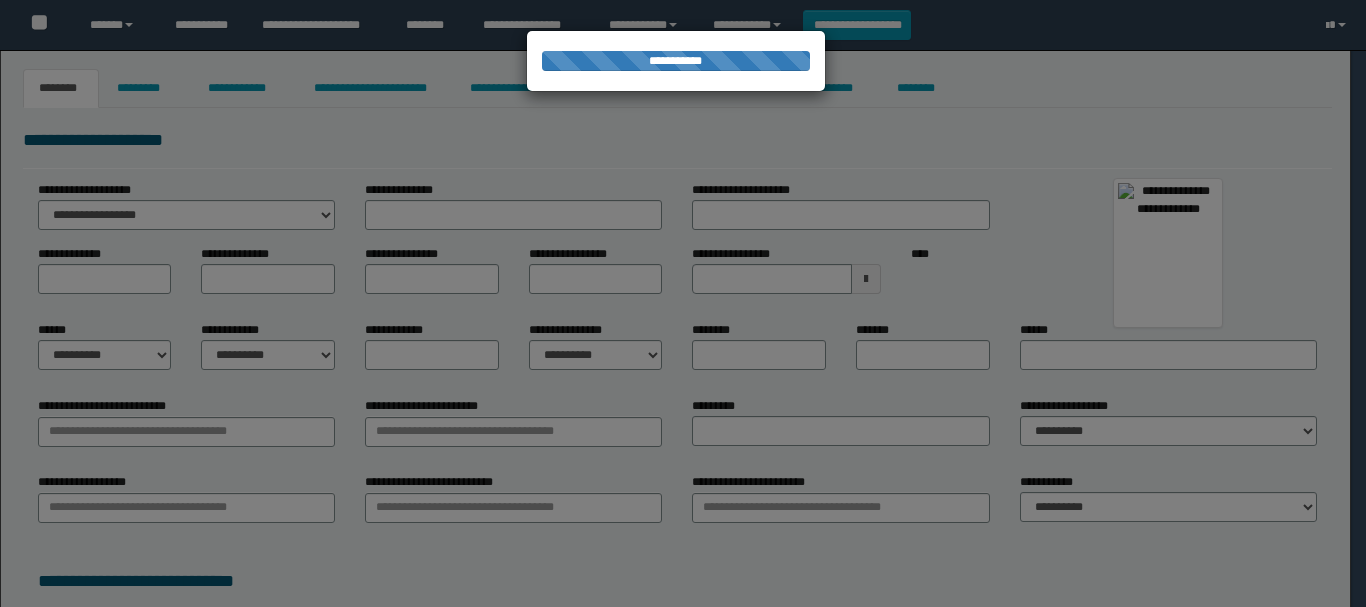 scroll, scrollTop: 0, scrollLeft: 0, axis: both 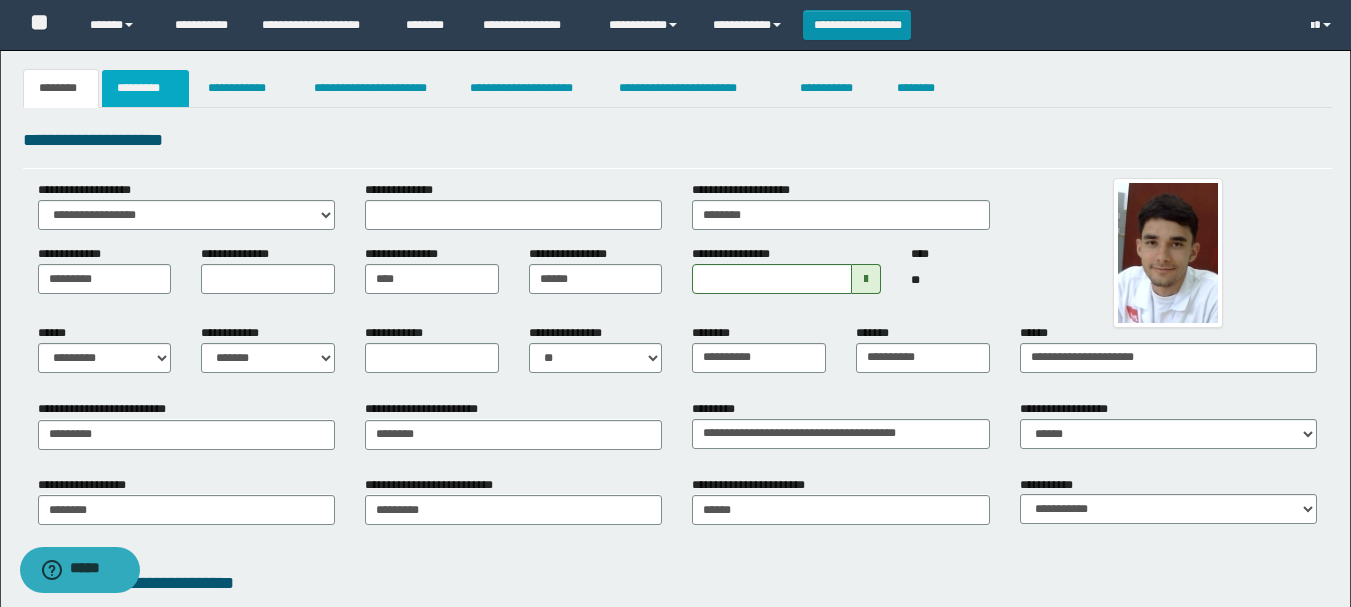 click on "*********" at bounding box center (145, 88) 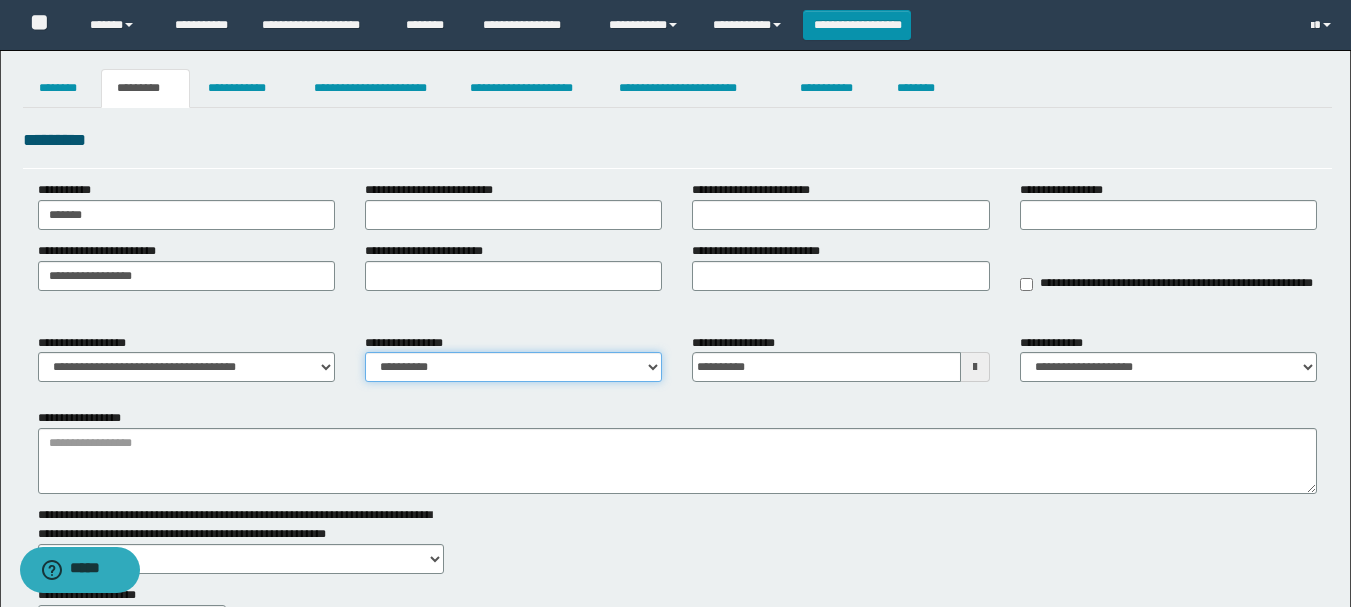 click on "**********" at bounding box center (513, 367) 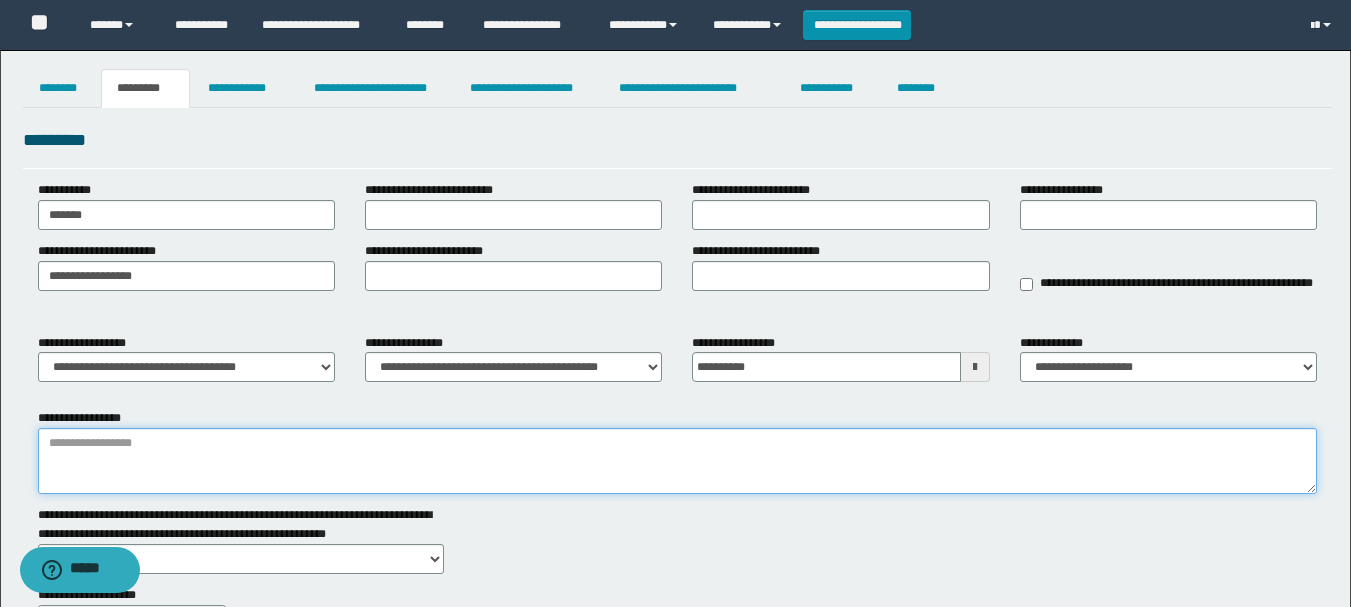 click on "**********" at bounding box center [677, 461] 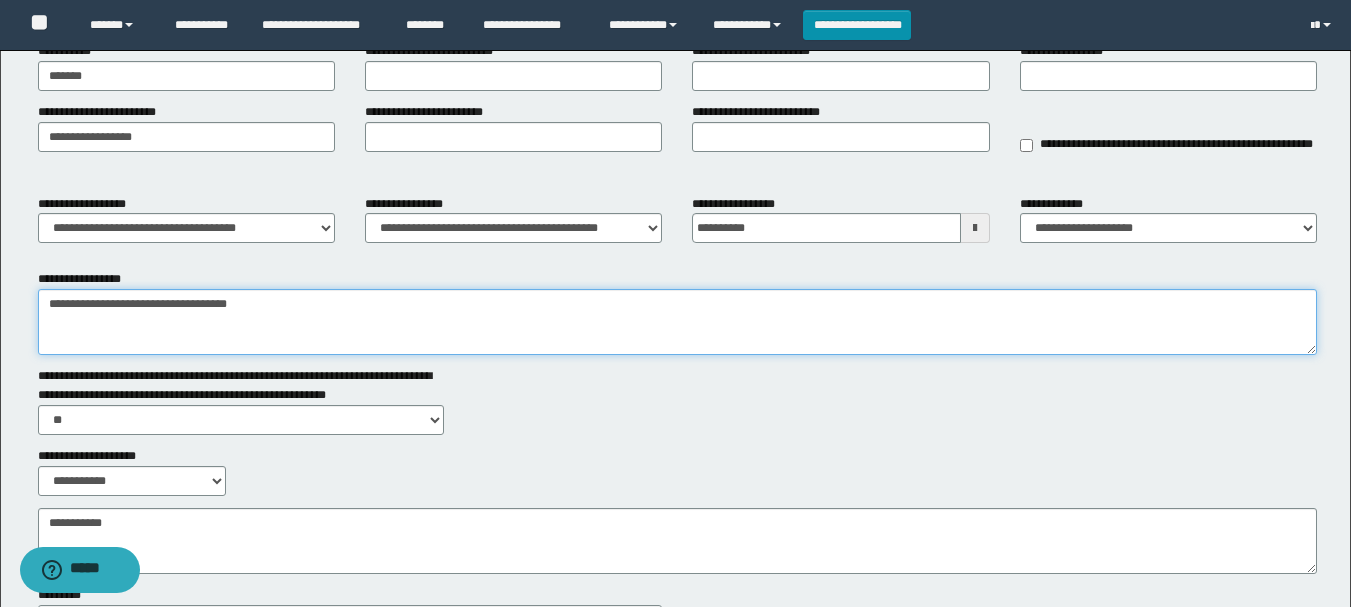 scroll, scrollTop: 321, scrollLeft: 0, axis: vertical 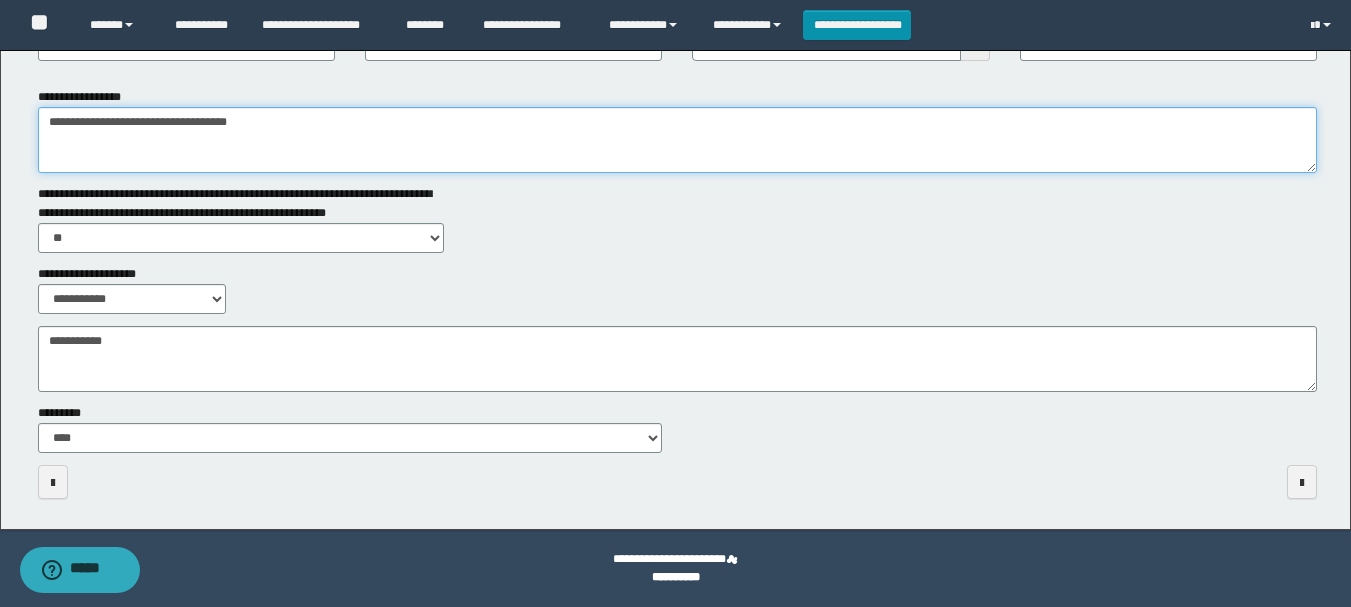 type on "**********" 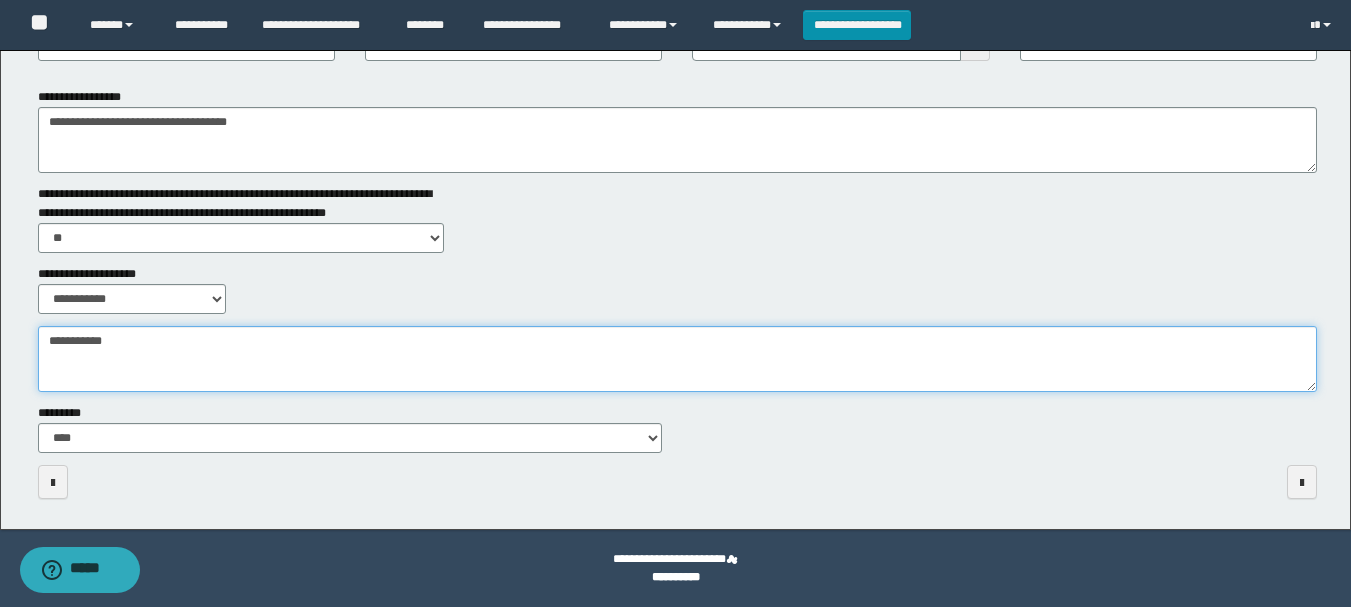 click on "**********" at bounding box center [677, 359] 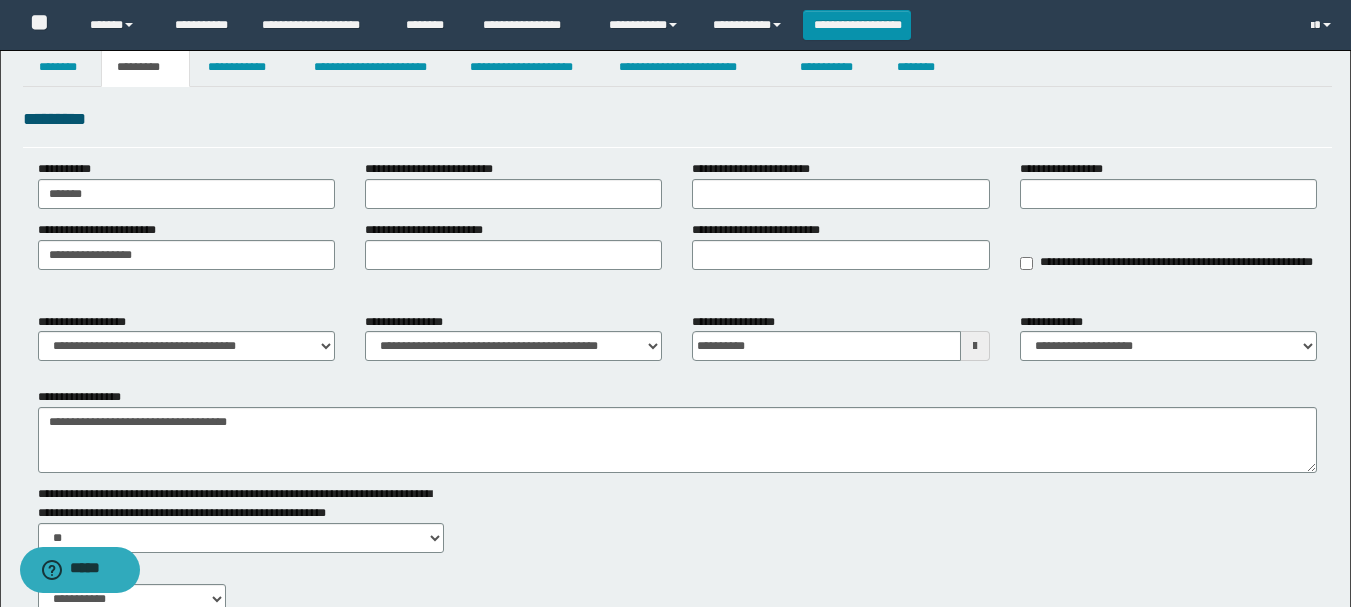 scroll, scrollTop: 0, scrollLeft: 0, axis: both 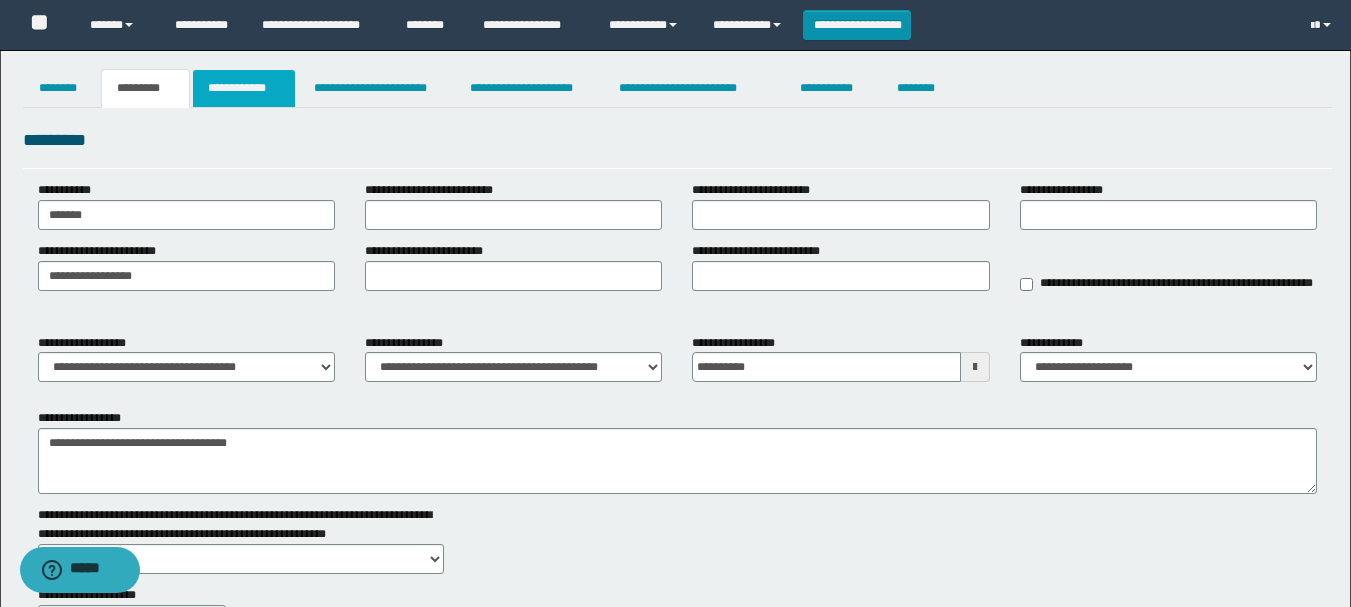 type on "*****" 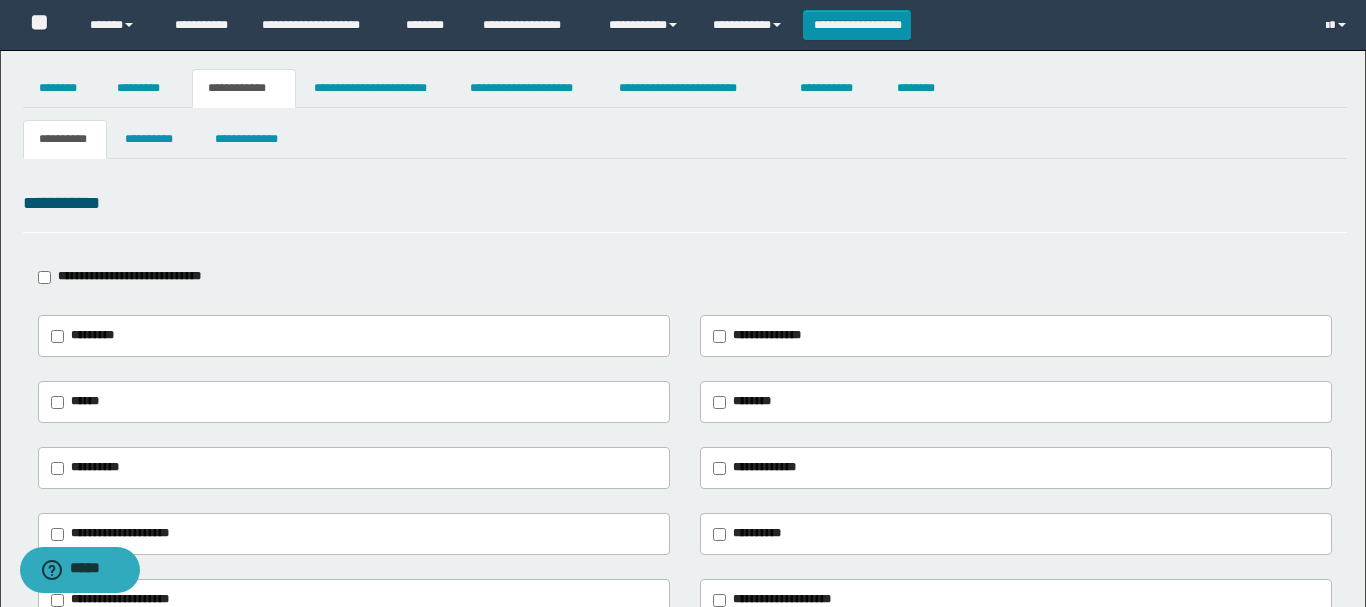 type on "******" 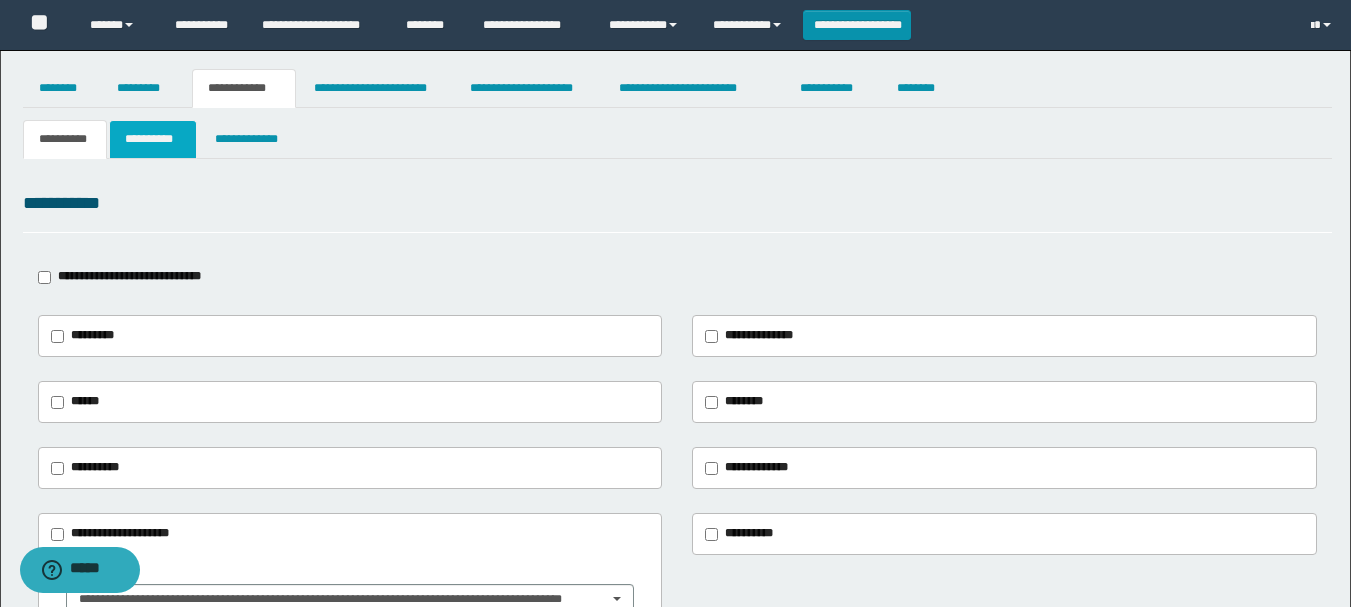 click on "**********" at bounding box center (153, 139) 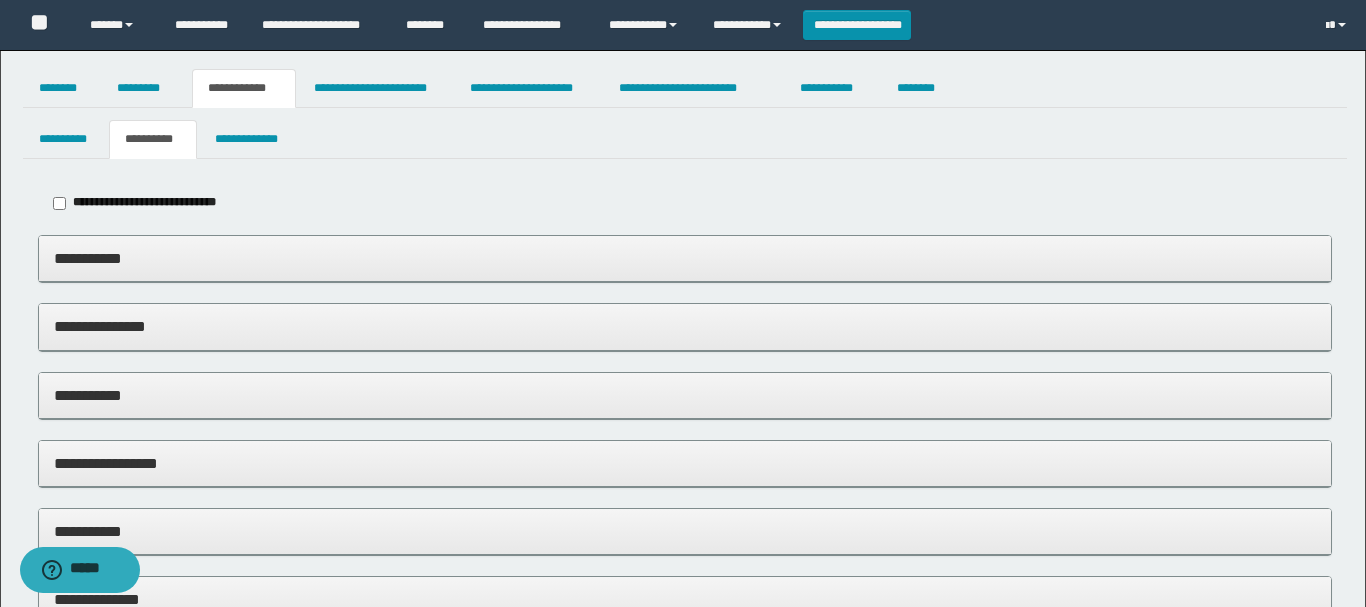 type on "*****" 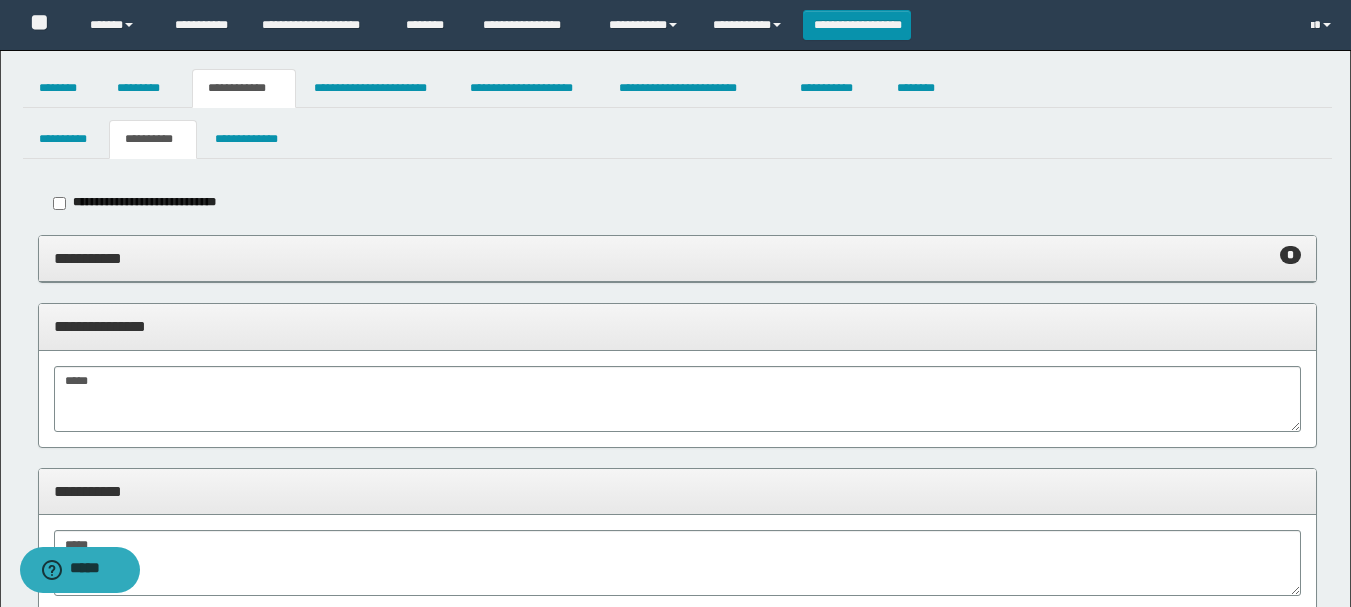 click on "**********" at bounding box center [677, 258] 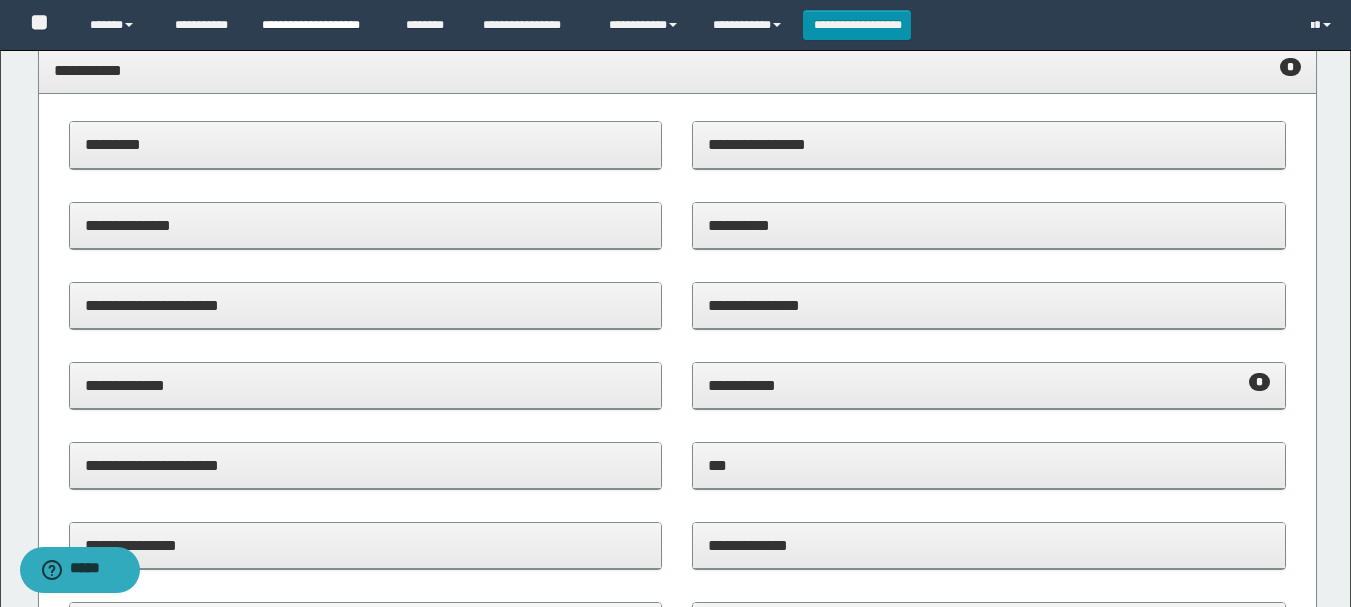 scroll, scrollTop: 0, scrollLeft: 0, axis: both 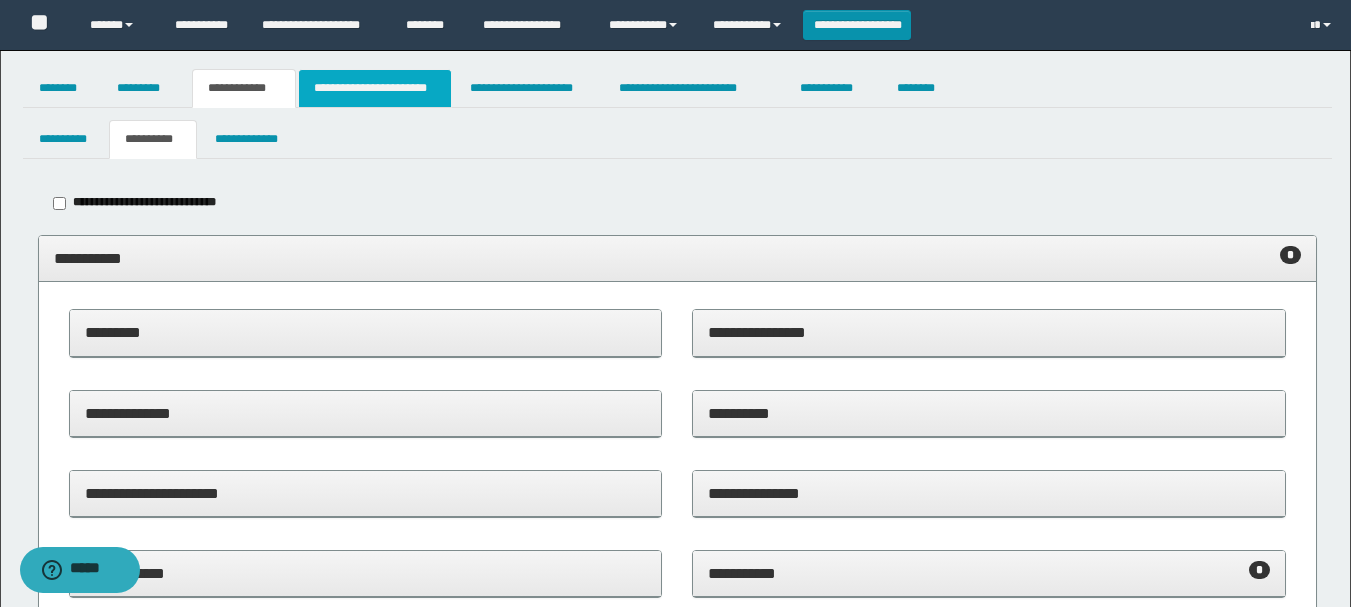 click on "**********" at bounding box center [375, 88] 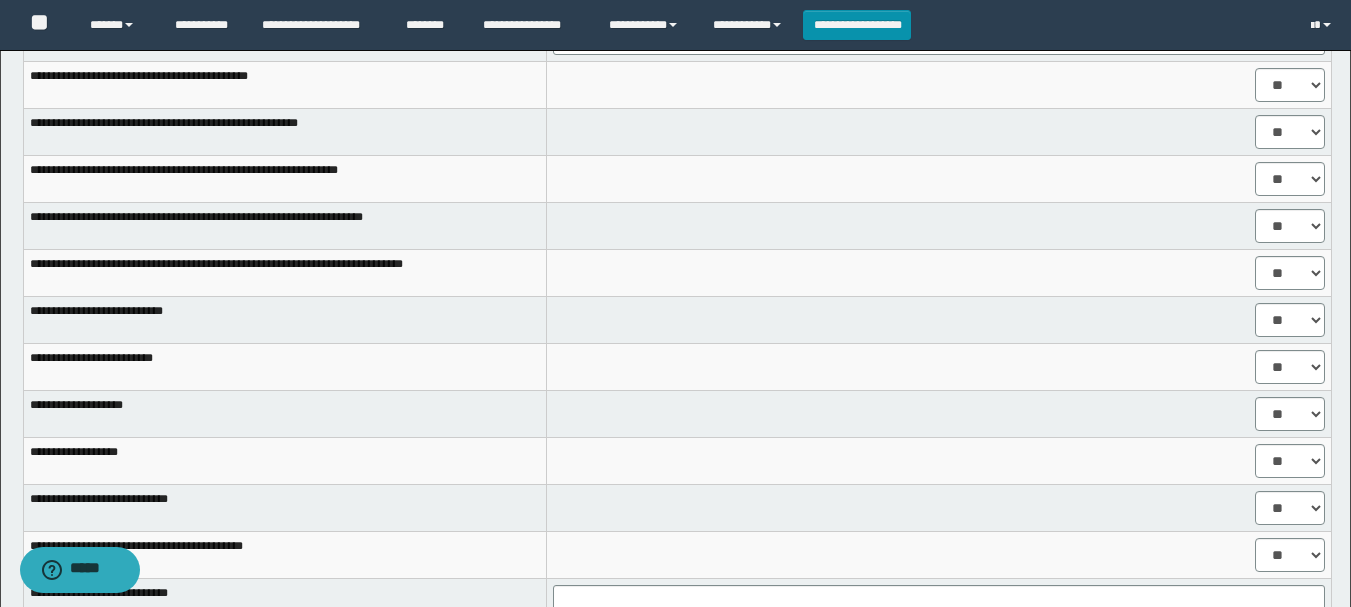 scroll, scrollTop: 1742, scrollLeft: 0, axis: vertical 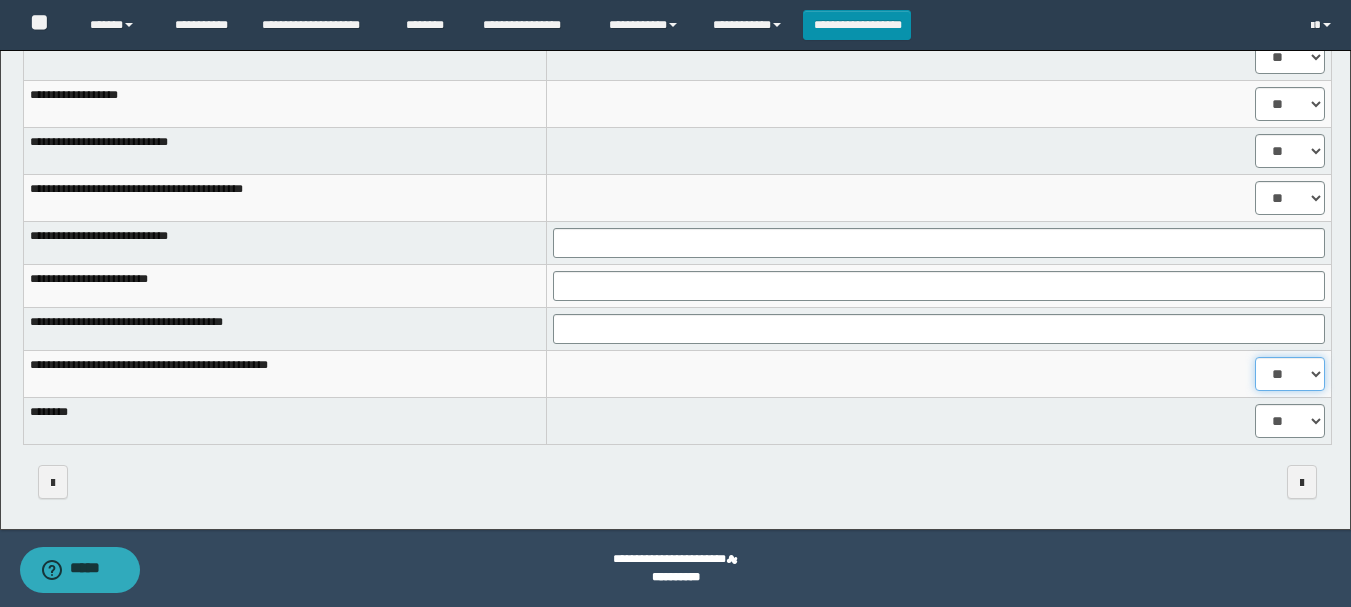 drag, startPoint x: 1309, startPoint y: 374, endPoint x: 1303, endPoint y: 387, distance: 14.3178215 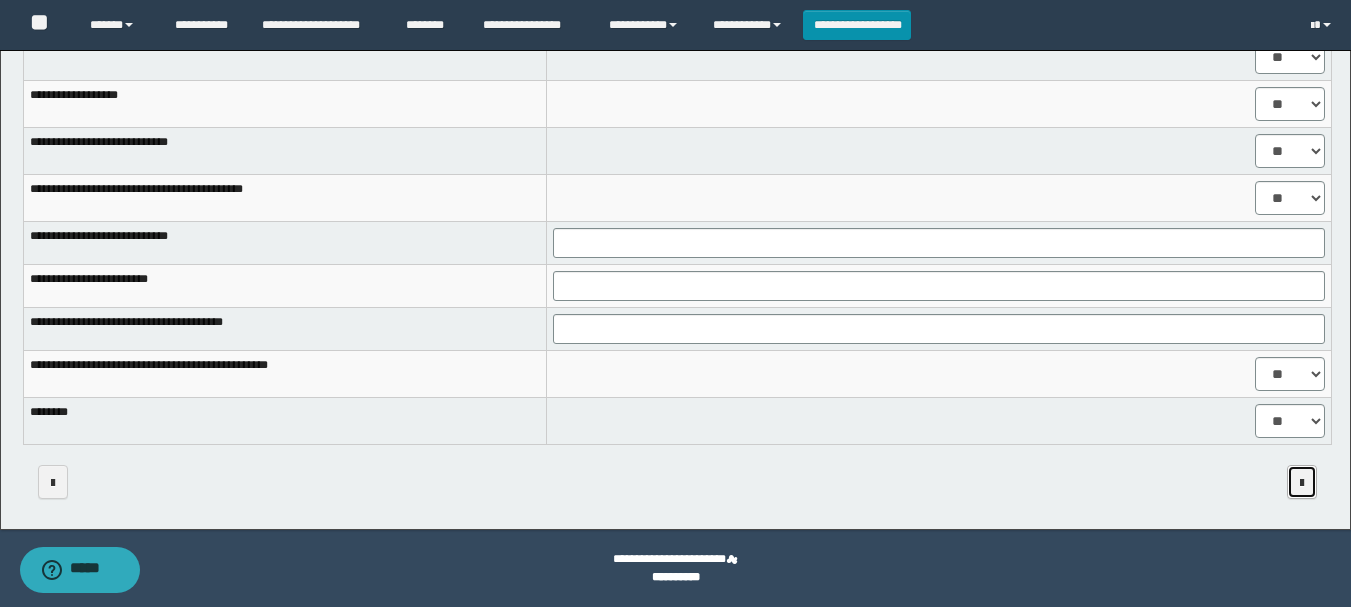 click at bounding box center [1302, 482] 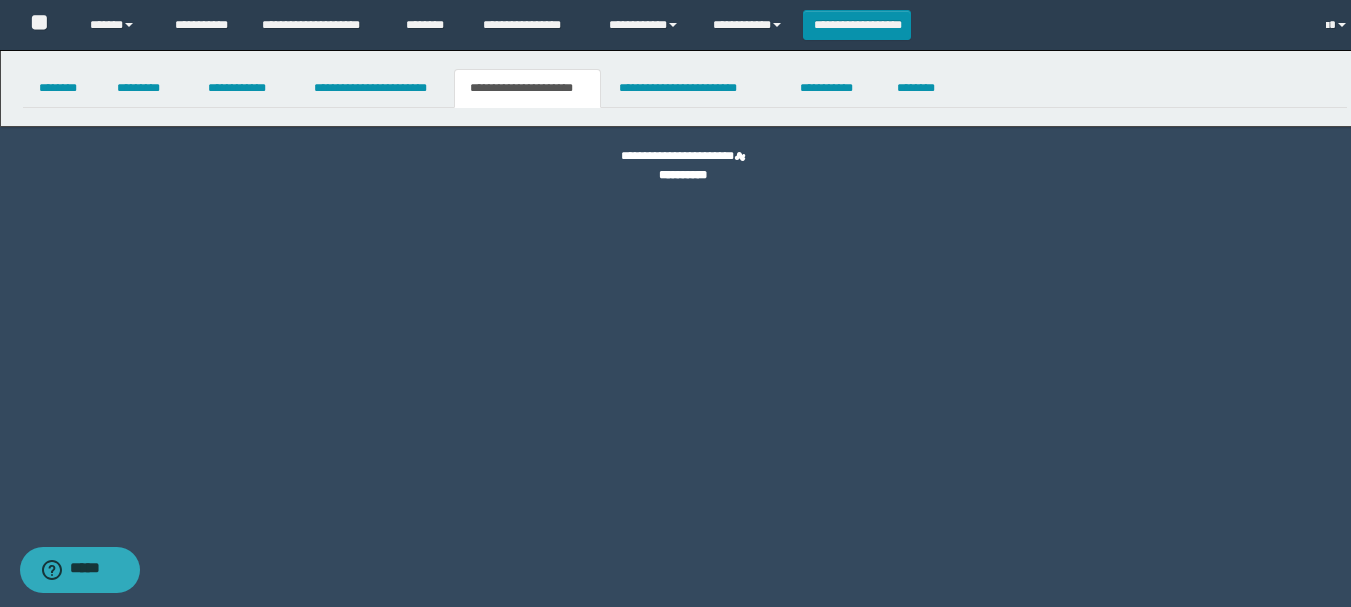 scroll, scrollTop: 0, scrollLeft: 0, axis: both 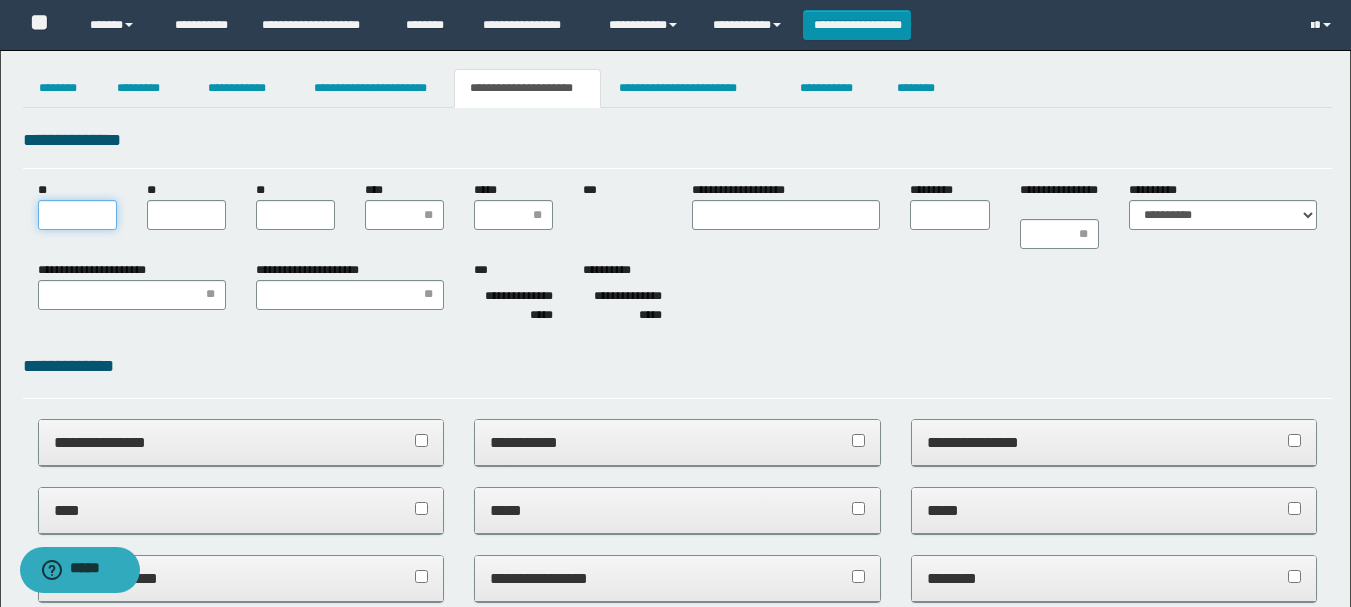 click on "**" at bounding box center (77, 215) 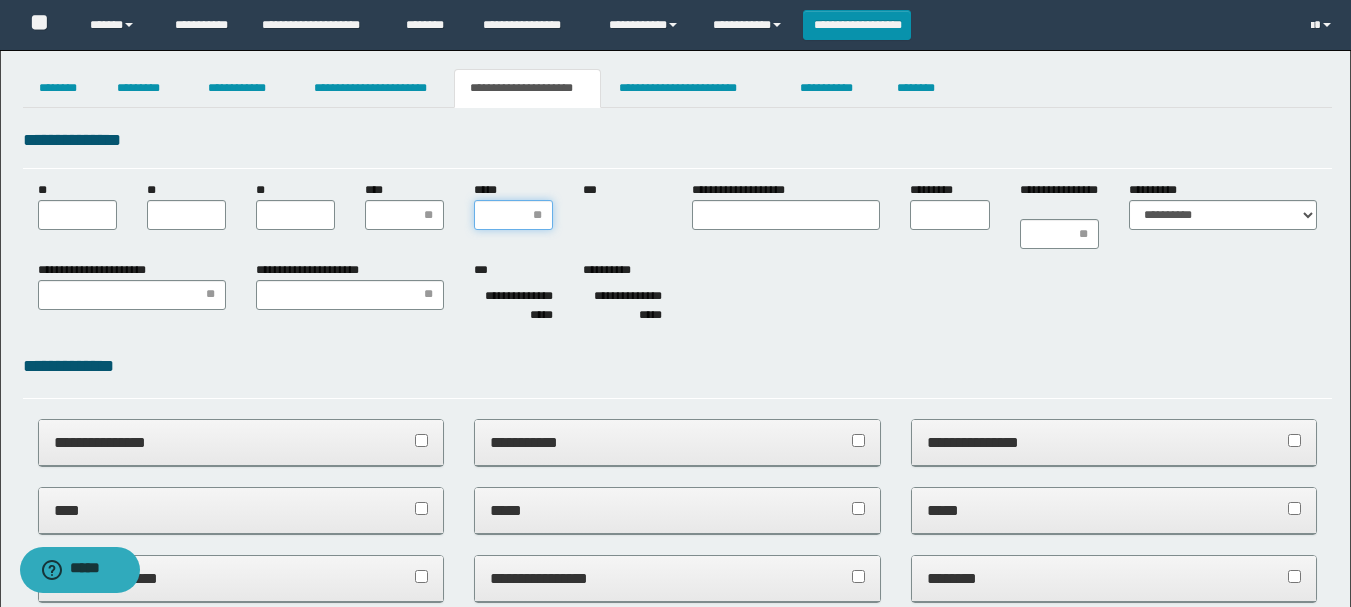click on "*****" at bounding box center (513, 215) 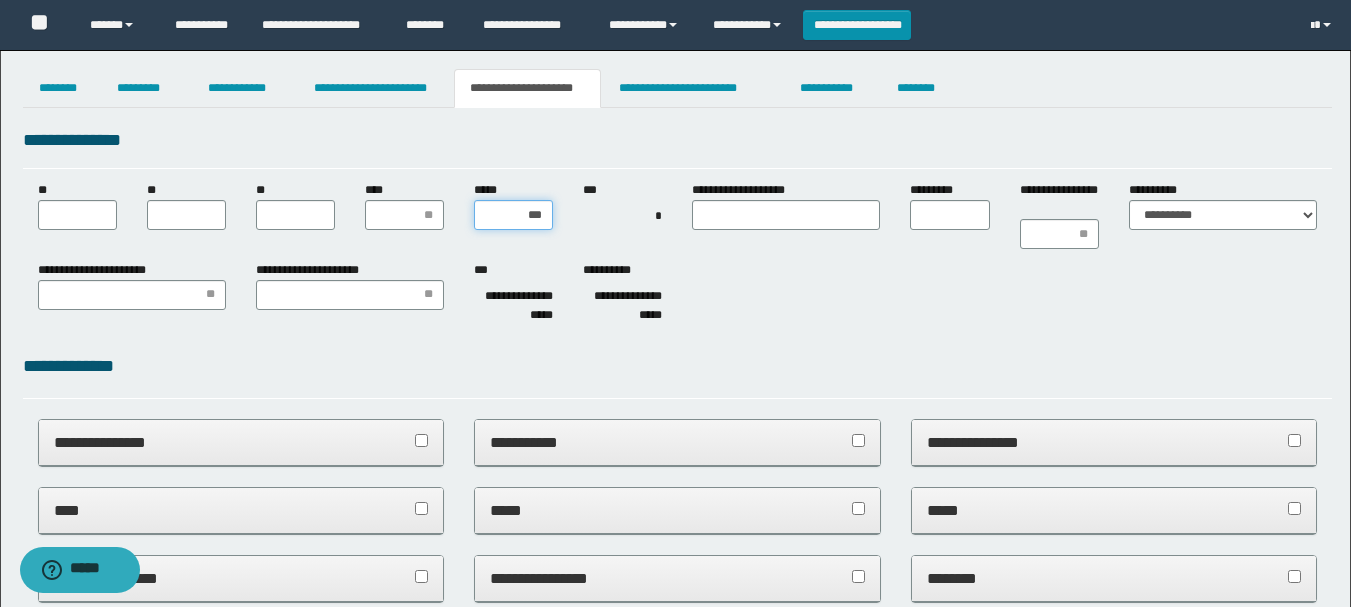 type on "****" 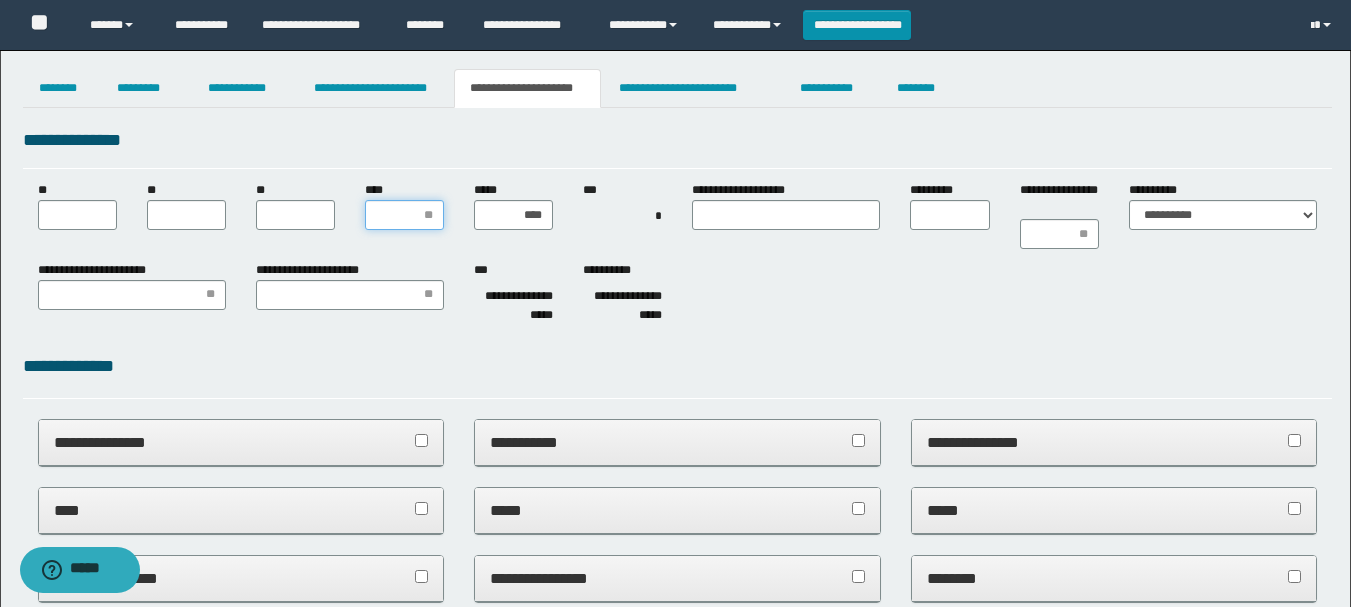 click on "****" at bounding box center (404, 215) 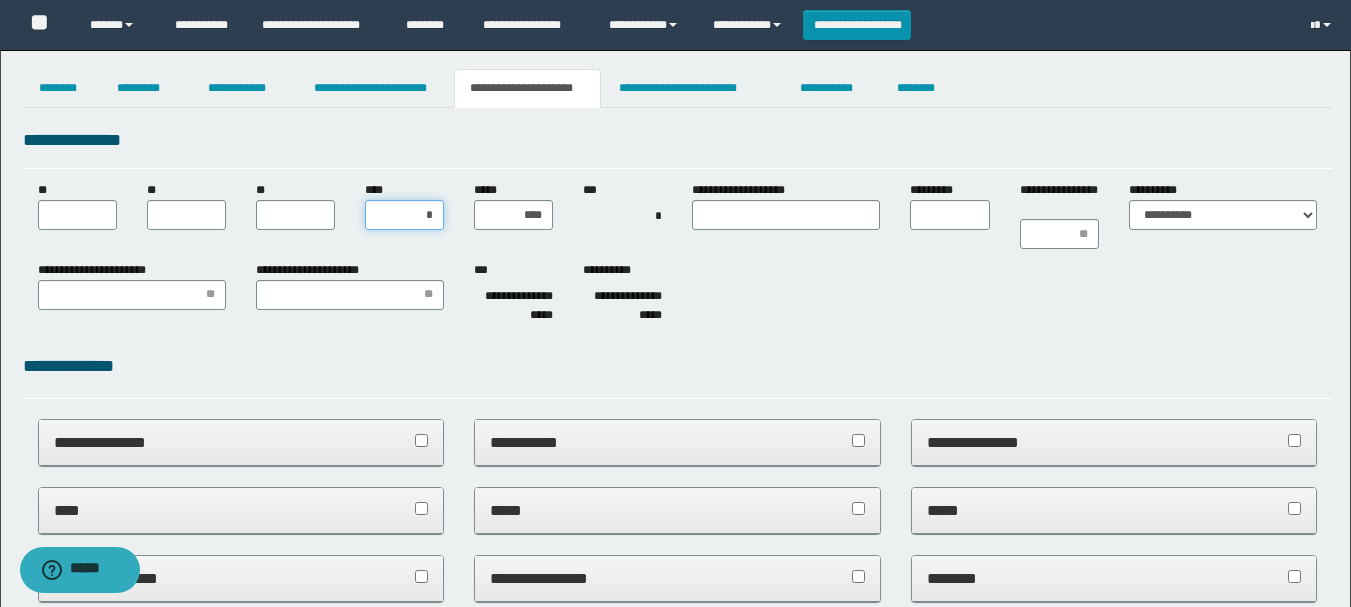 type on "**" 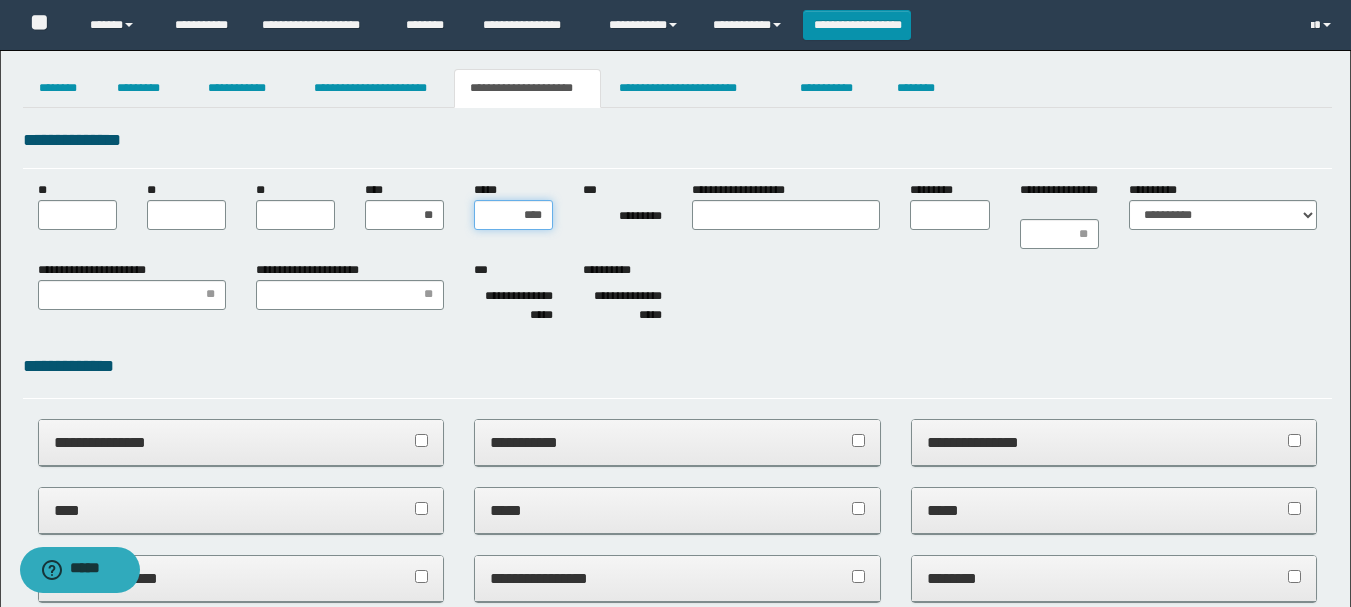 type 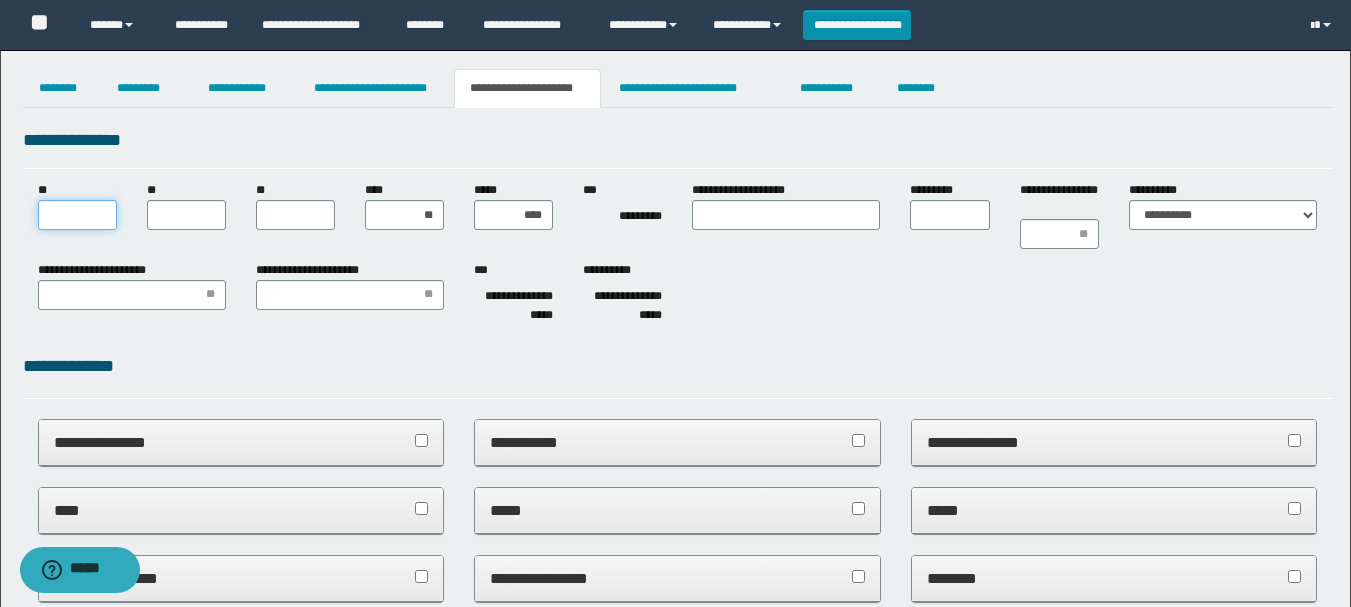 click on "**" at bounding box center [77, 215] 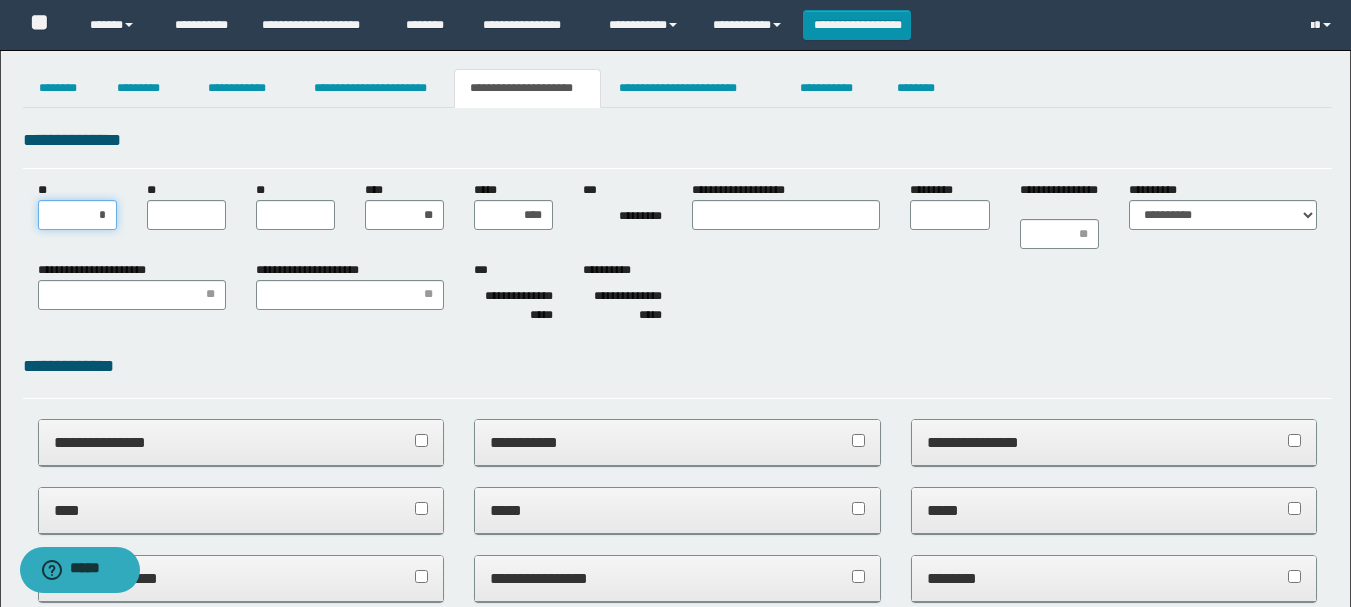 type on "**" 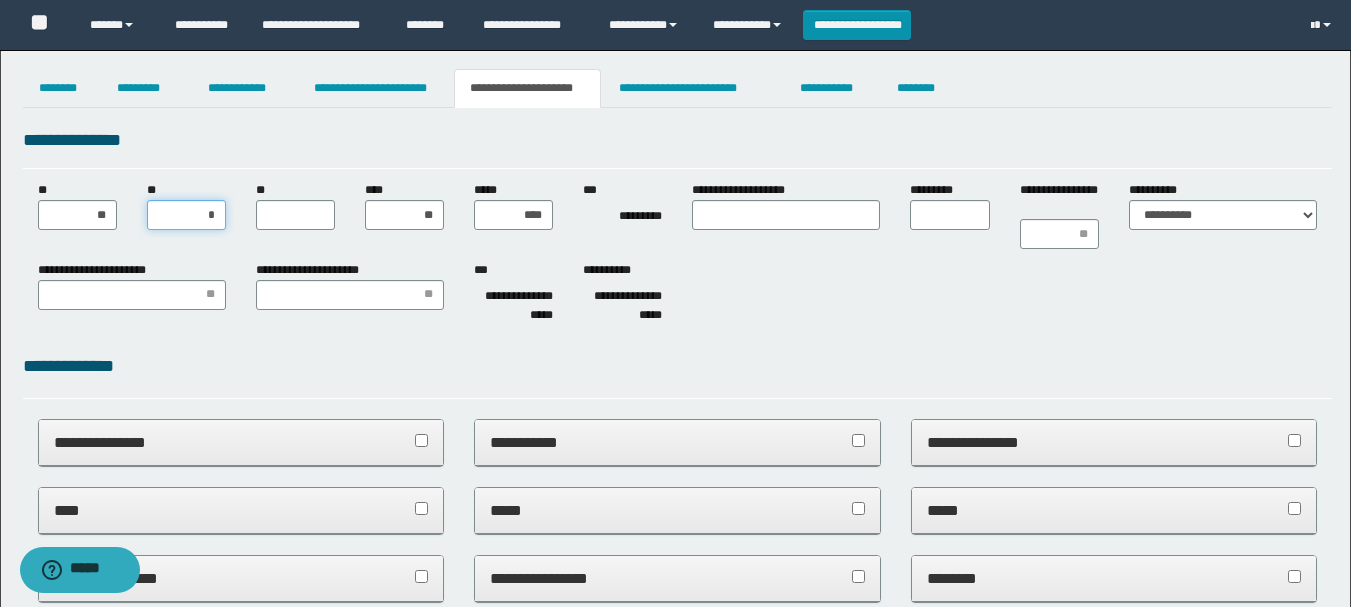 type on "**" 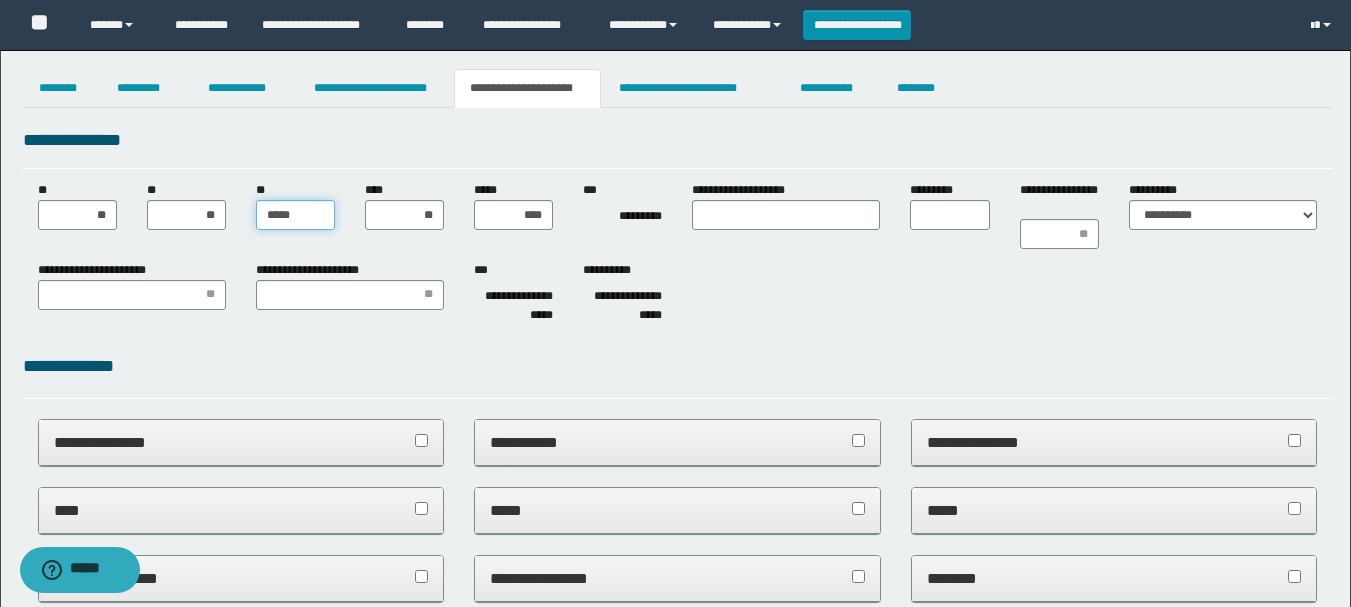 type on "******" 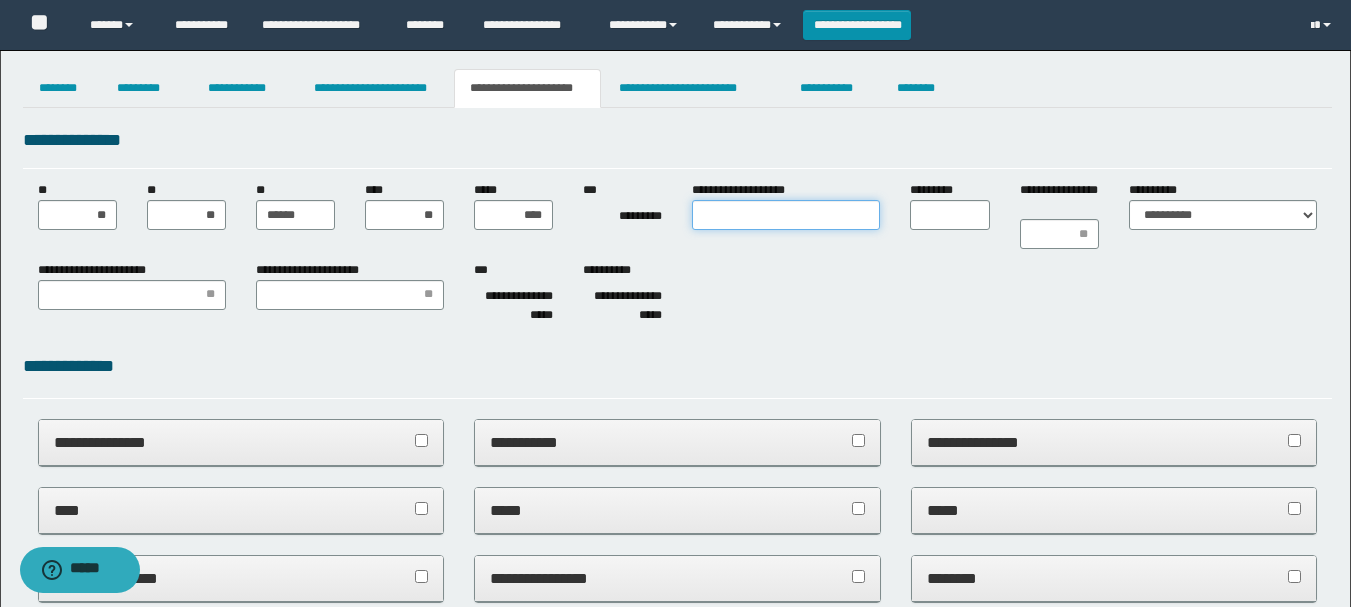 click on "**********" at bounding box center (786, 215) 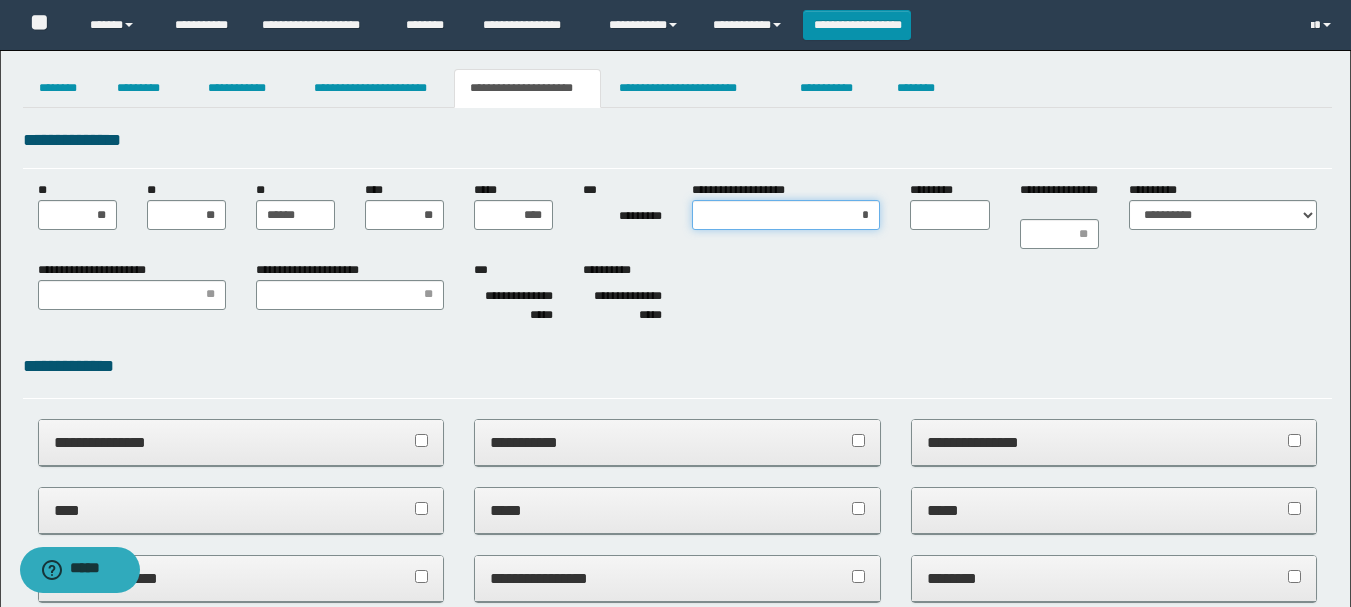 type on "**" 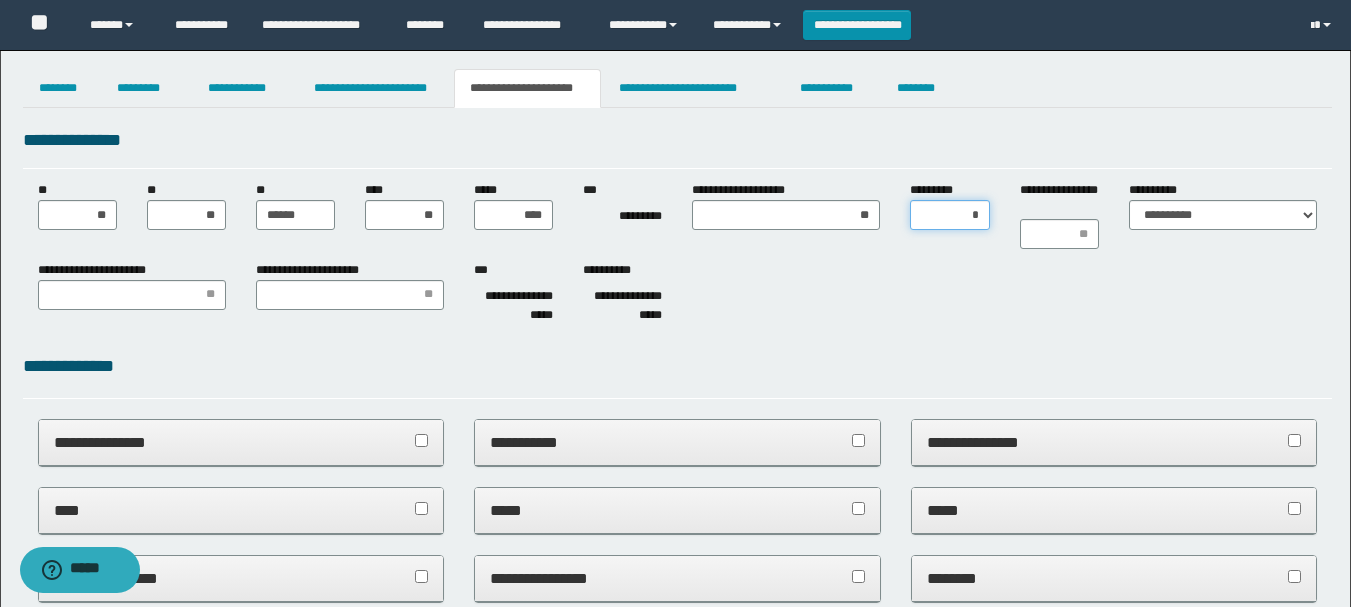 type on "**" 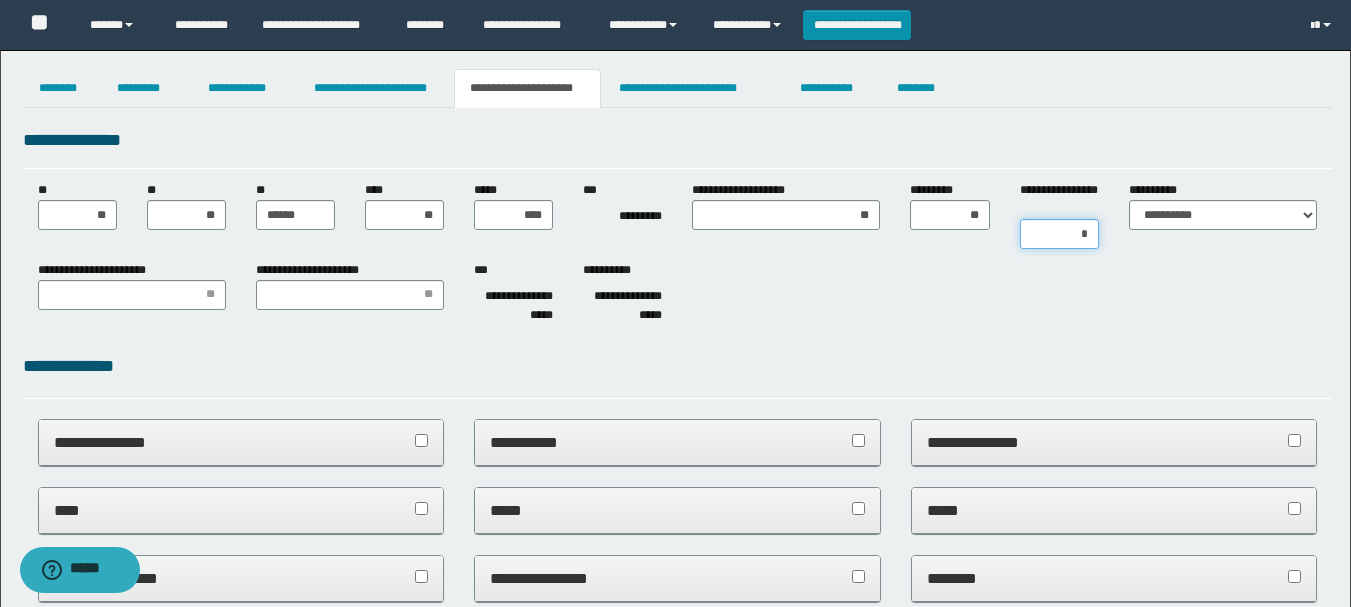 type on "**" 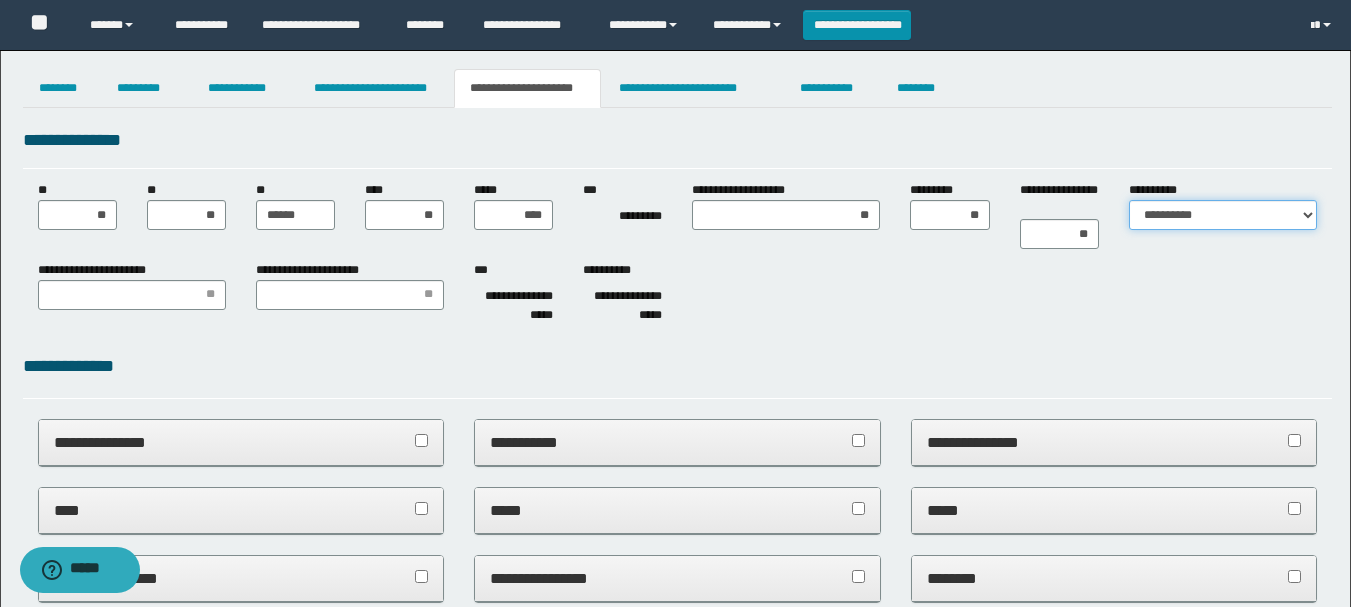 select on "*" 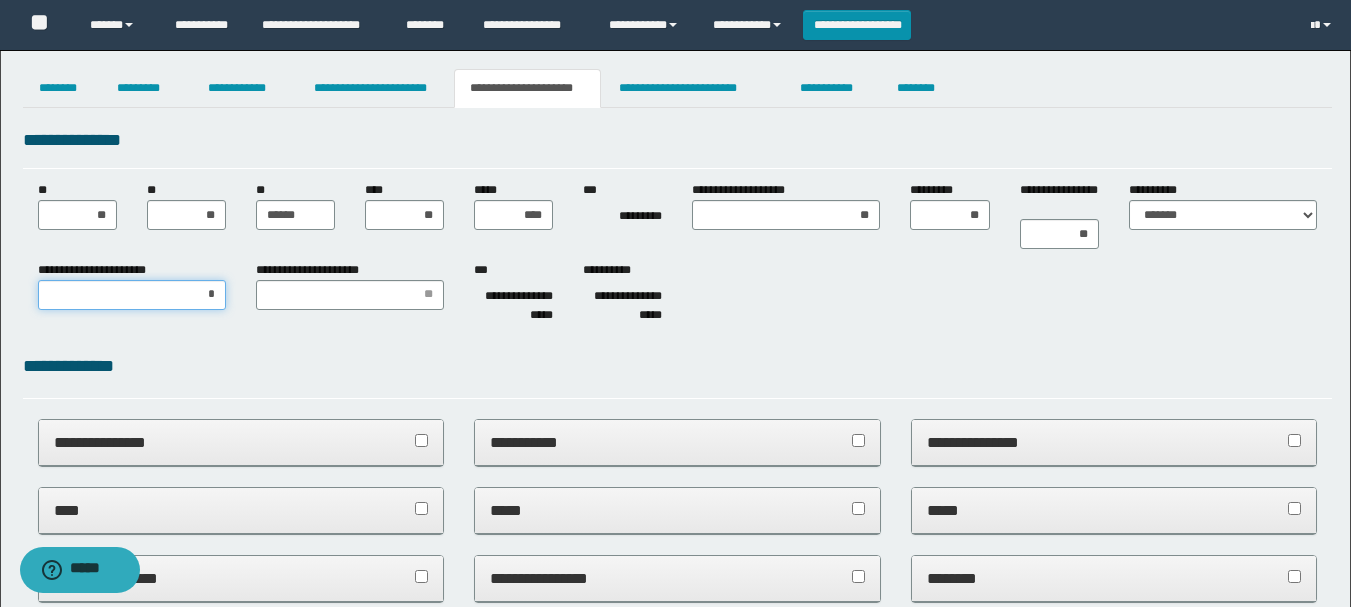 type on "**" 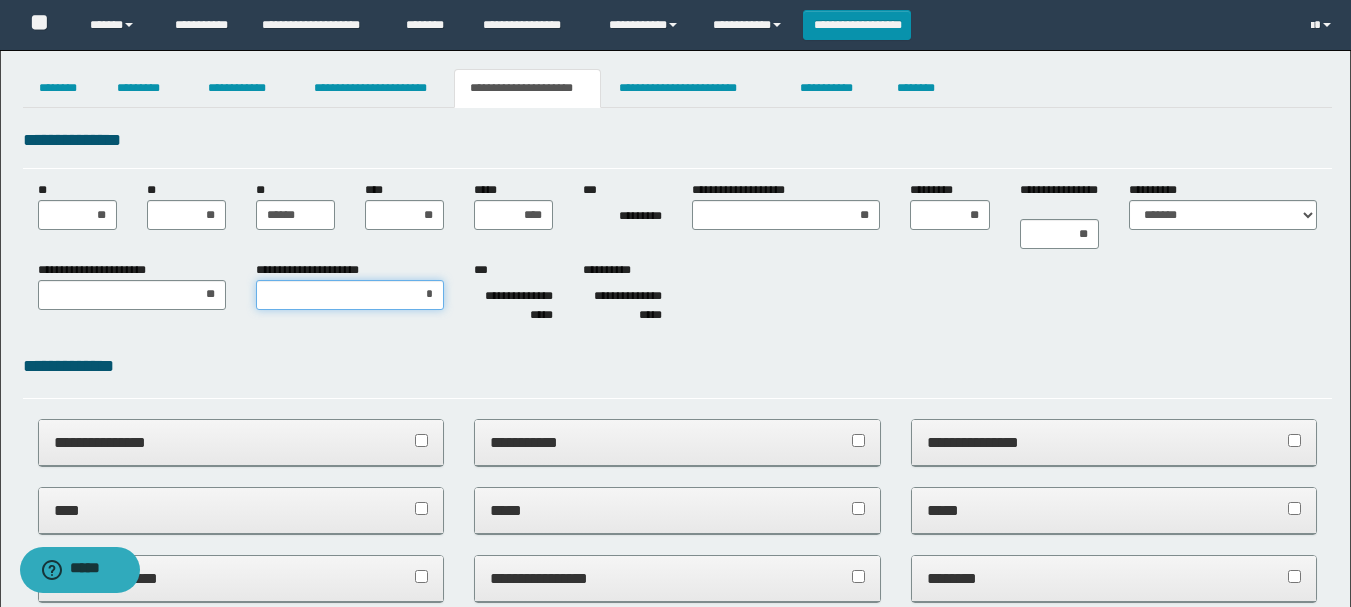 type on "**" 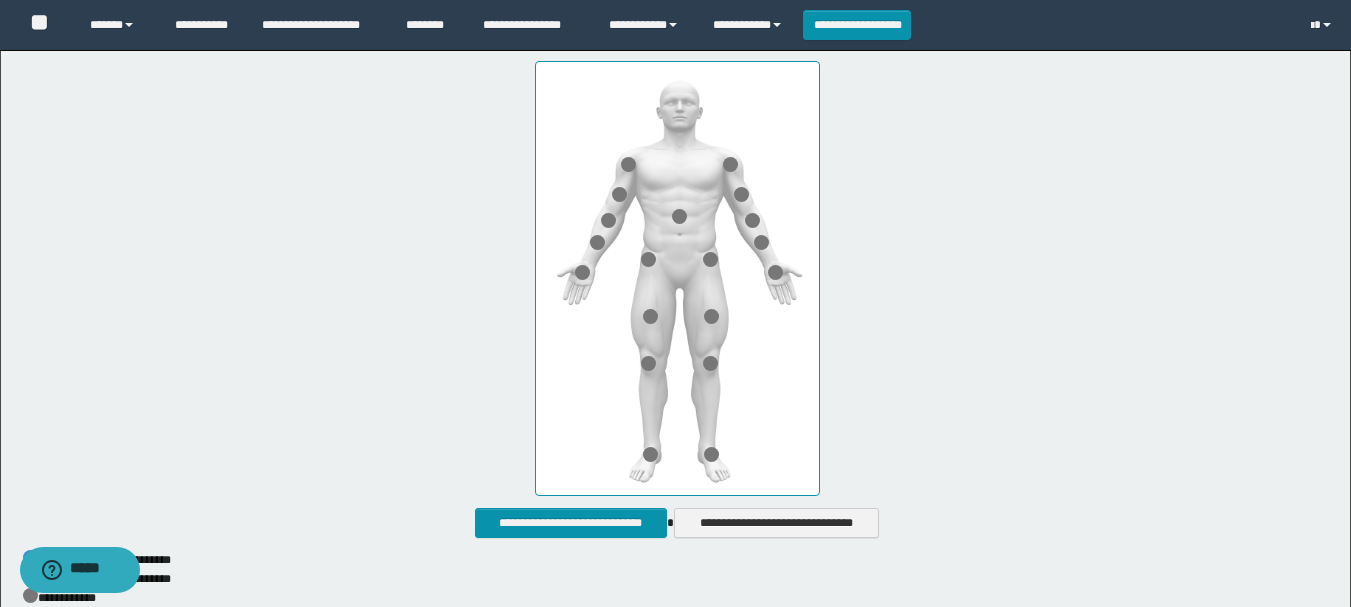 scroll, scrollTop: 900, scrollLeft: 0, axis: vertical 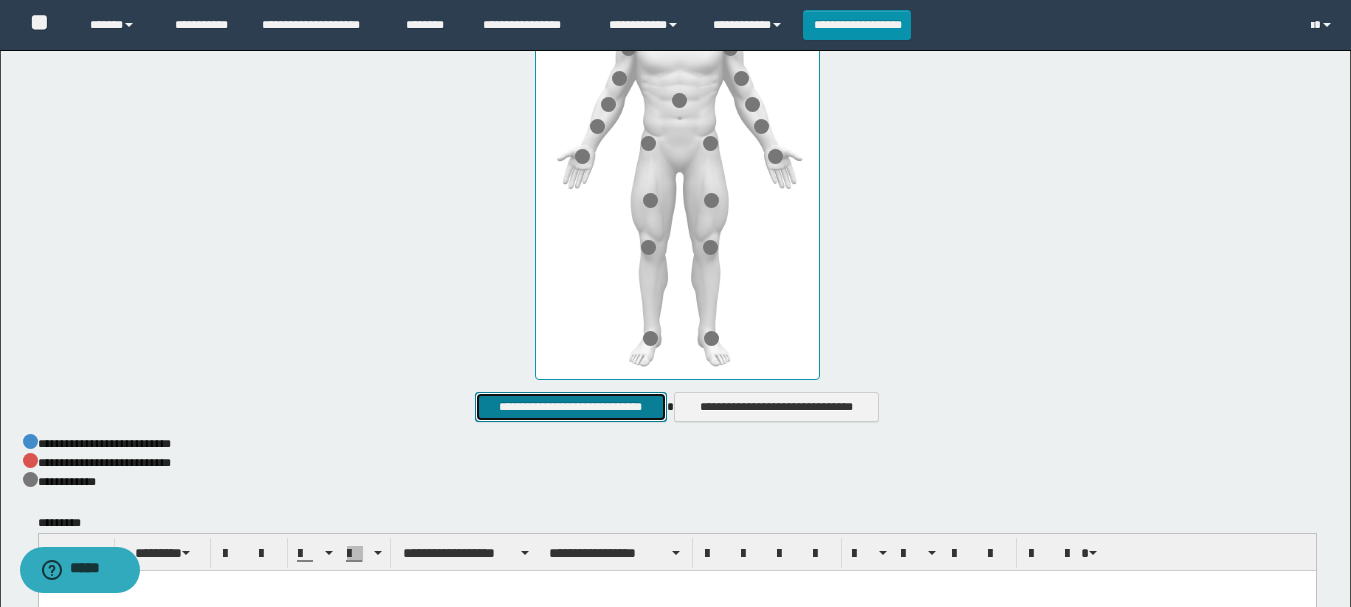click on "**********" at bounding box center [570, 407] 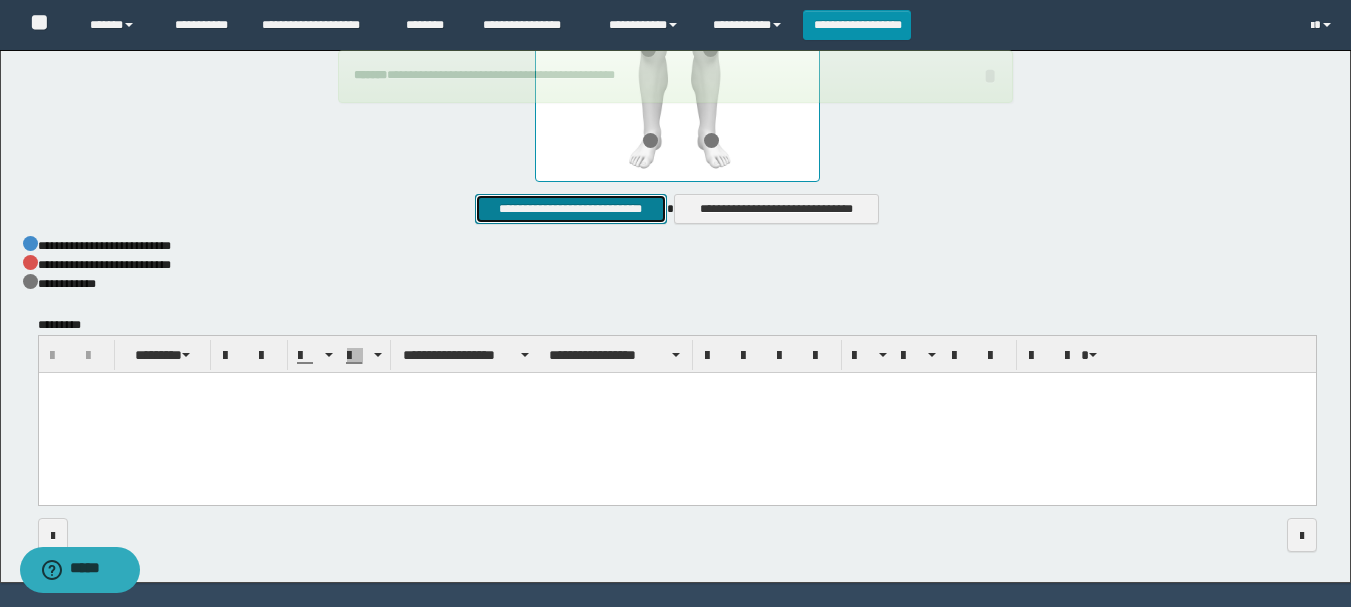 scroll, scrollTop: 1100, scrollLeft: 0, axis: vertical 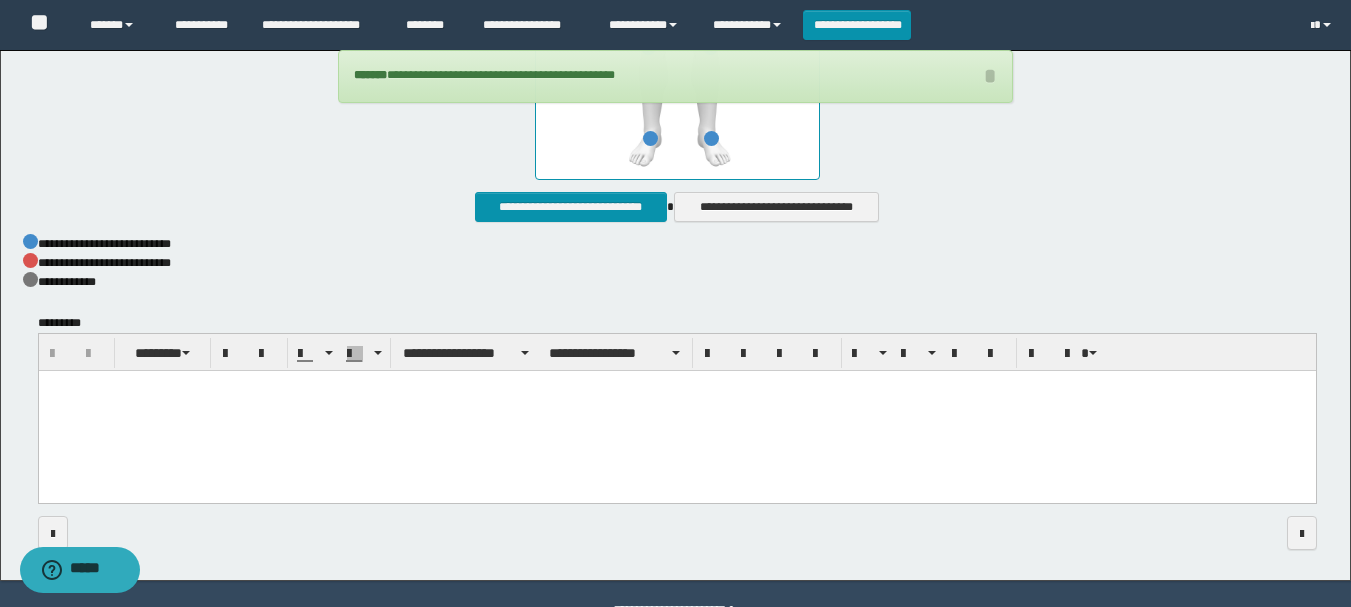 click at bounding box center (676, 412) 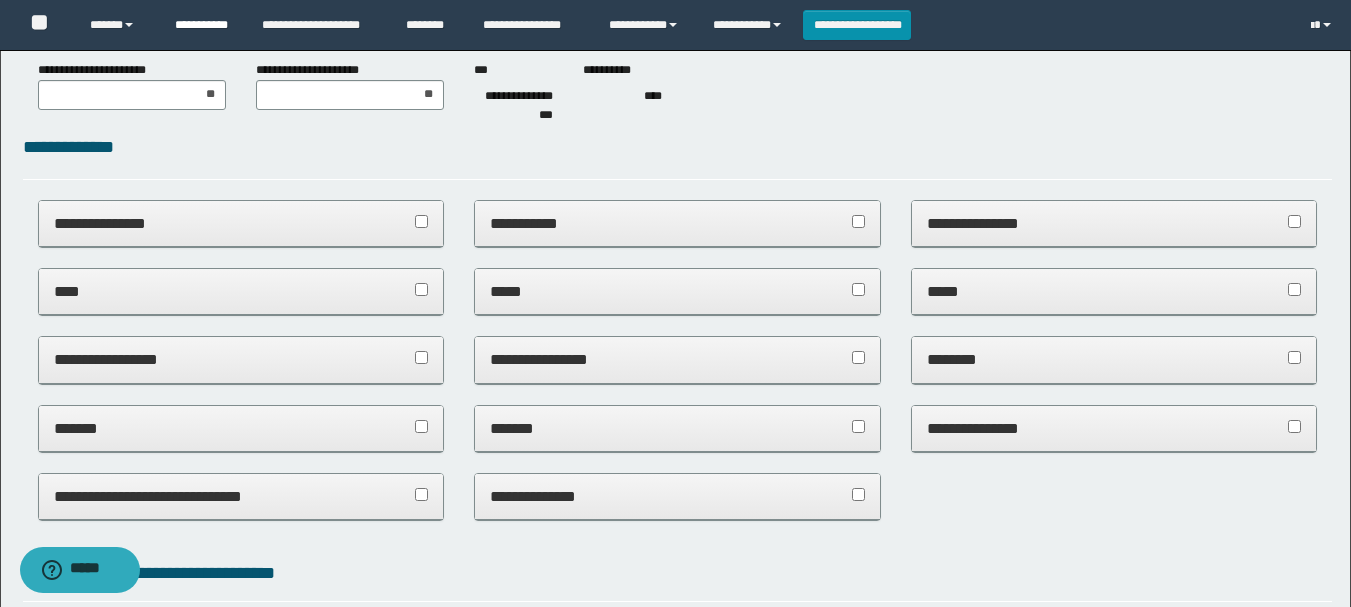 scroll, scrollTop: 0, scrollLeft: 0, axis: both 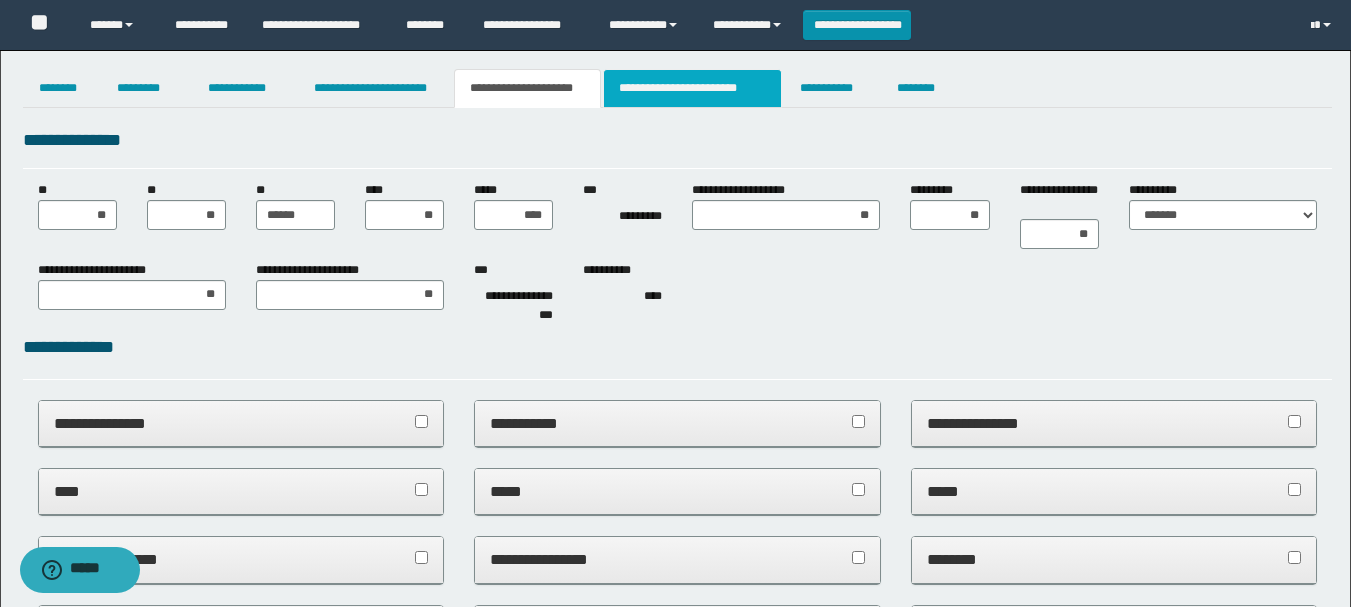 click on "**********" at bounding box center (693, 88) 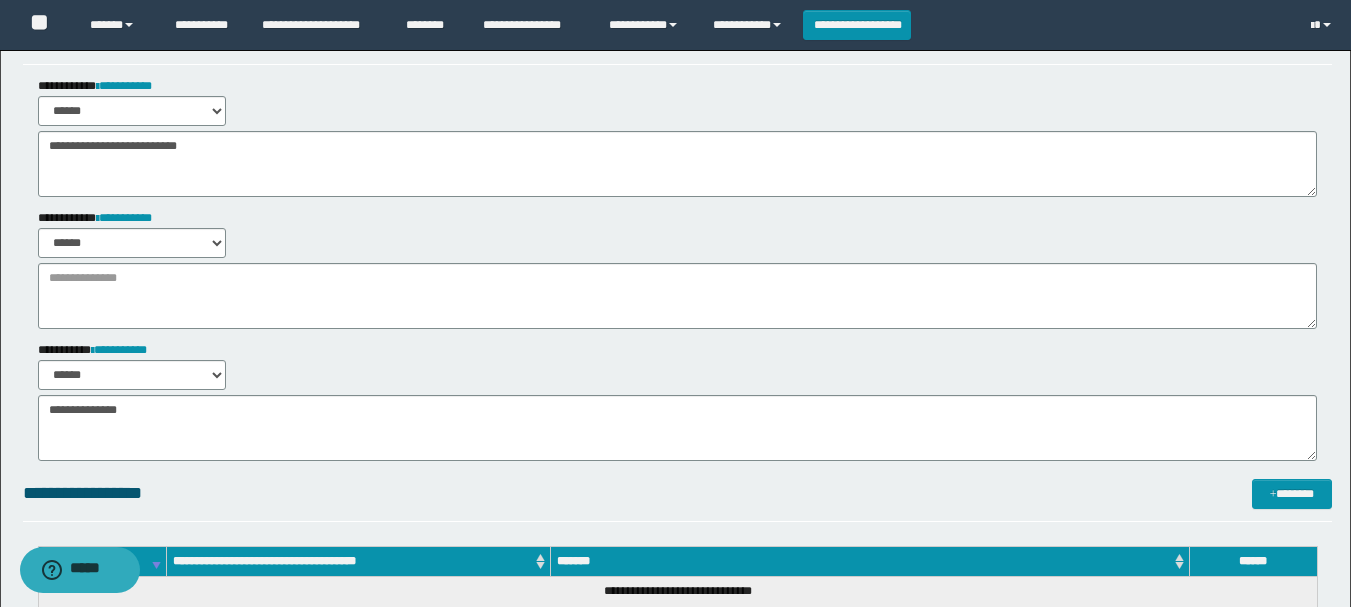 scroll, scrollTop: 100, scrollLeft: 0, axis: vertical 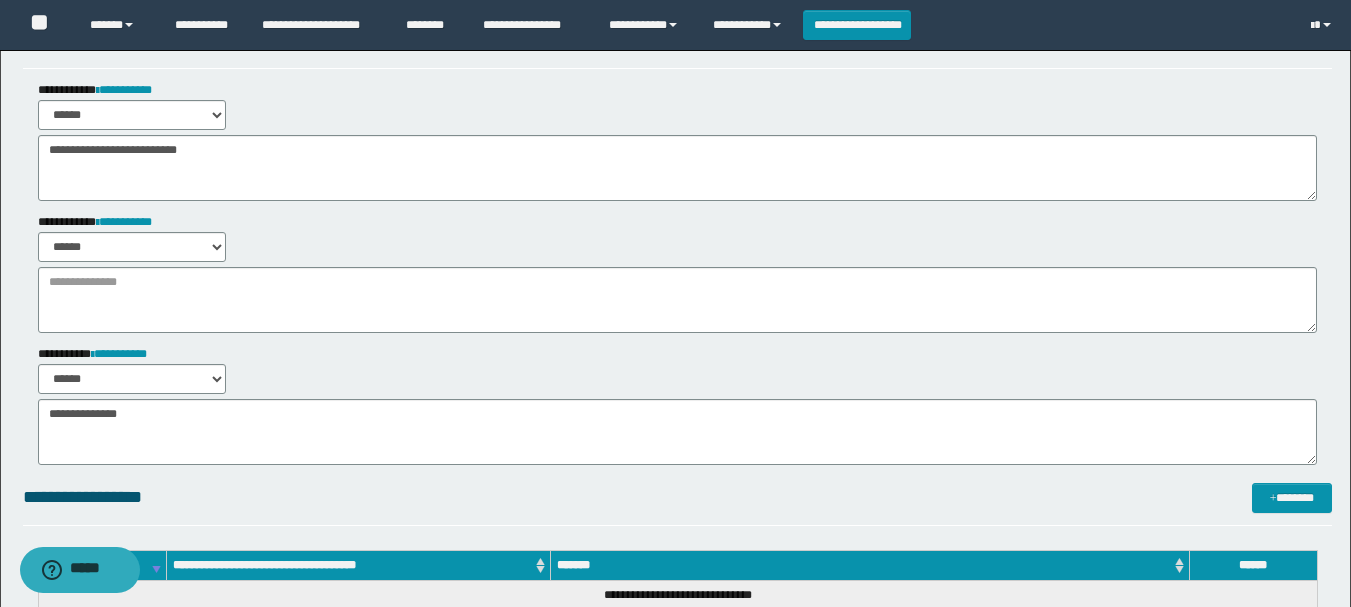 click on "**********" at bounding box center (109, 222) 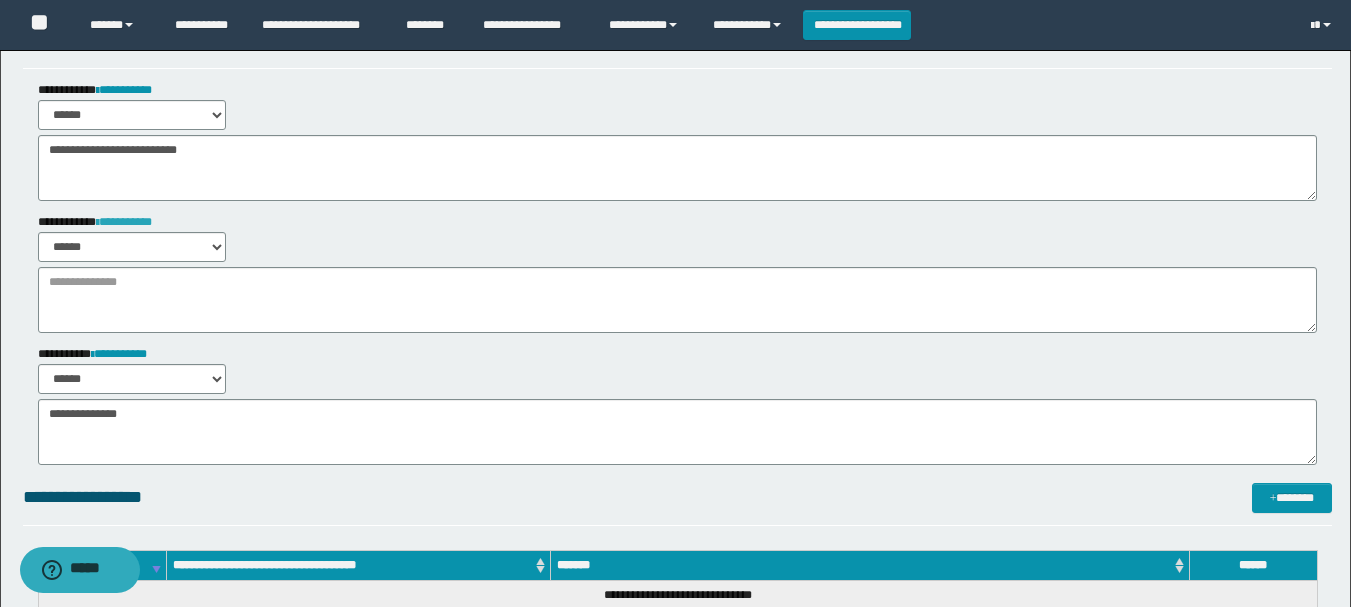 click on "**********" at bounding box center (124, 222) 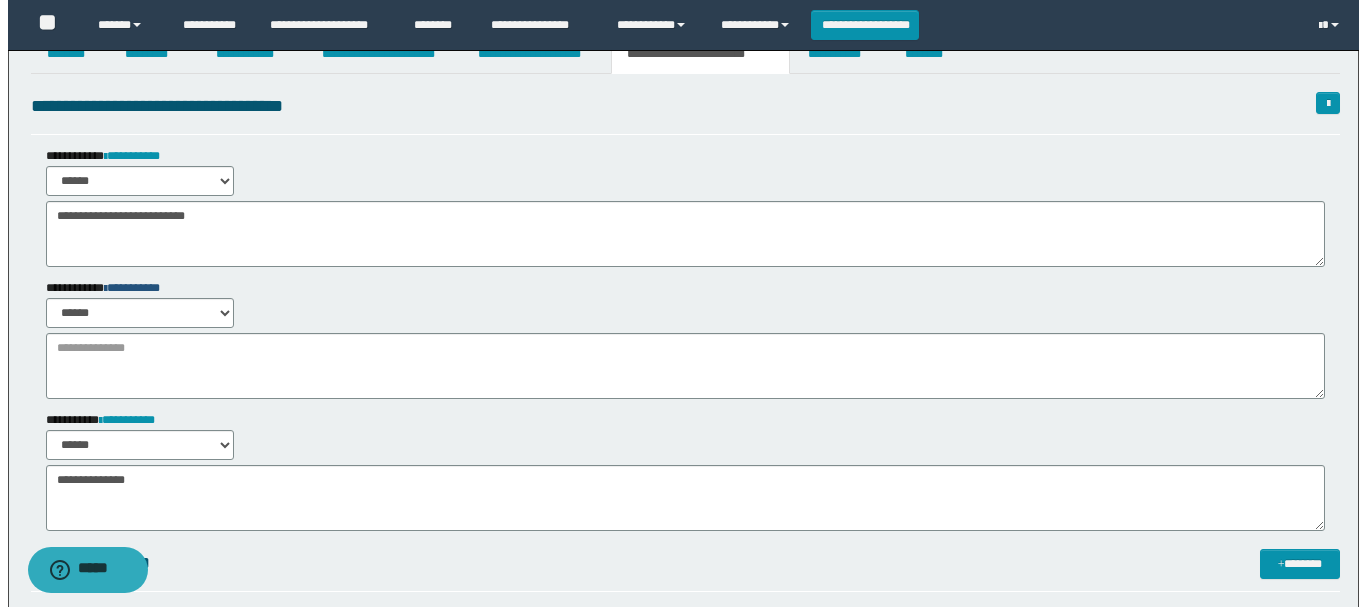 scroll, scrollTop: 0, scrollLeft: 0, axis: both 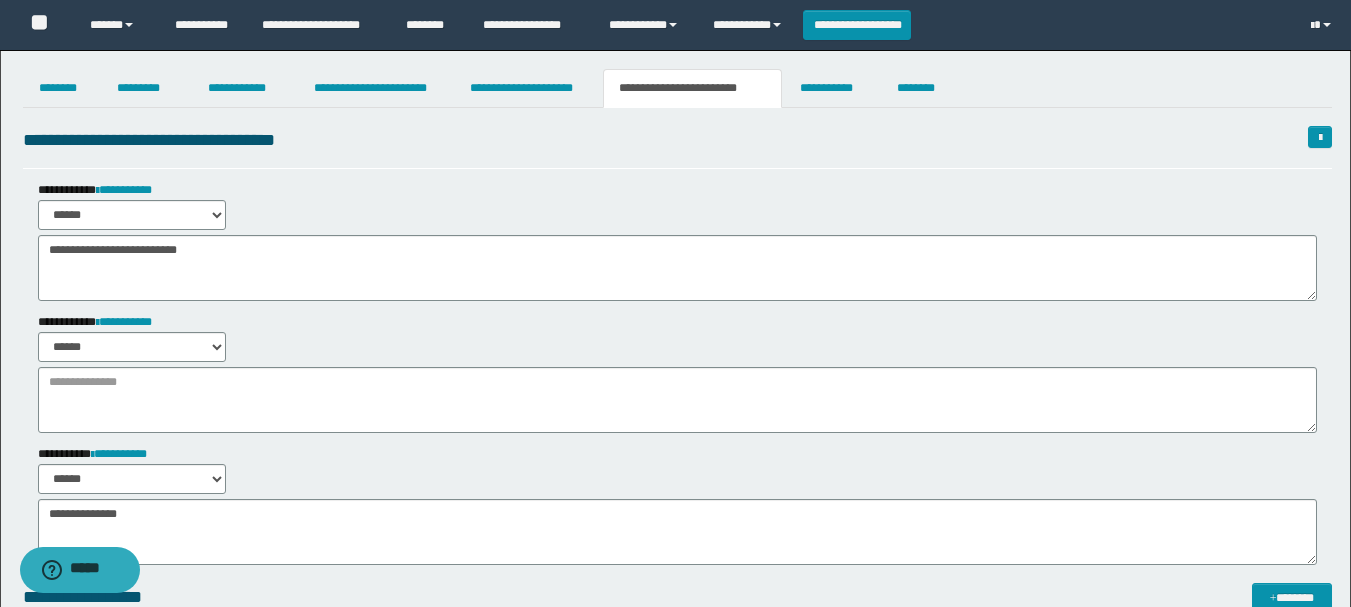 click on "**********" at bounding box center [693, 88] 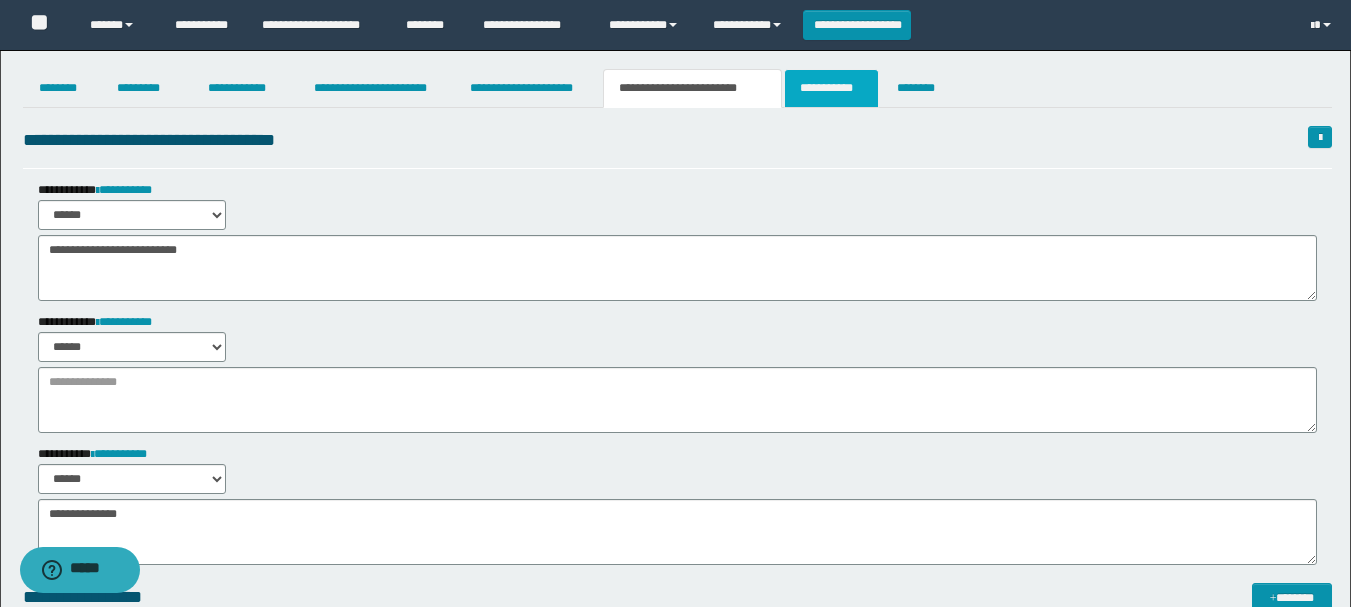 click on "**********" at bounding box center (831, 88) 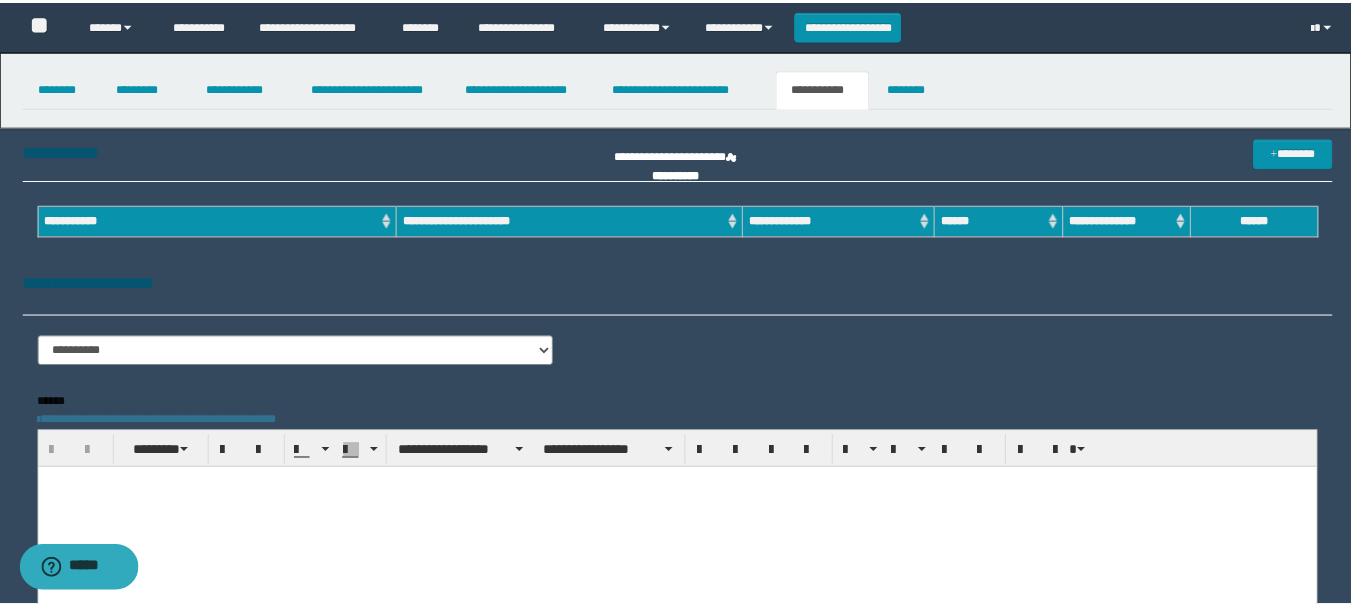 scroll, scrollTop: 0, scrollLeft: 0, axis: both 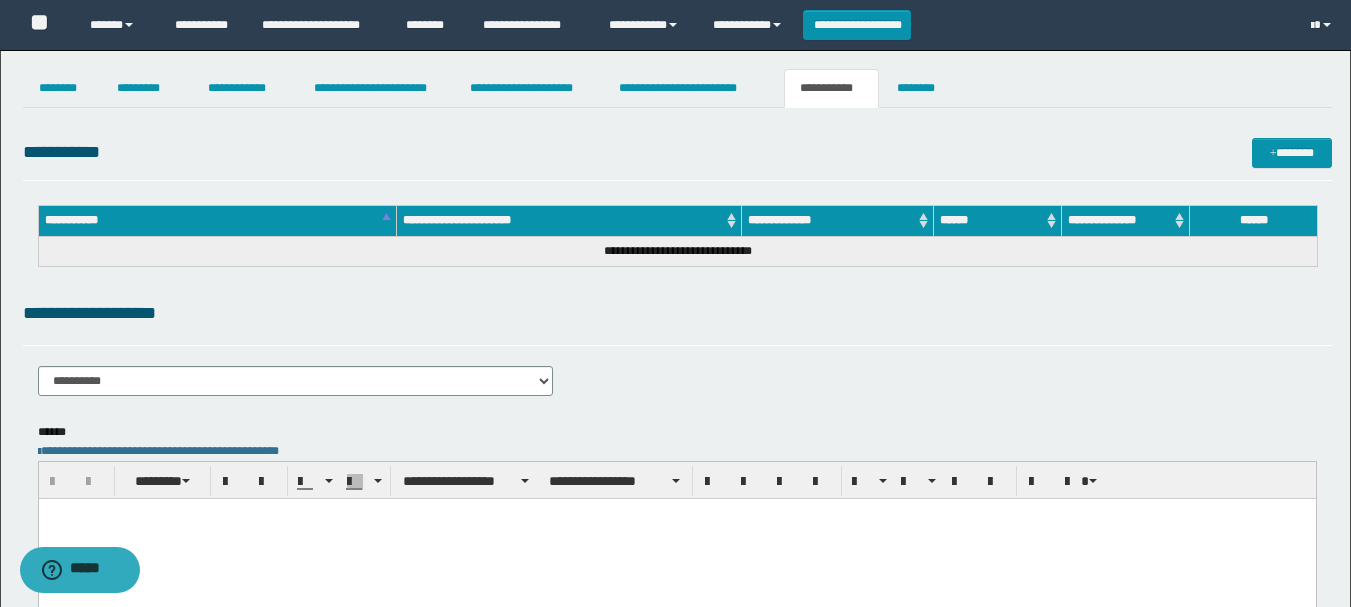 click on "**********" at bounding box center (677, 156) 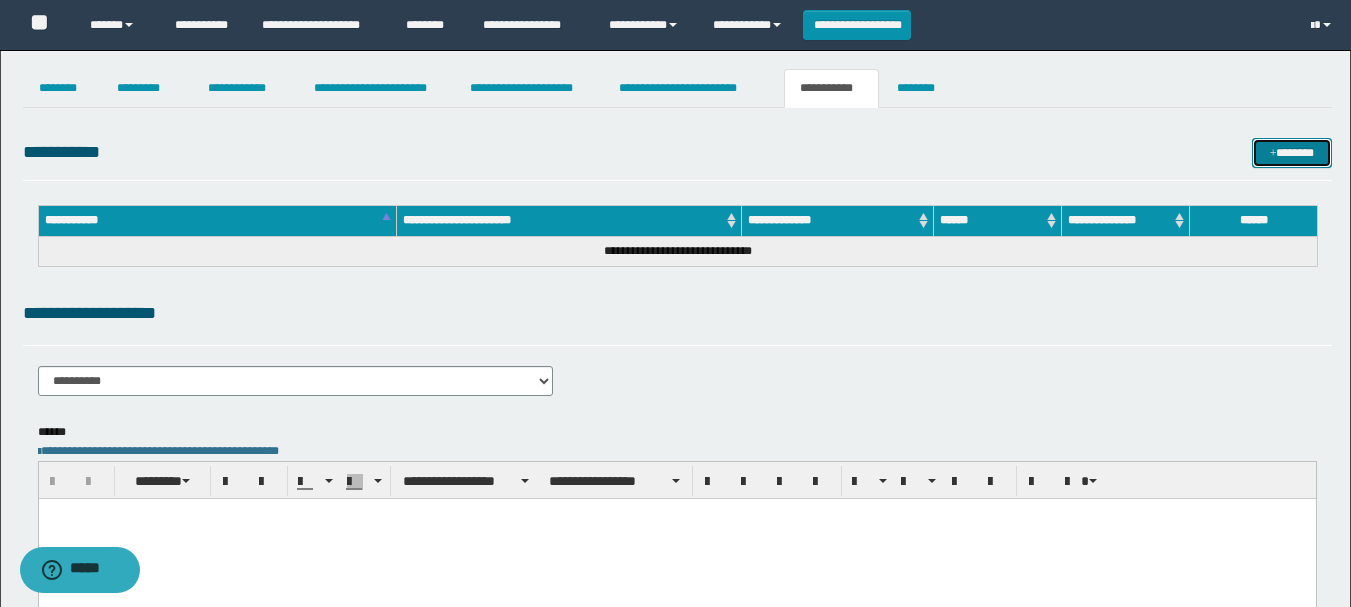 click at bounding box center (1273, 154) 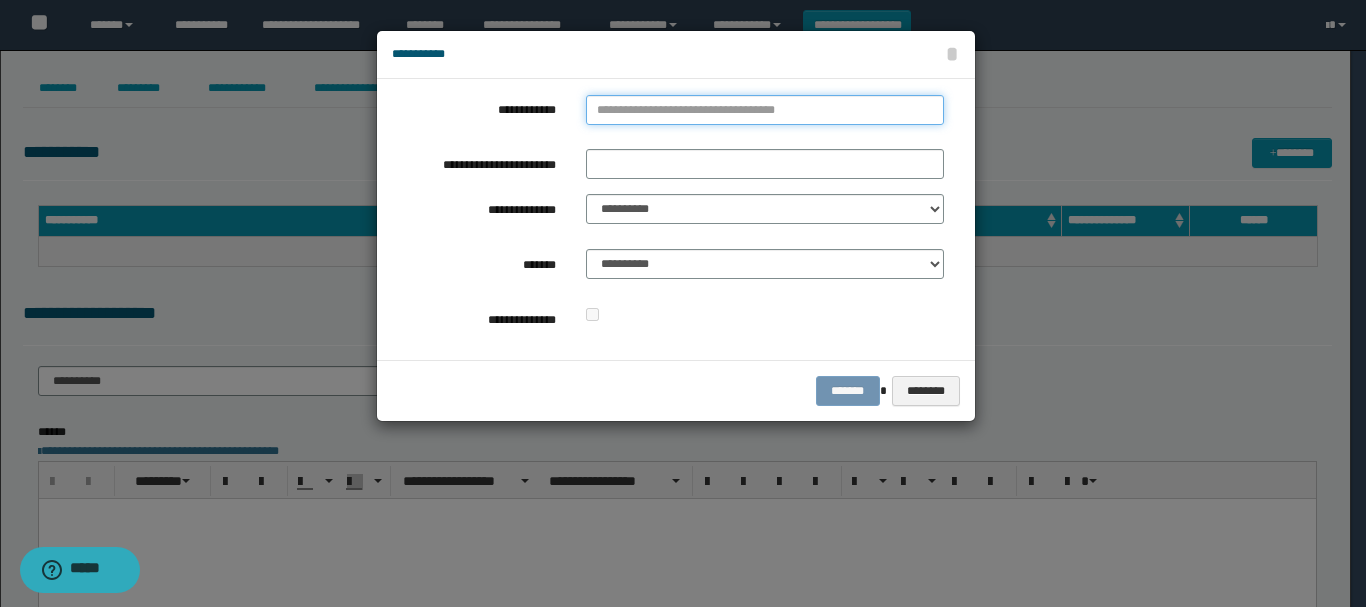 click on "**********" at bounding box center [765, 110] 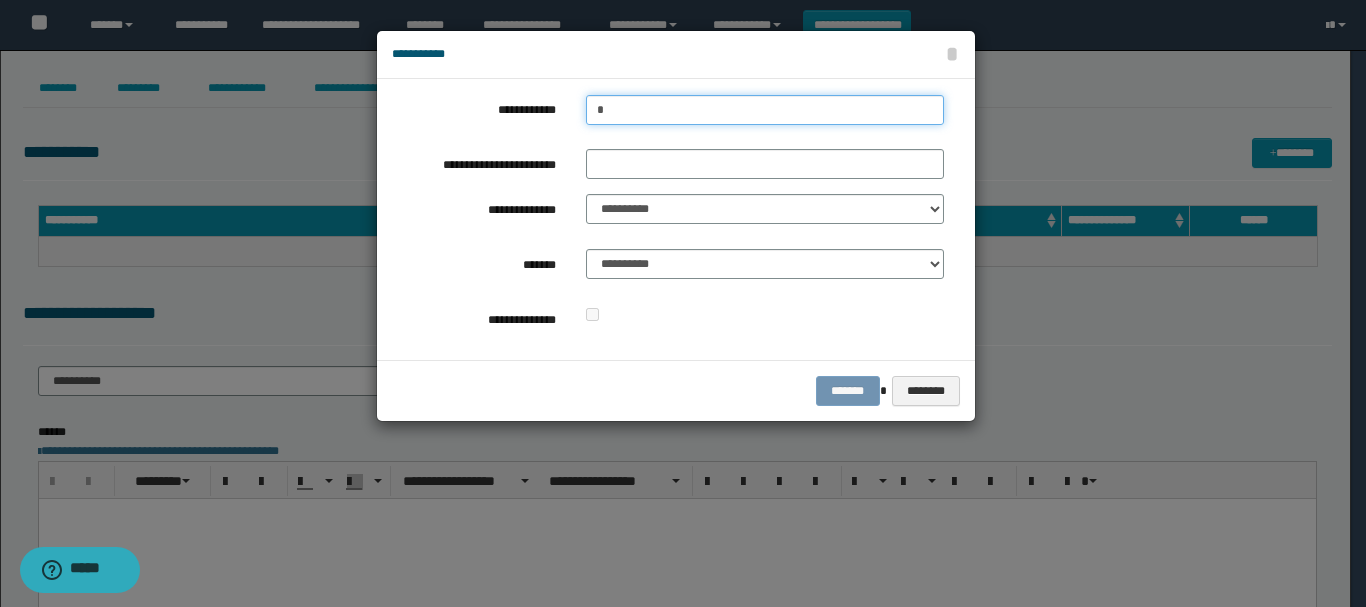 type on "**" 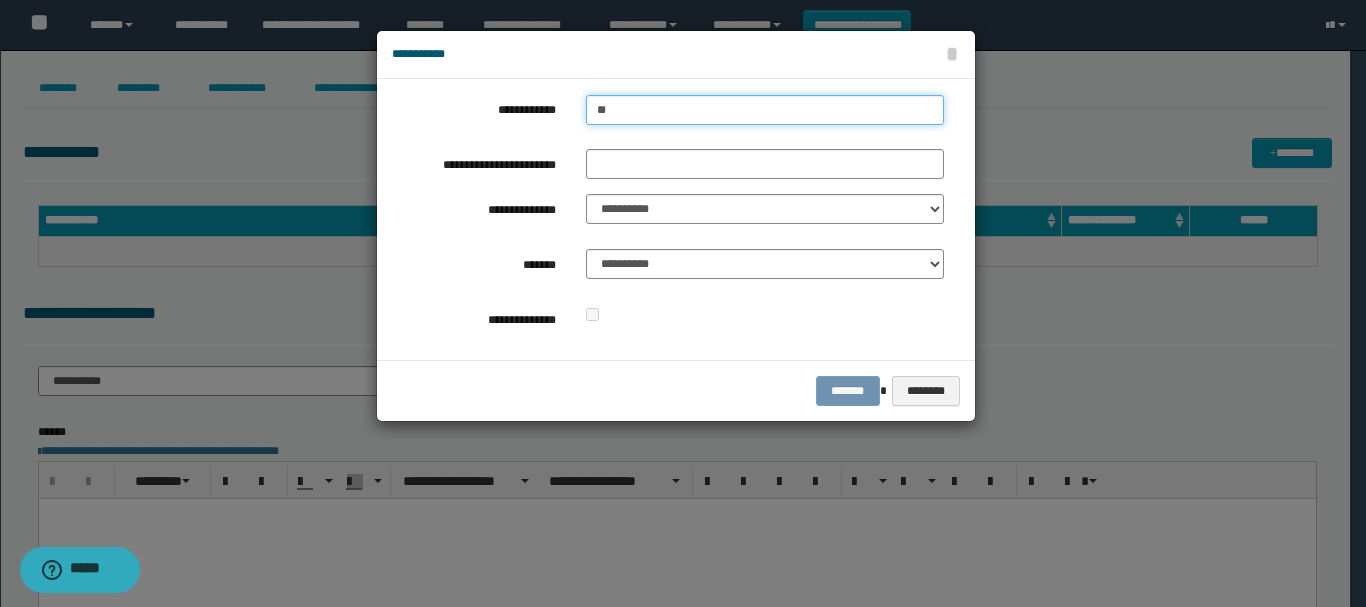 type on "**" 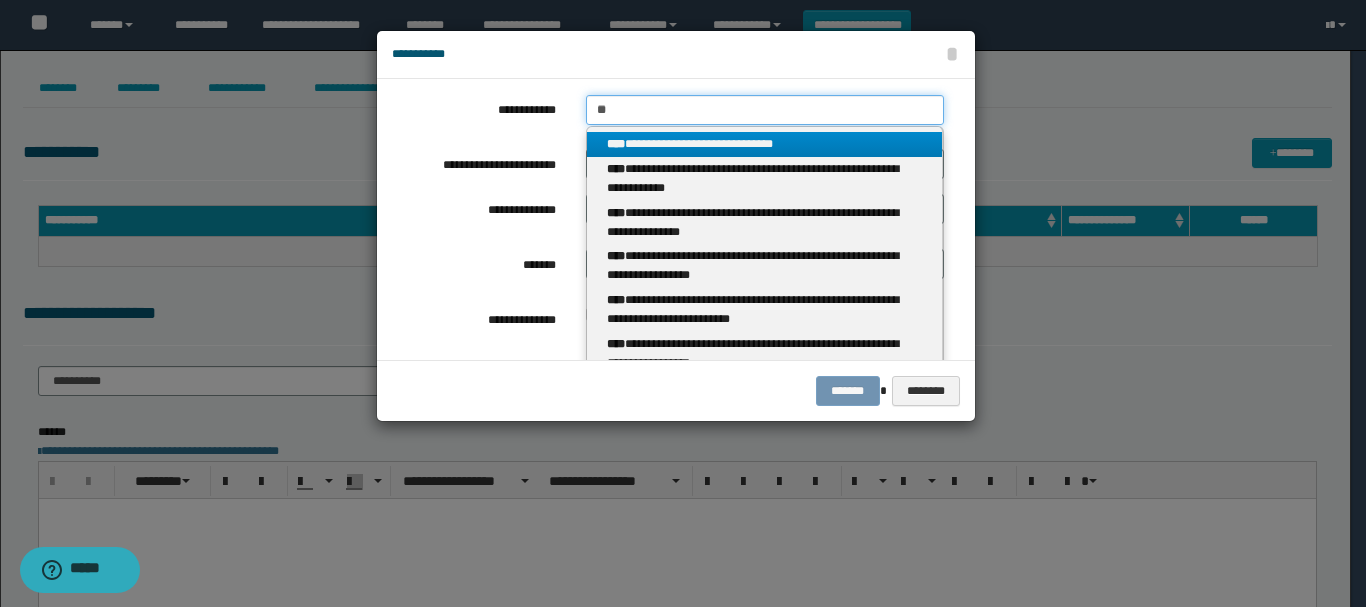 type on "**" 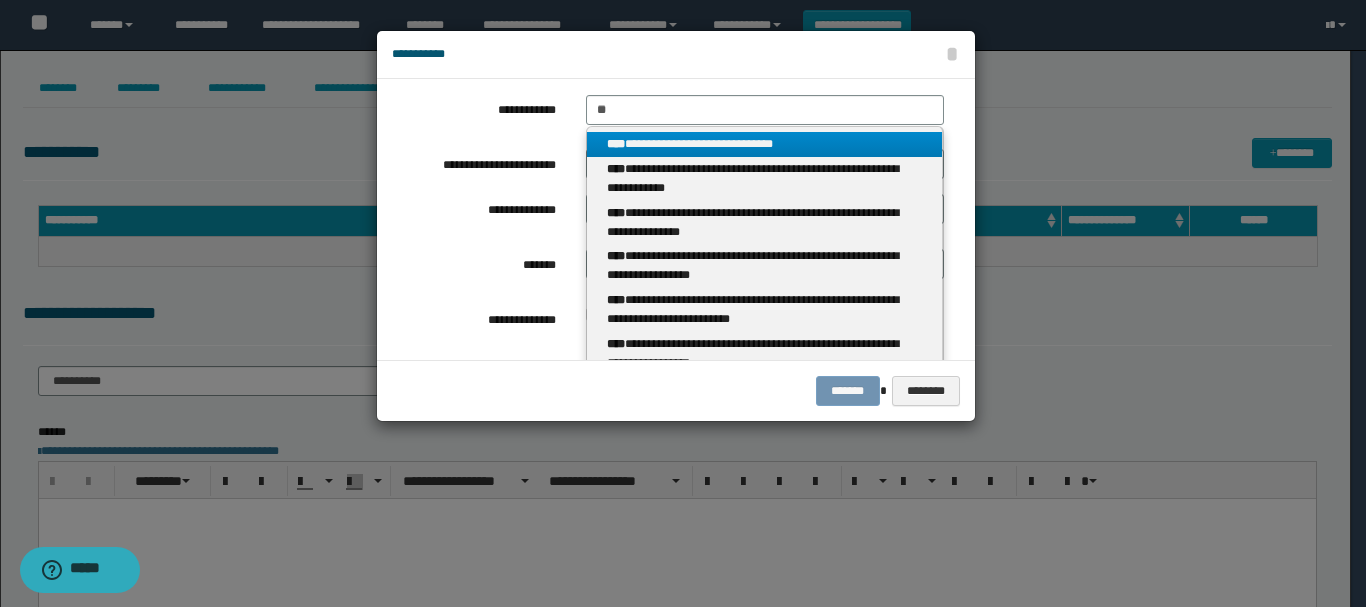 click on "**********" at bounding box center [765, 144] 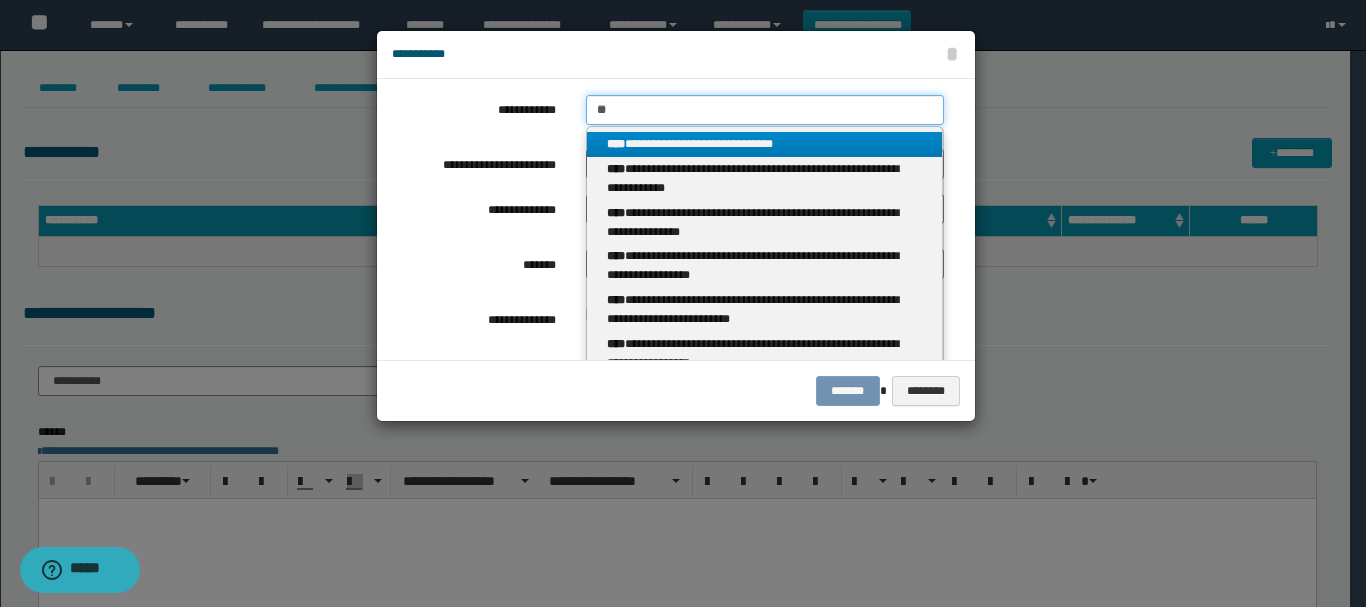 type 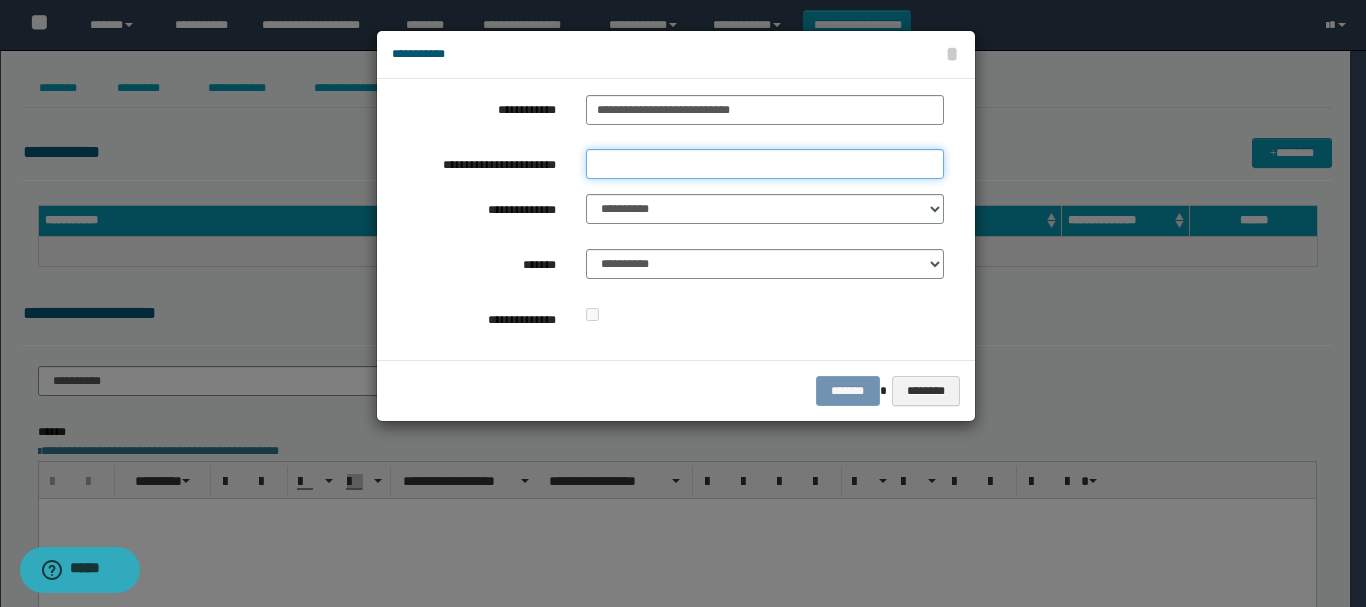 drag, startPoint x: 674, startPoint y: 157, endPoint x: 673, endPoint y: 167, distance: 10.049875 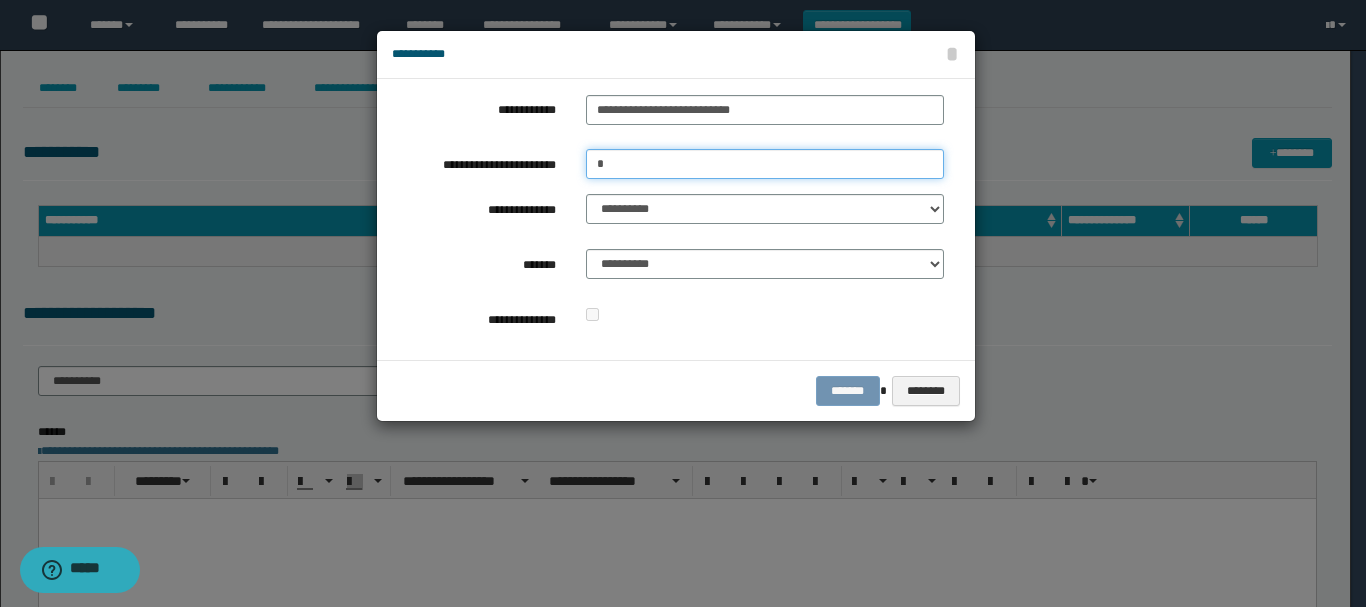 type on "****" 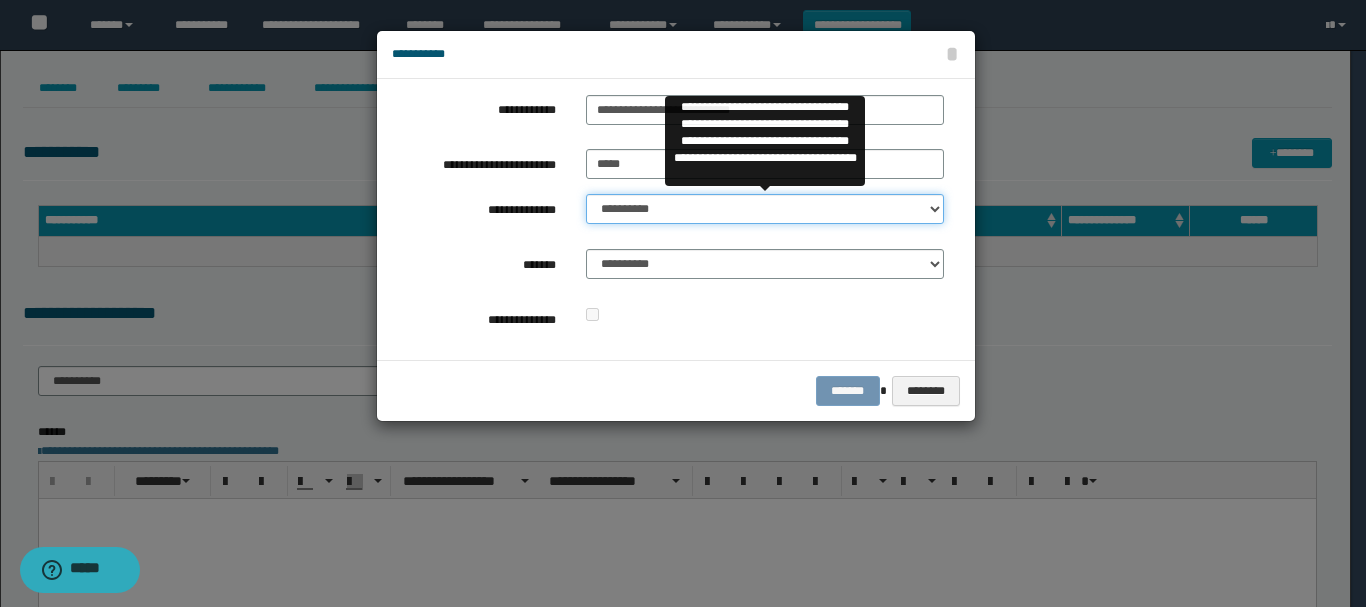 click on "**********" at bounding box center (765, 209) 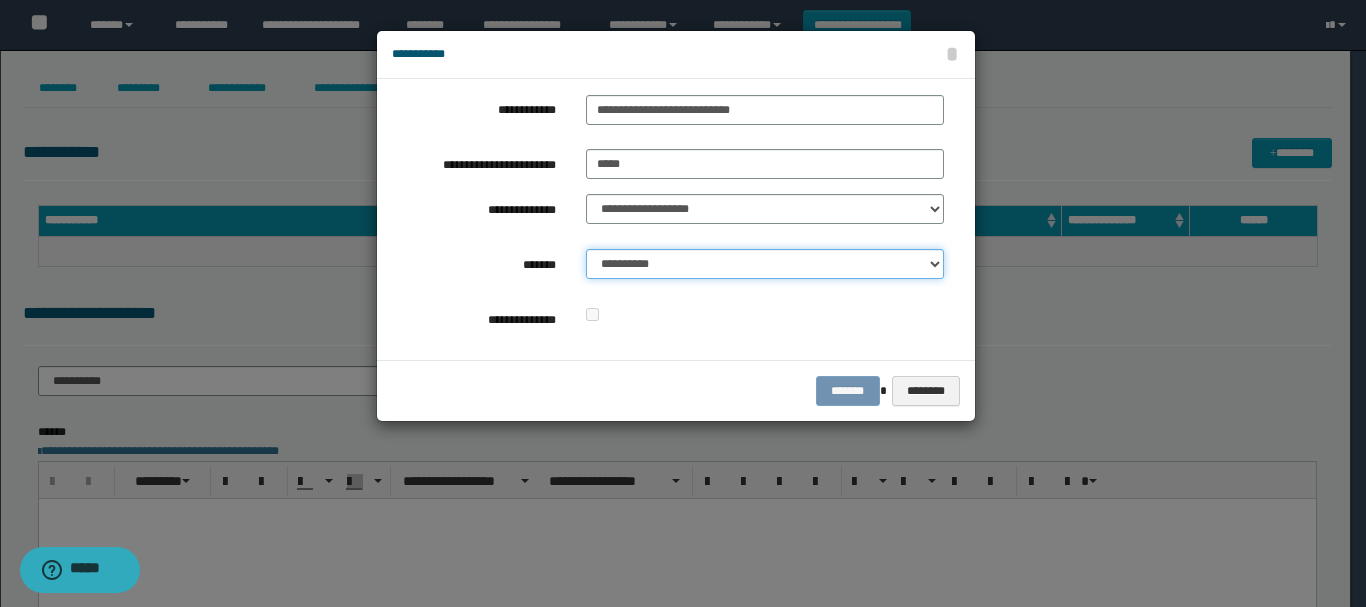 click on "**********" at bounding box center [765, 264] 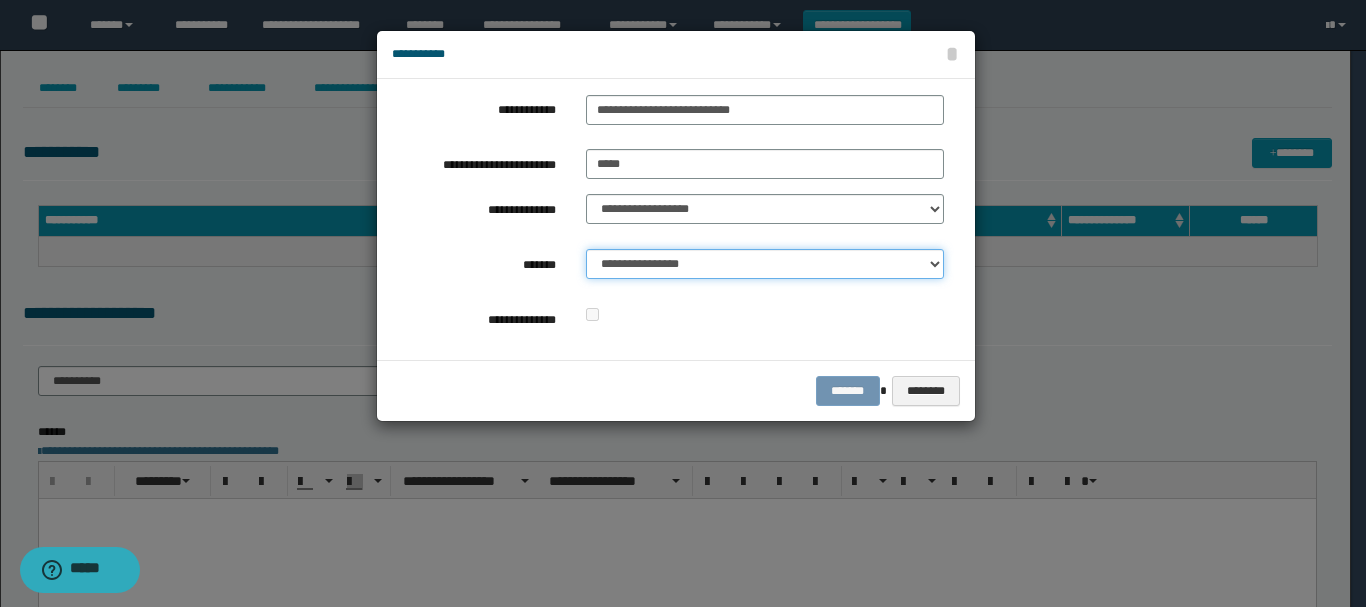 click on "**********" at bounding box center [765, 264] 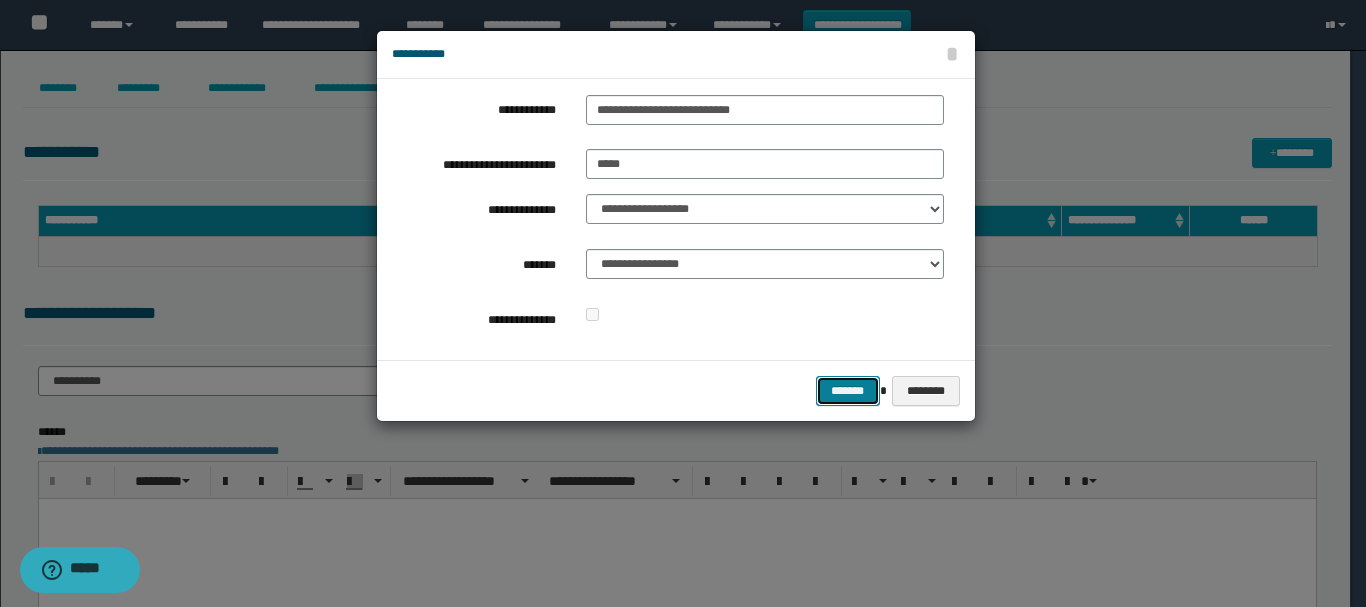 click on "*******" at bounding box center (848, 391) 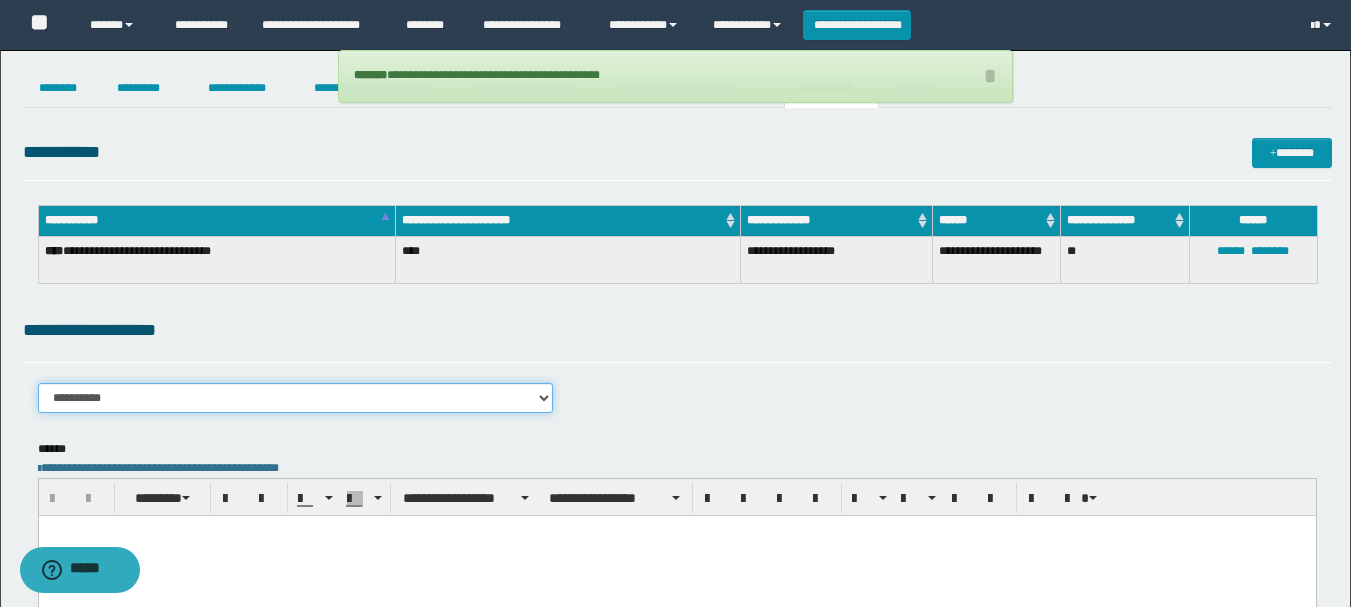 click on "**********" at bounding box center (296, 398) 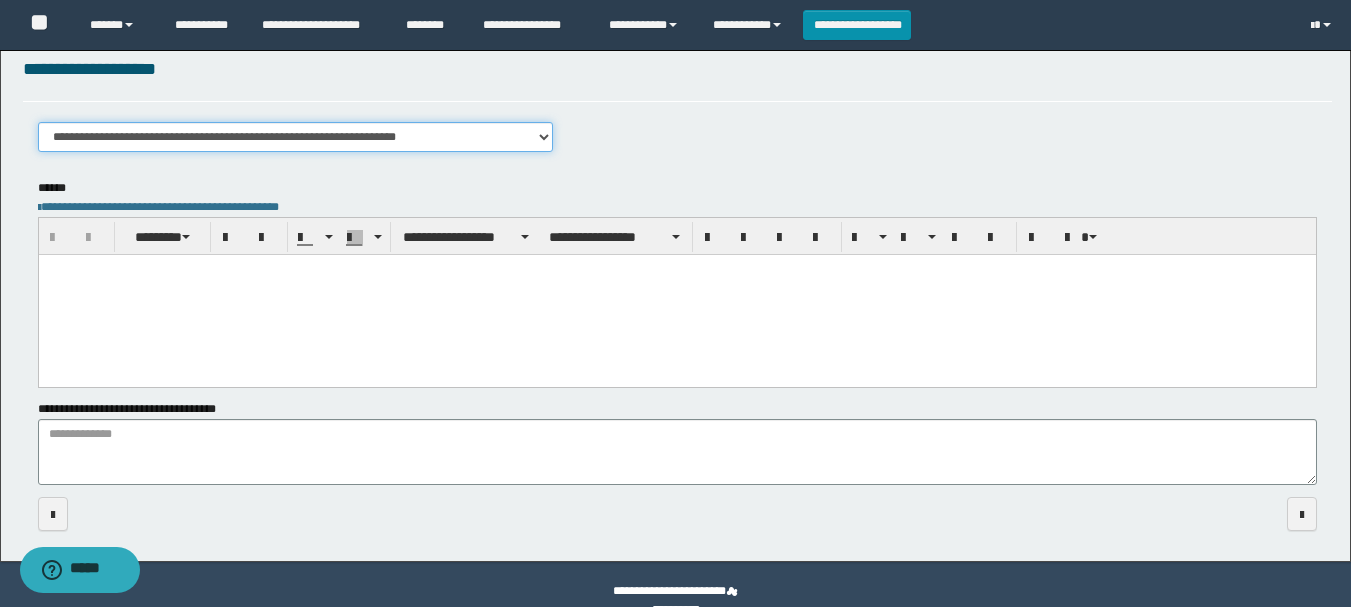 scroll, scrollTop: 293, scrollLeft: 0, axis: vertical 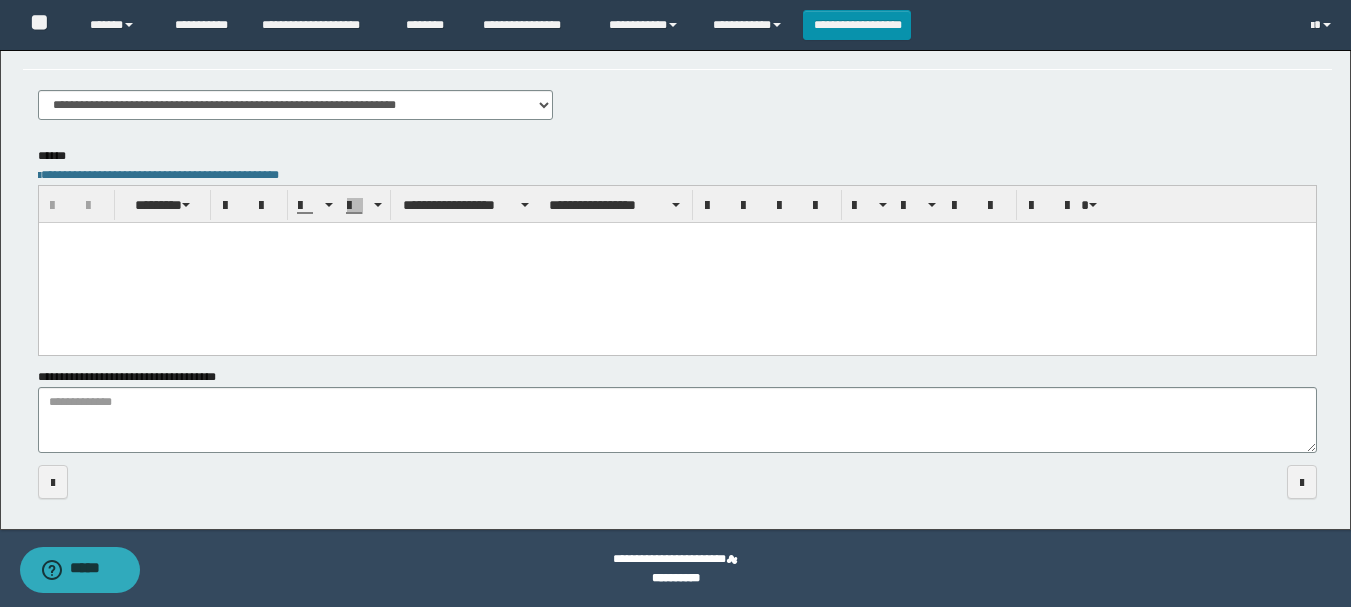 click at bounding box center (676, 262) 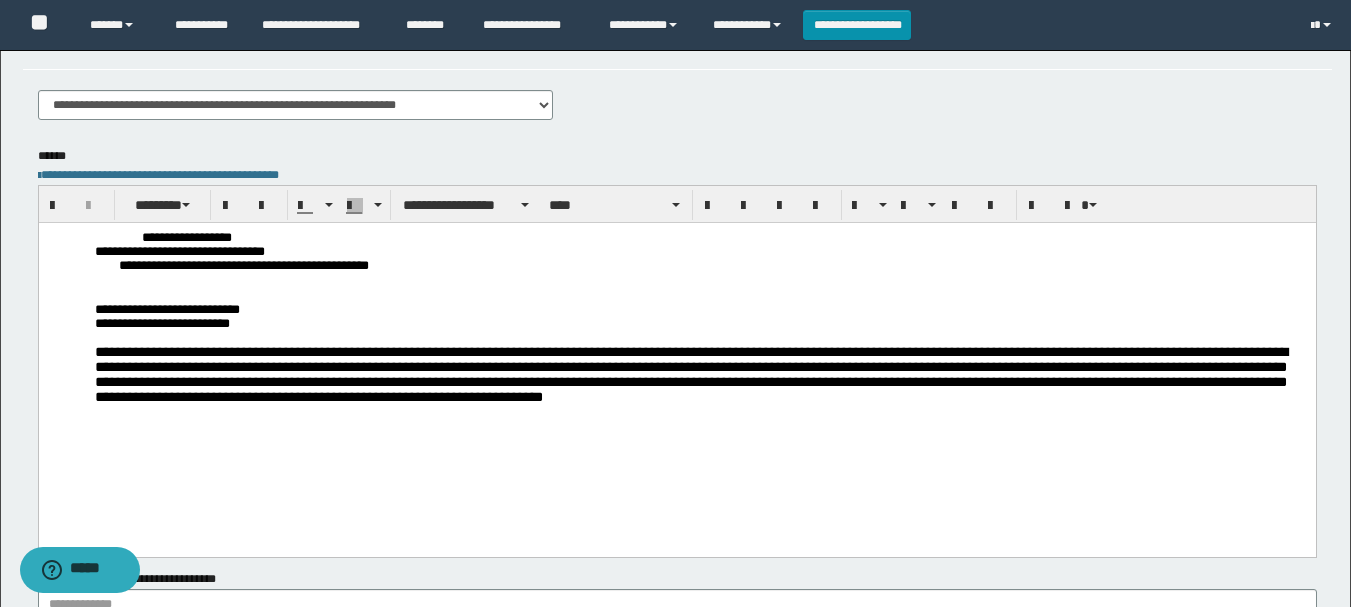 click on "**********" at bounding box center (700, 323) 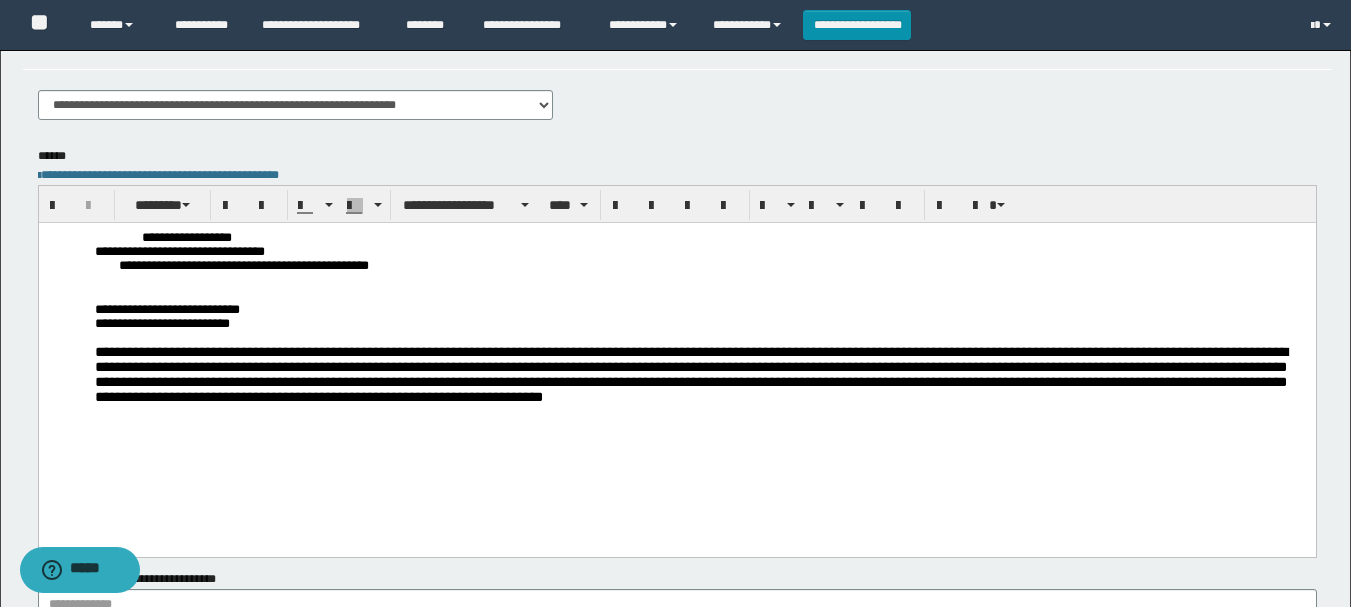 click on "**********" at bounding box center [712, 266] 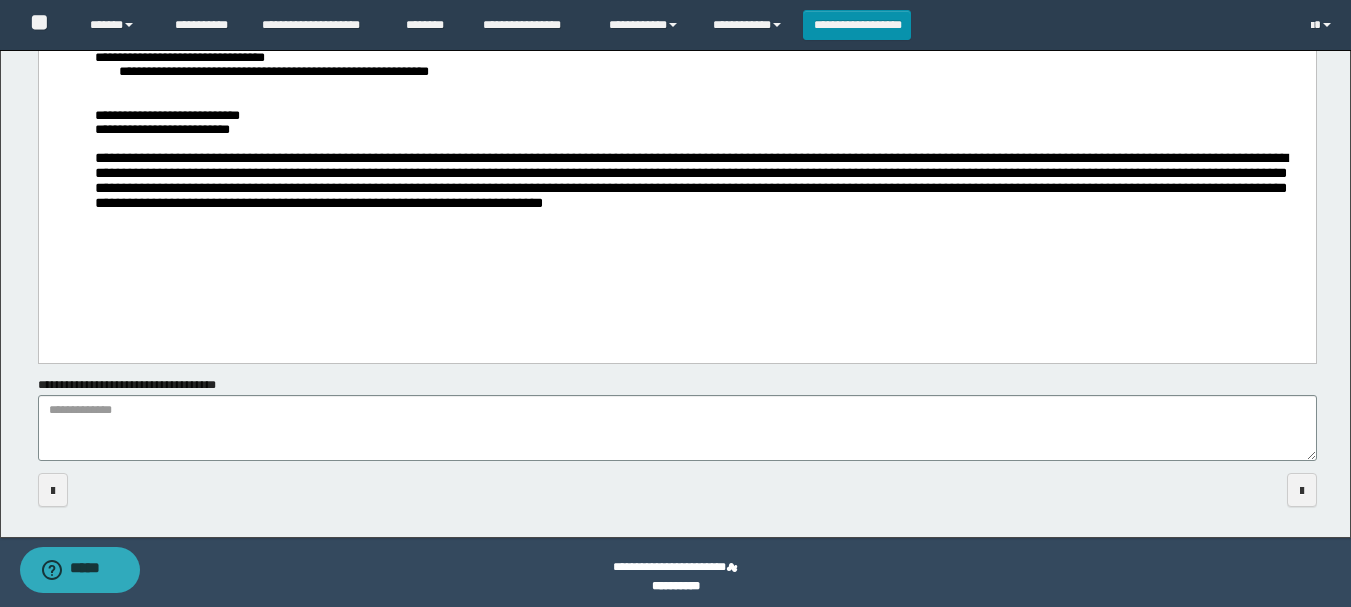 scroll, scrollTop: 495, scrollLeft: 0, axis: vertical 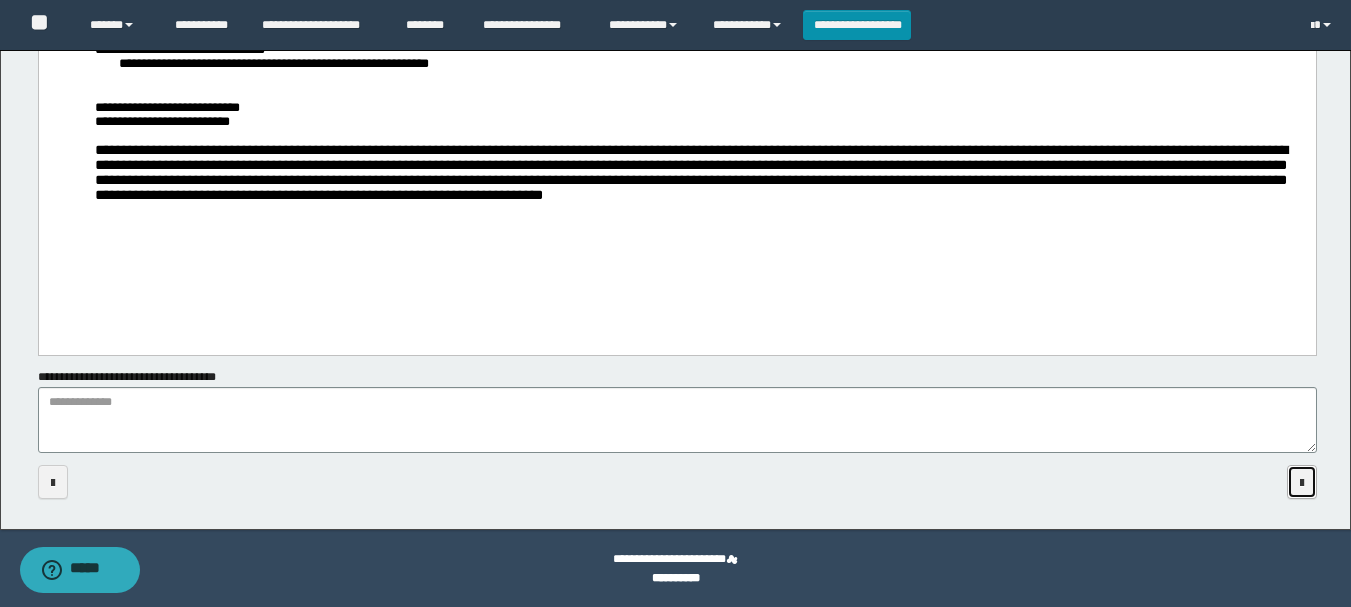 click at bounding box center [1302, 482] 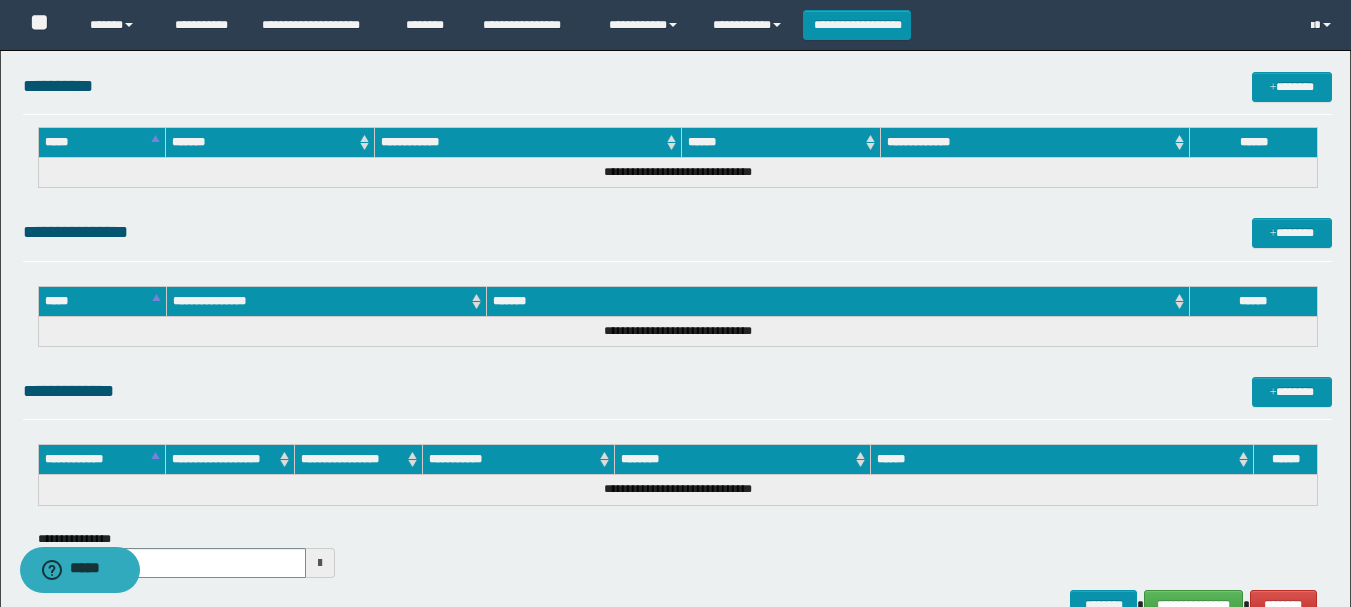 scroll, scrollTop: 1024, scrollLeft: 0, axis: vertical 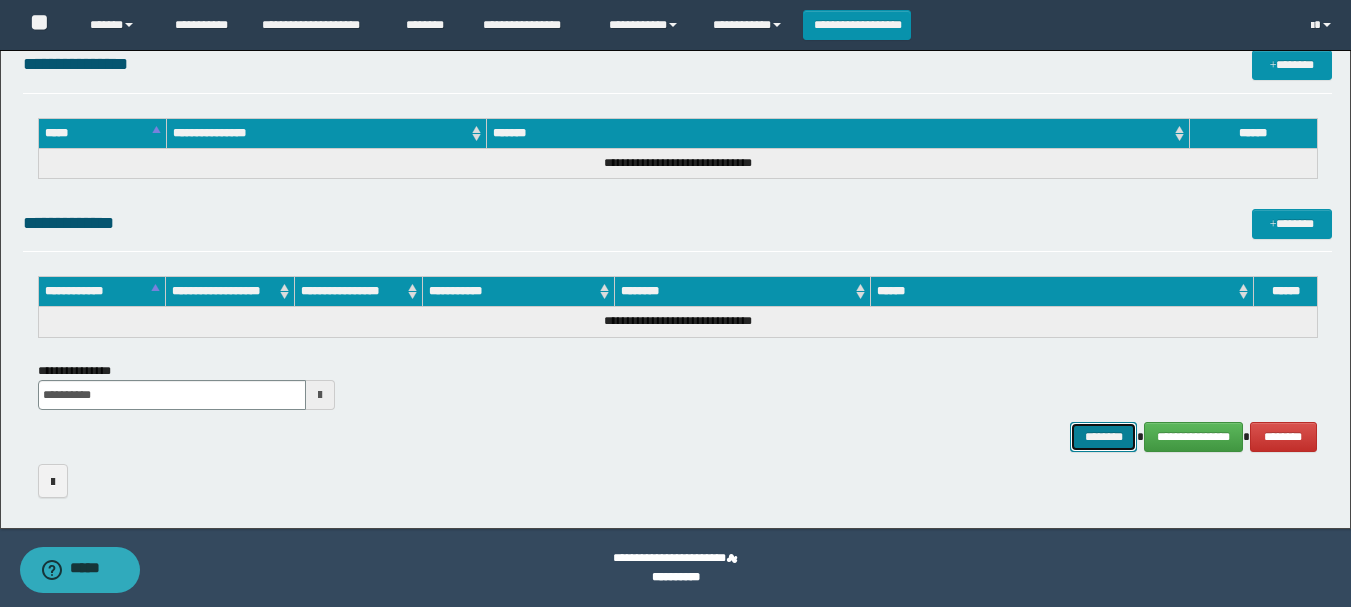 click on "********" at bounding box center [1104, 437] 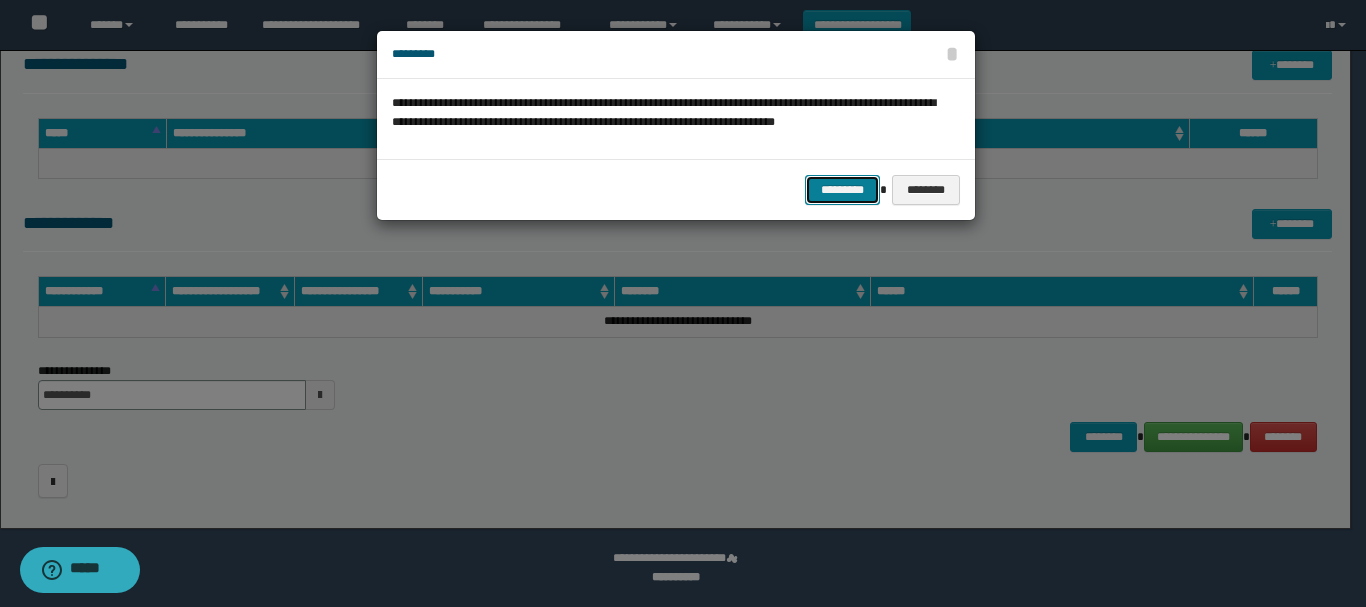 click on "*********" at bounding box center [842, 190] 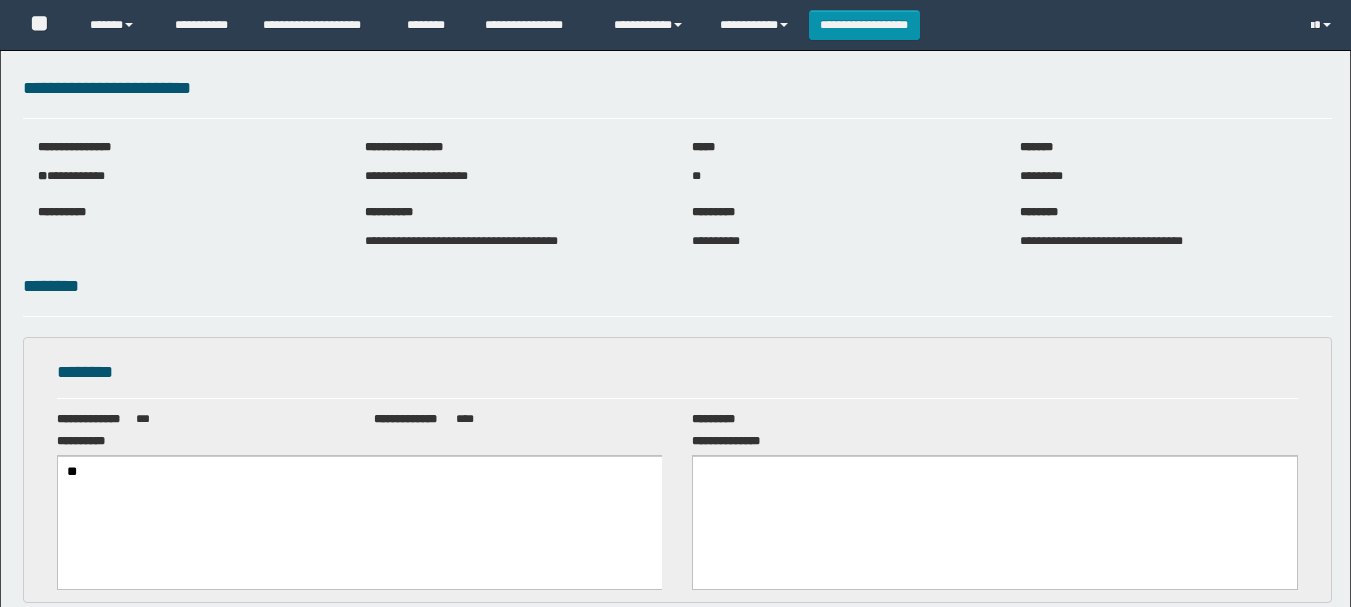 scroll, scrollTop: 0, scrollLeft: 0, axis: both 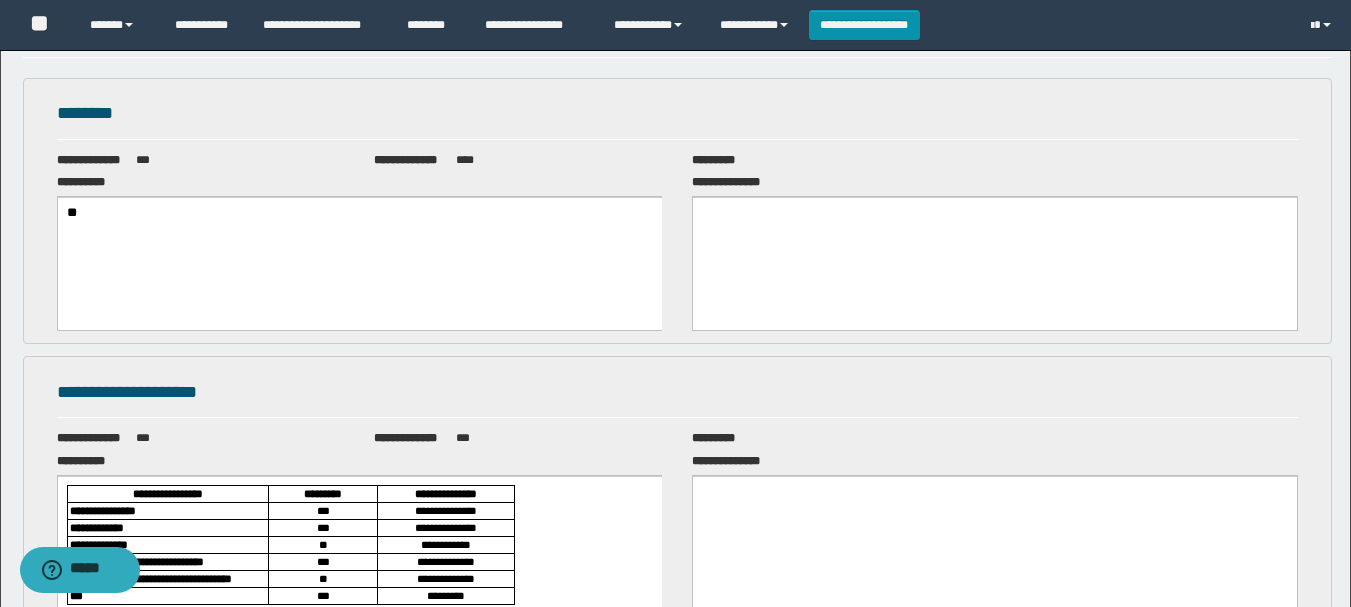 click on "**********" at bounding box center [677, 393] 